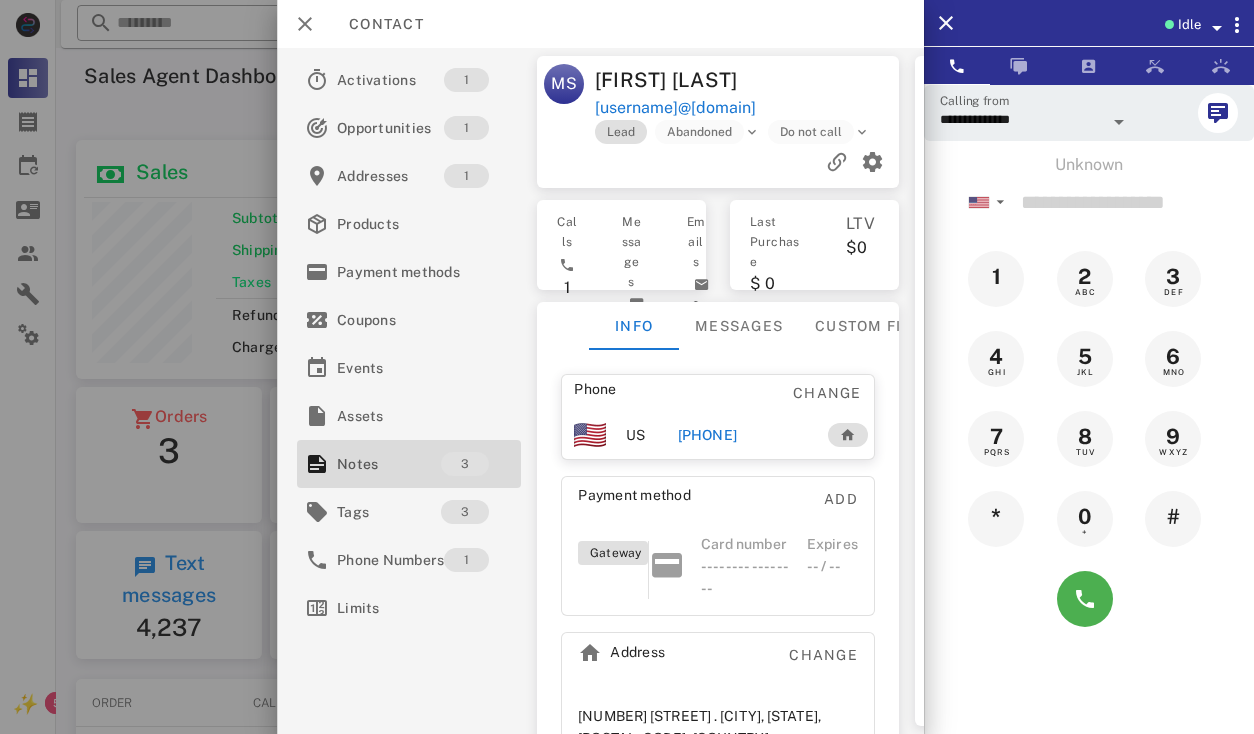 scroll, scrollTop: 0, scrollLeft: 0, axis: both 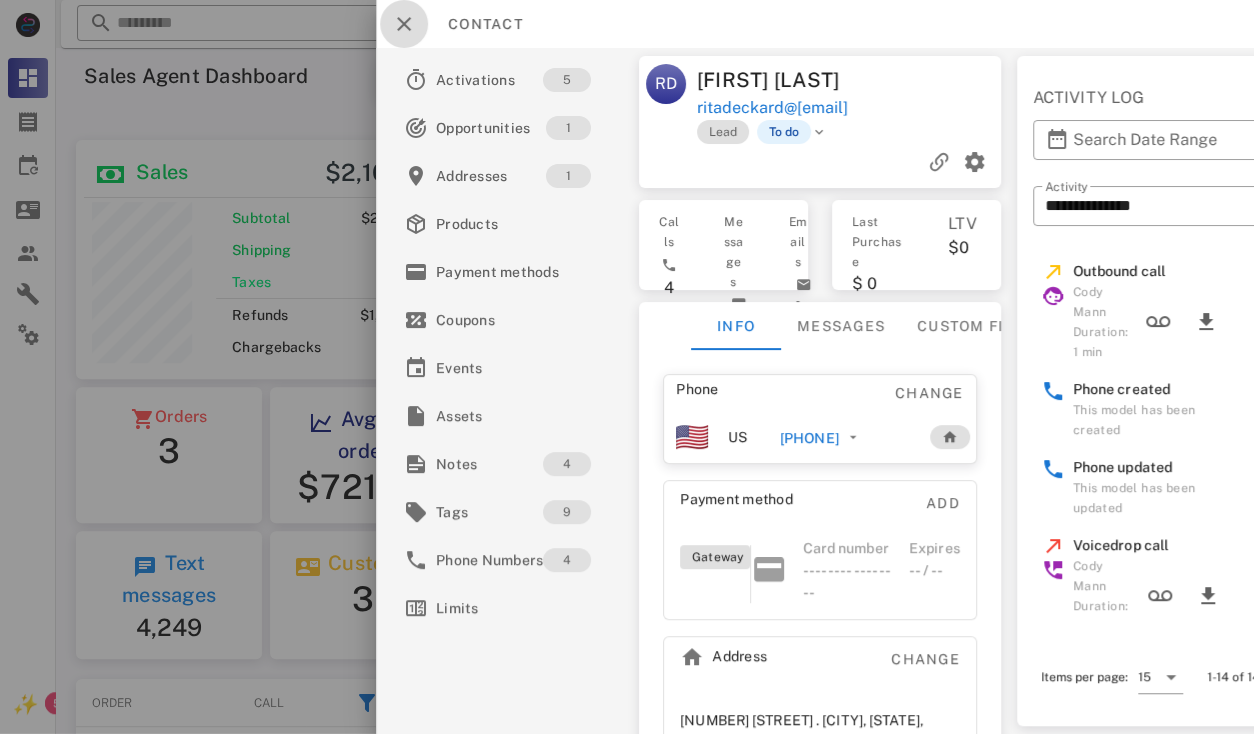click at bounding box center (404, 24) 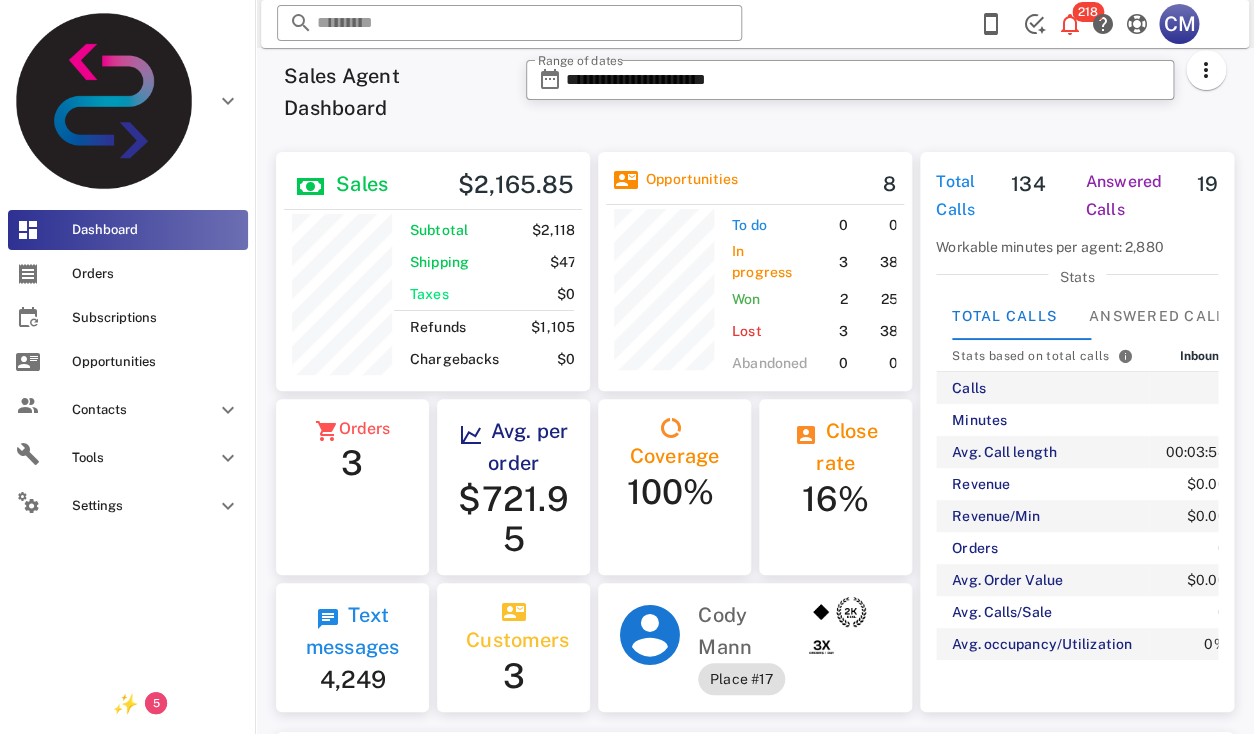scroll, scrollTop: 240, scrollLeft: 314, axis: both 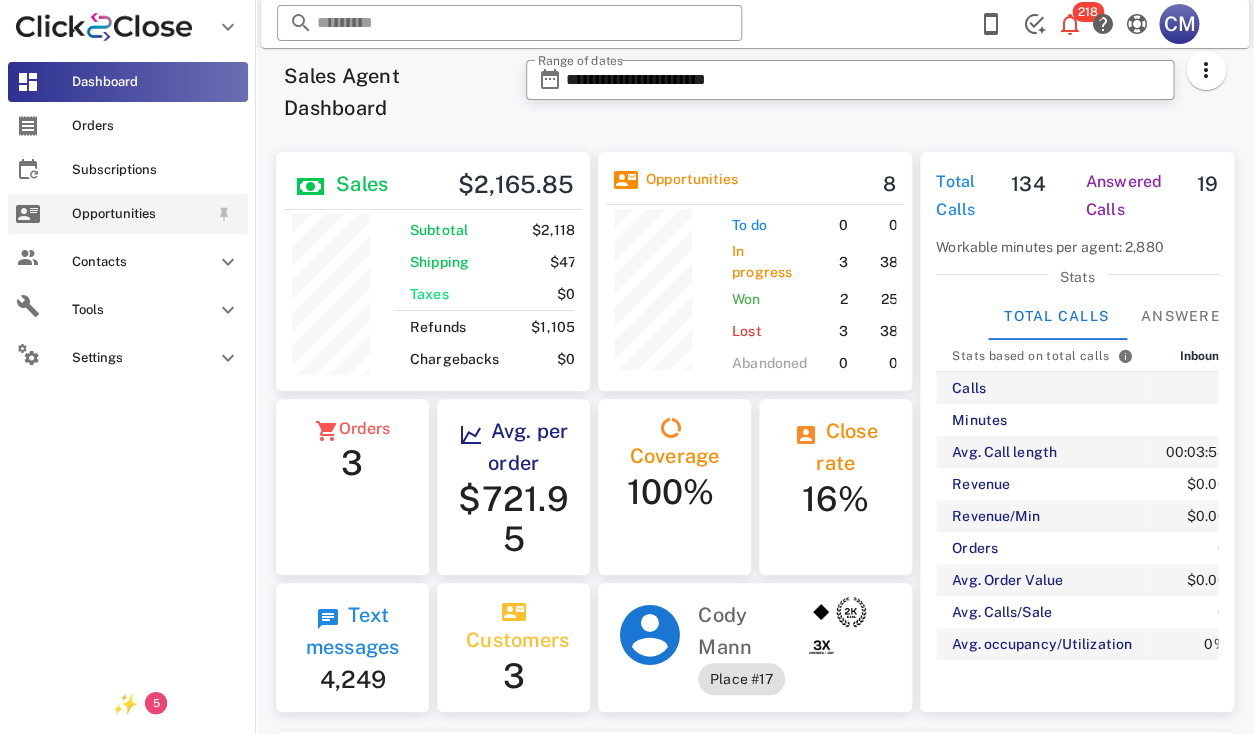 click on "Opportunities" at bounding box center [128, 214] 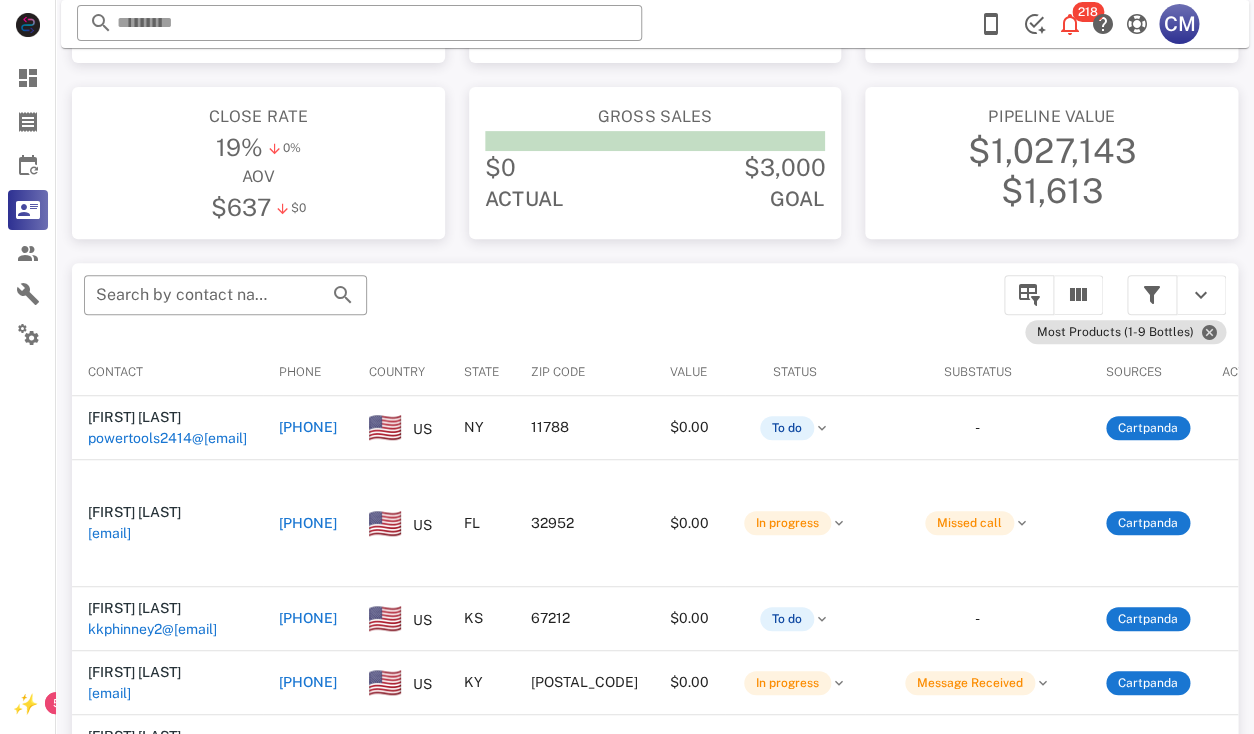 scroll, scrollTop: 377, scrollLeft: 0, axis: vertical 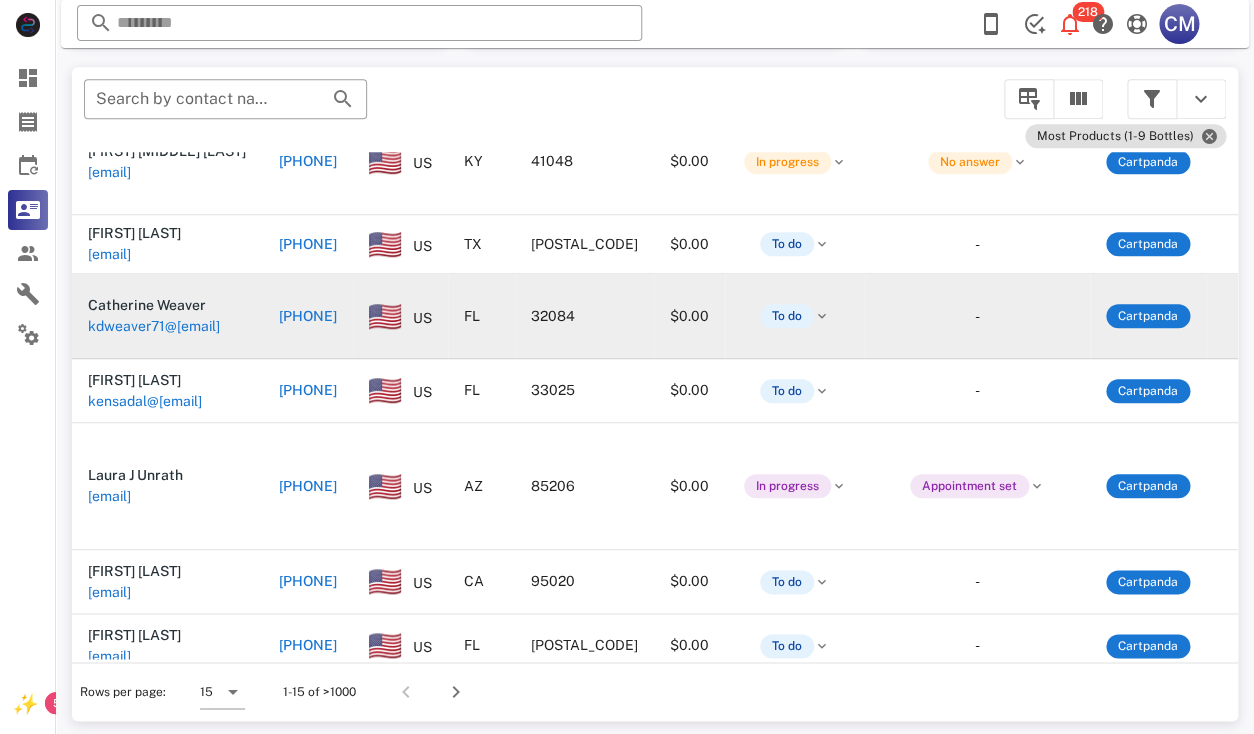 click on "kdweaver71@[EMAIL]" at bounding box center (154, 326) 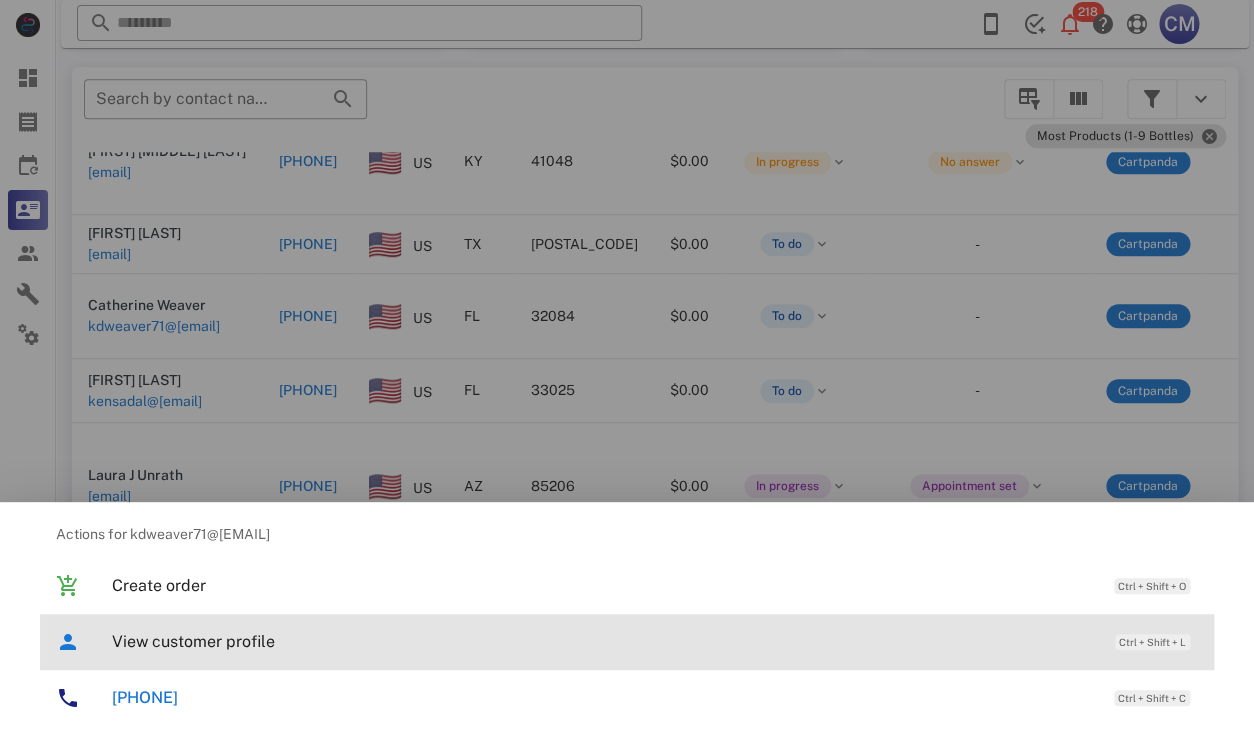 click on "View customer profile" at bounding box center (603, 641) 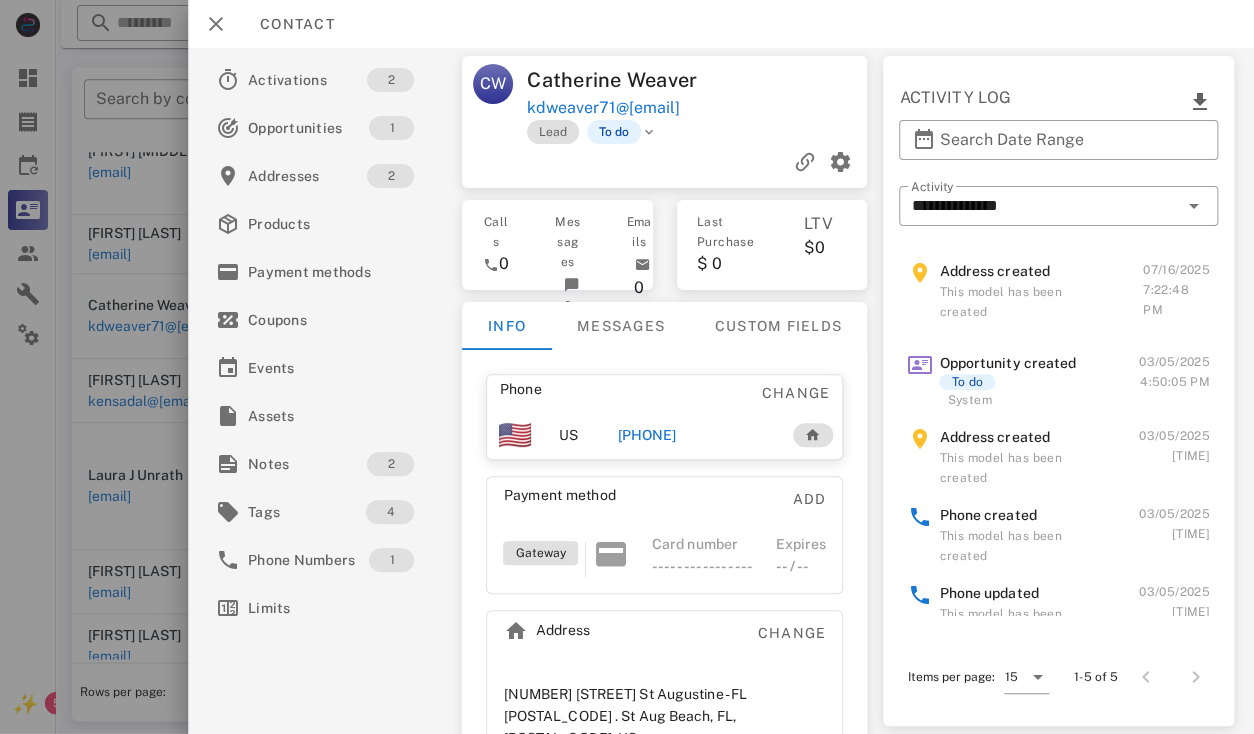 scroll, scrollTop: 51, scrollLeft: 0, axis: vertical 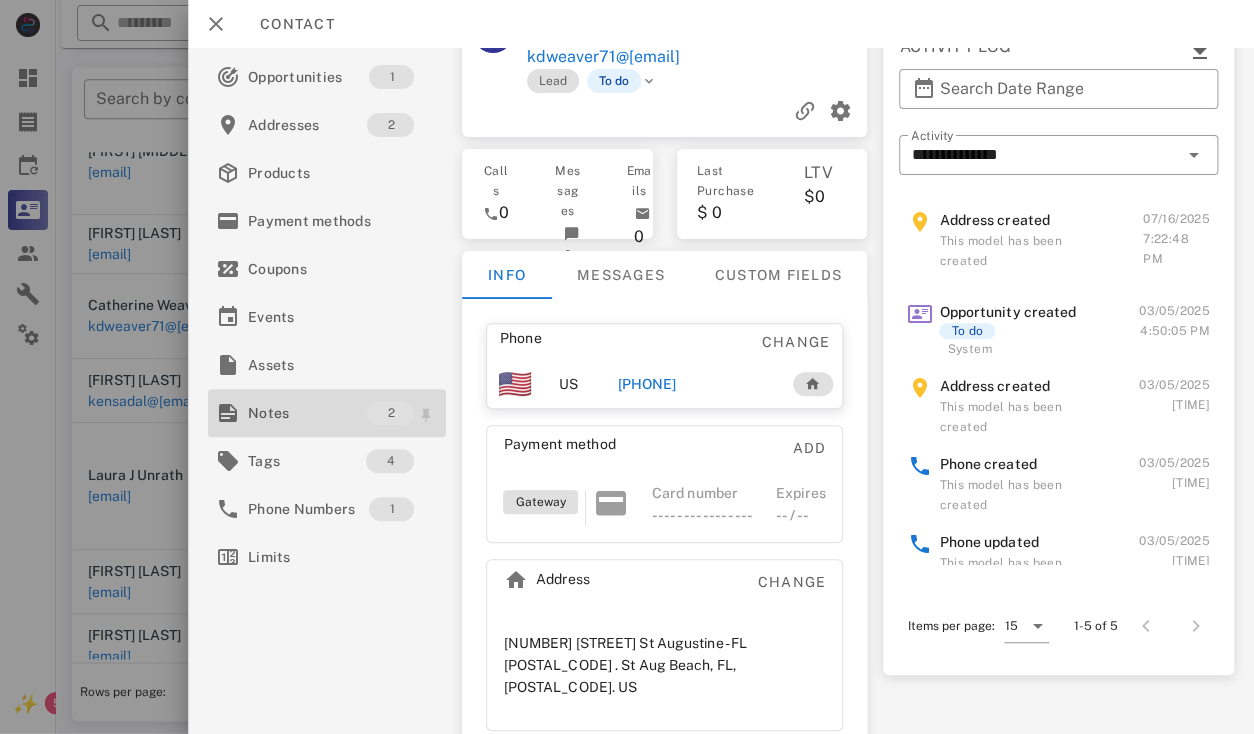 click on "Notes" at bounding box center [307, 413] 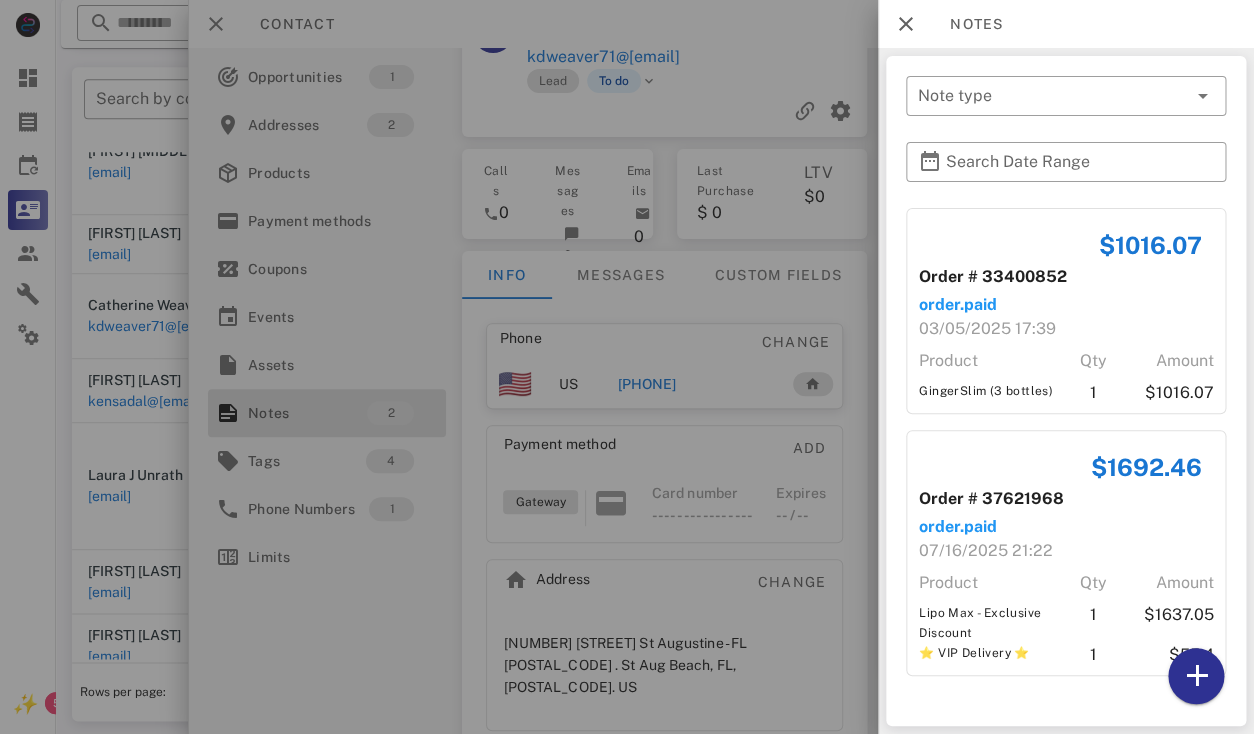 scroll, scrollTop: 381, scrollLeft: 0, axis: vertical 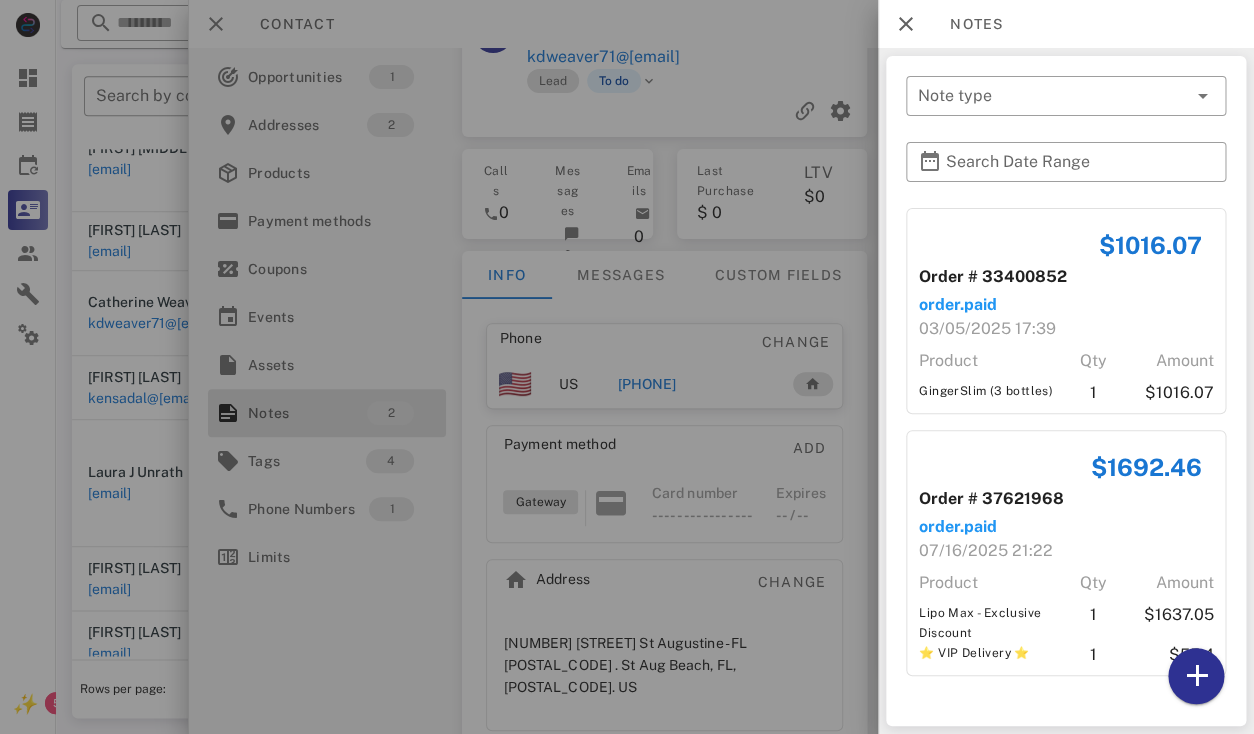 click at bounding box center [627, 367] 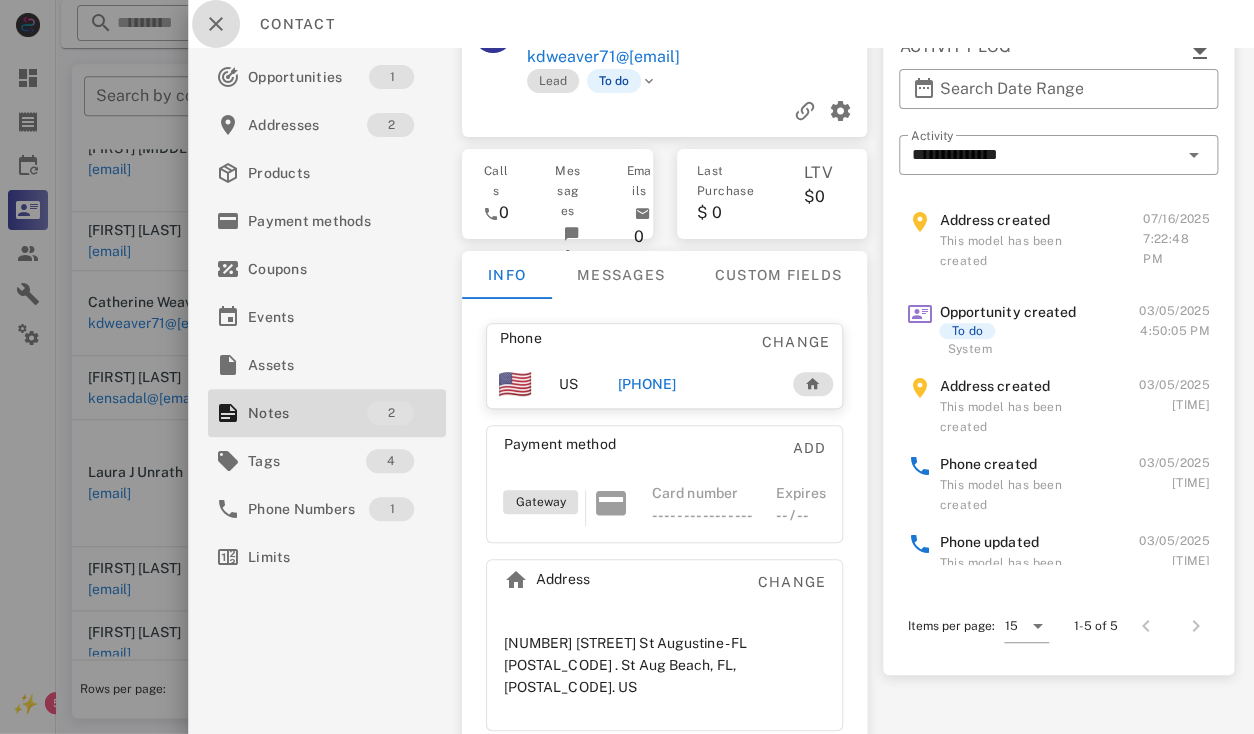 click at bounding box center (216, 24) 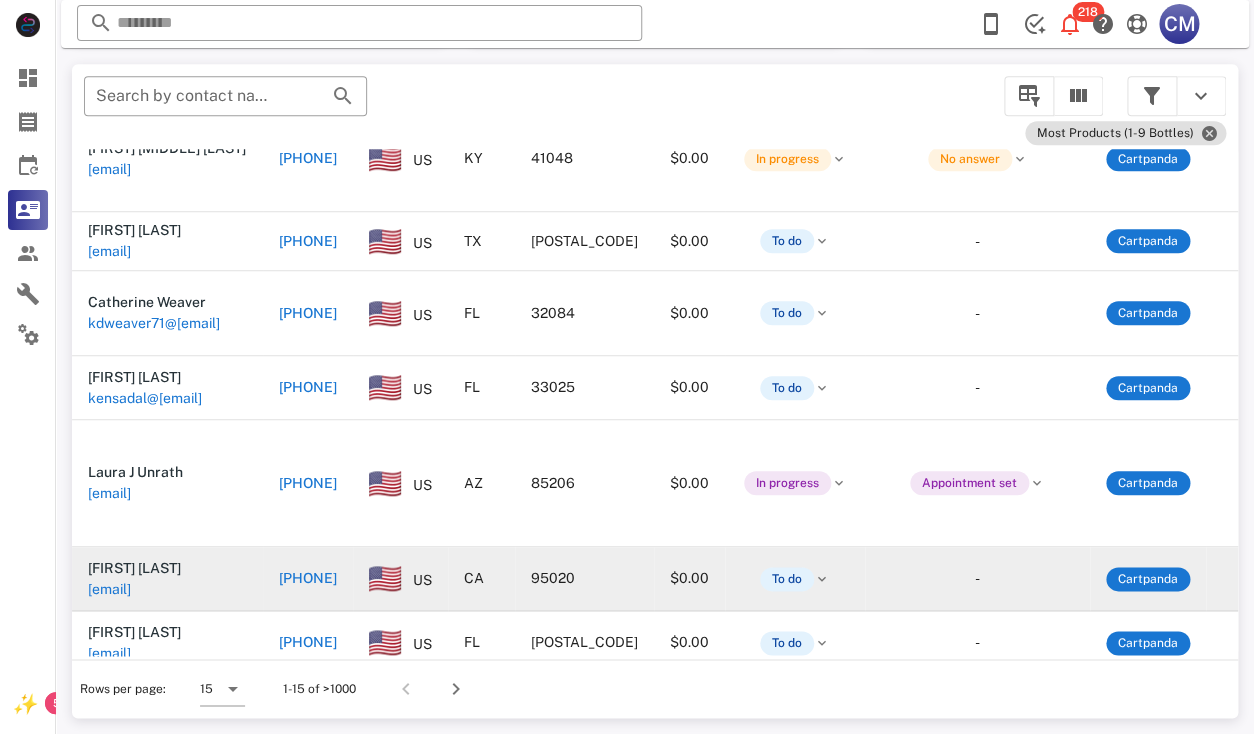 scroll, scrollTop: 551, scrollLeft: 0, axis: vertical 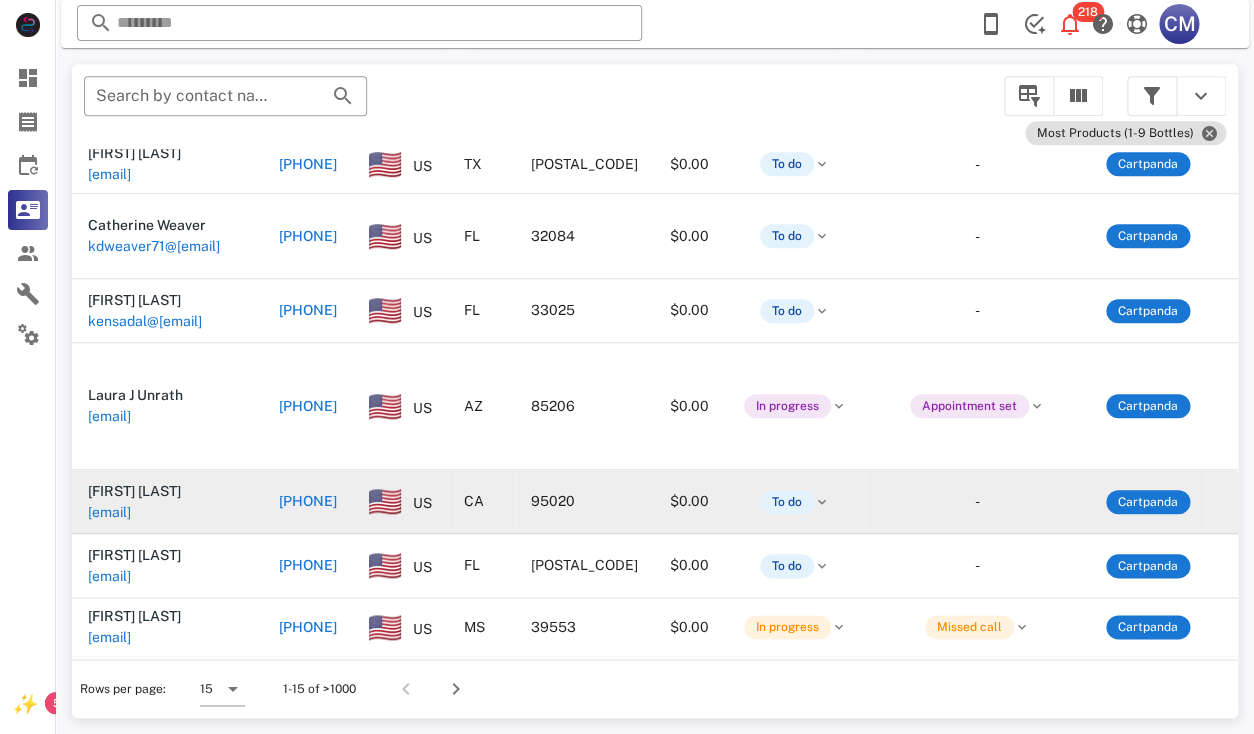 click on "[EMAIL]" at bounding box center [109, 512] 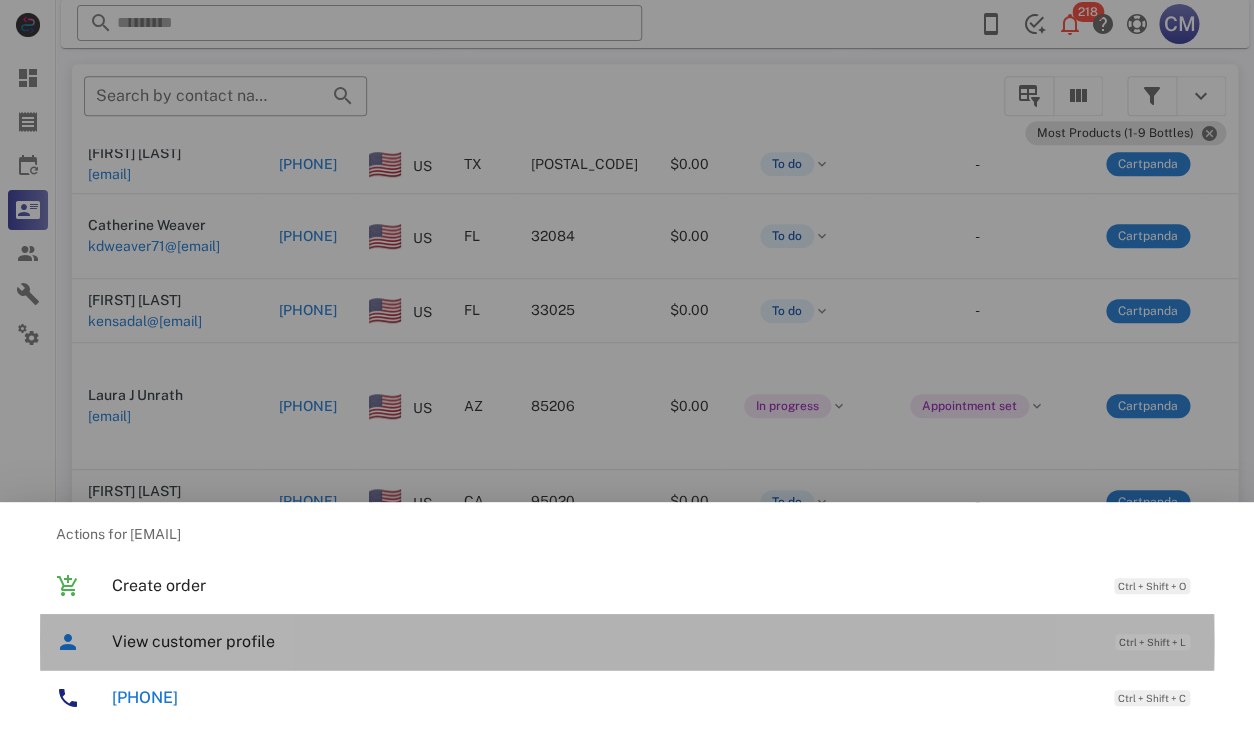 click on "View customer profile Ctrl + Shift + L" at bounding box center [655, 641] 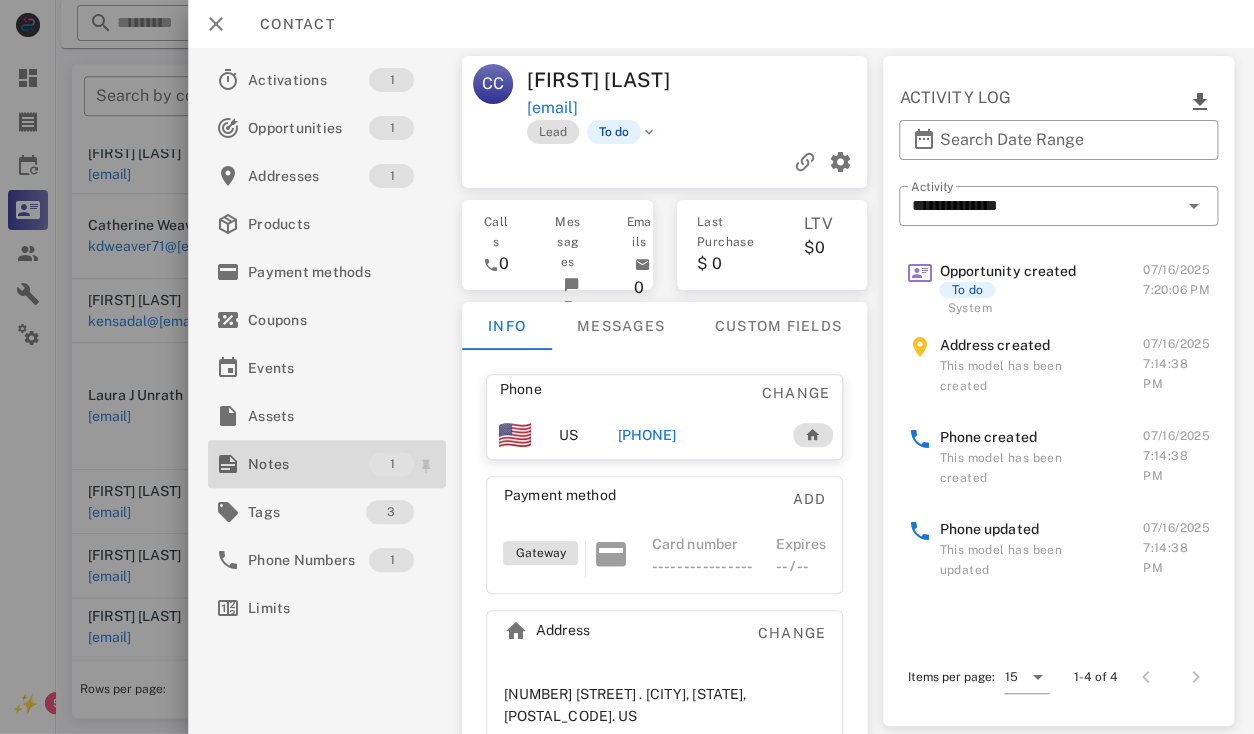 click on "Notes" at bounding box center (308, 464) 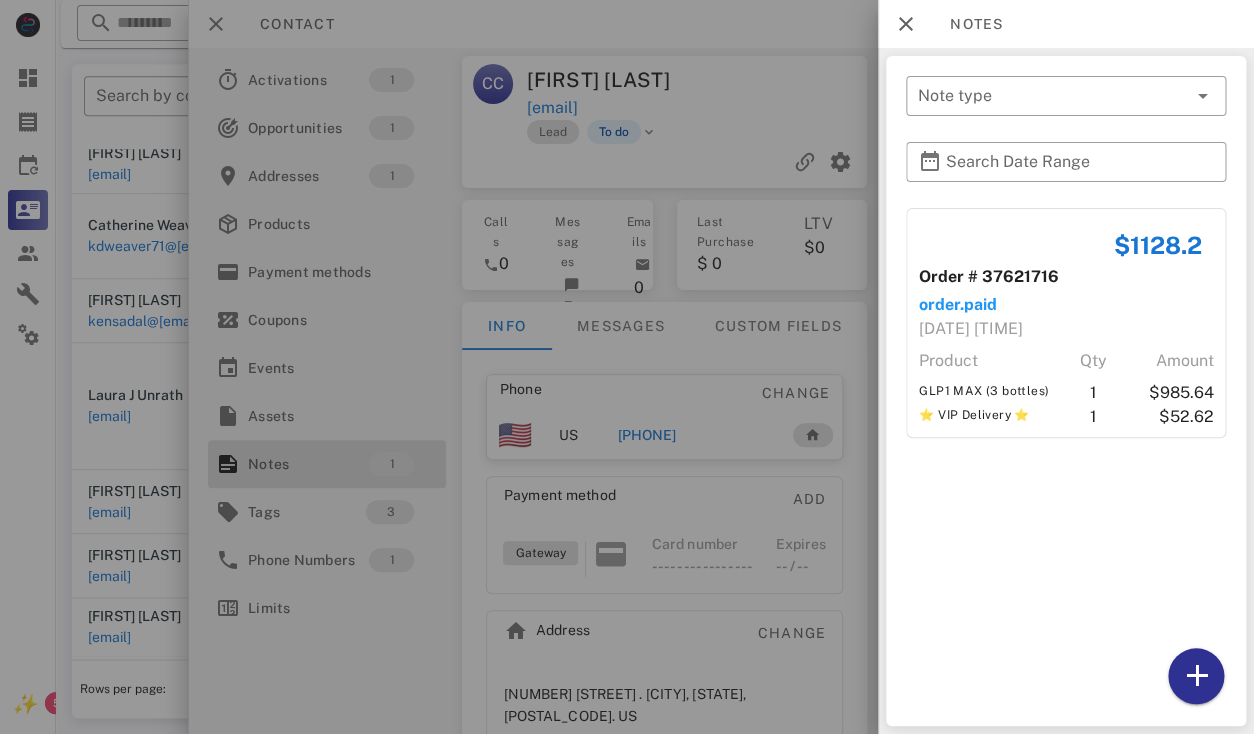 click at bounding box center [627, 367] 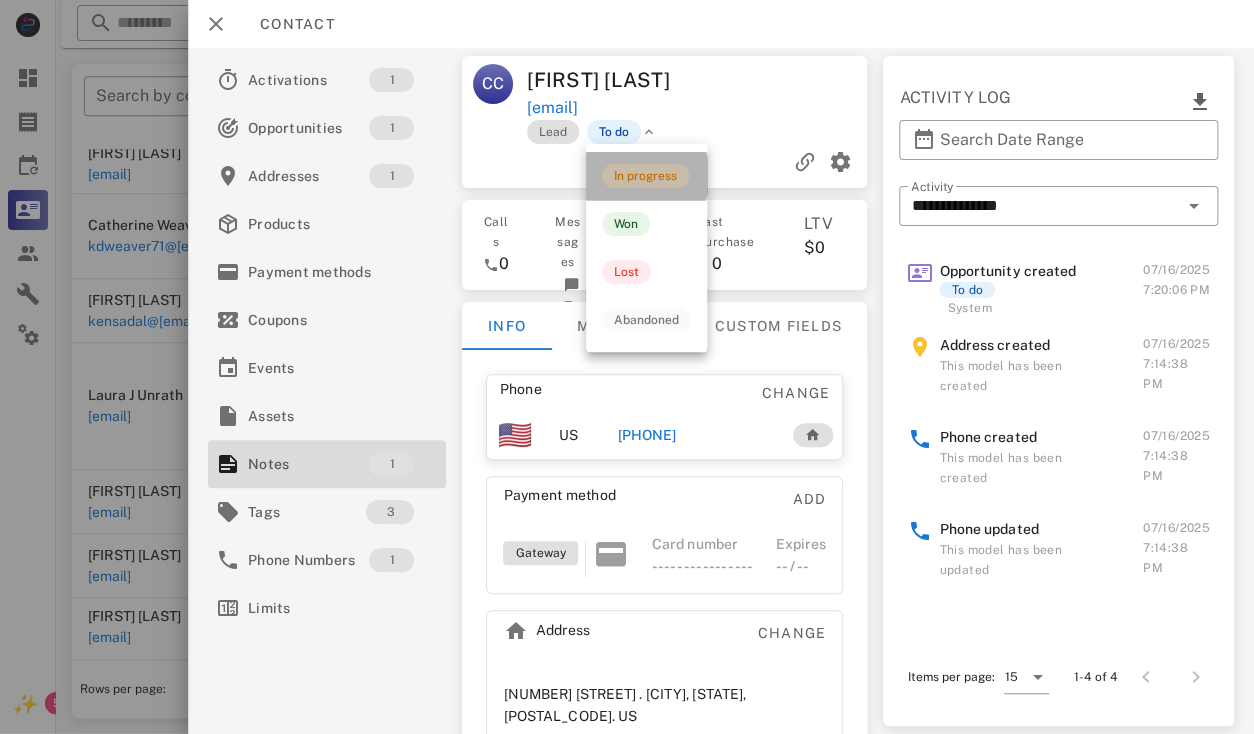 click on "In progress" at bounding box center [645, 176] 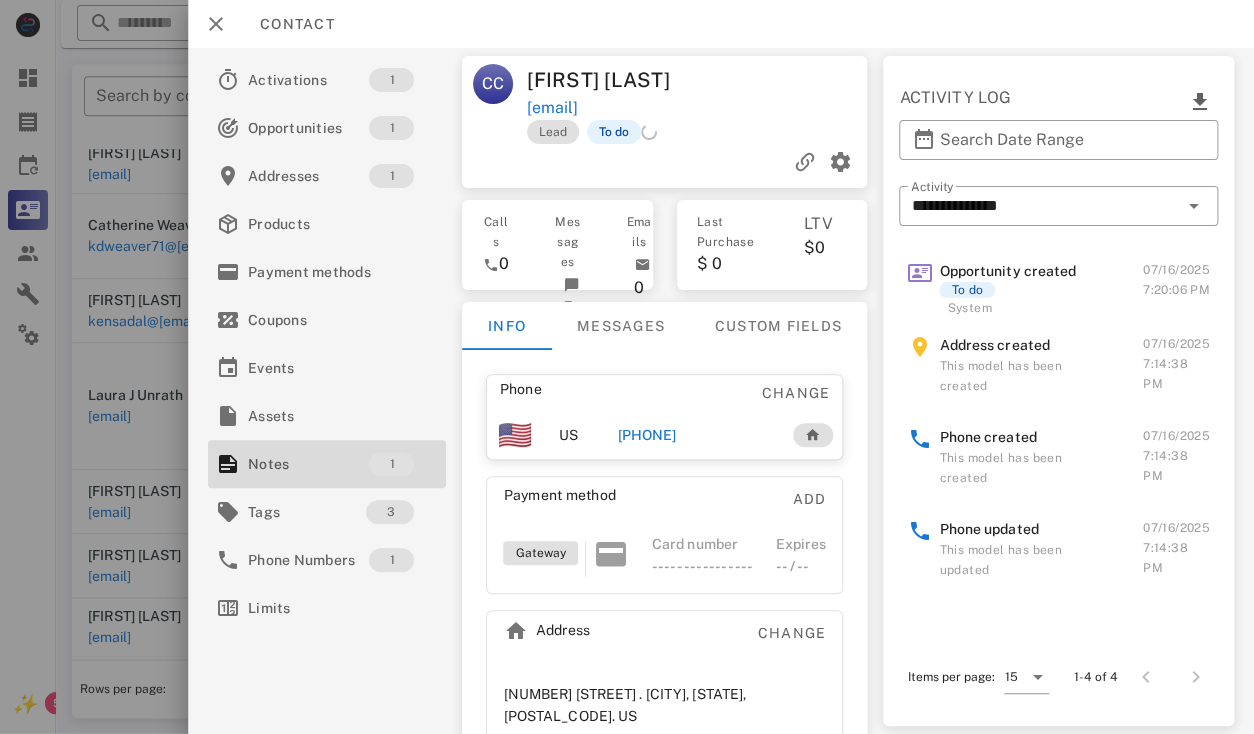 click on "[FIRST] [LAST]" at bounding box center [613, 80] 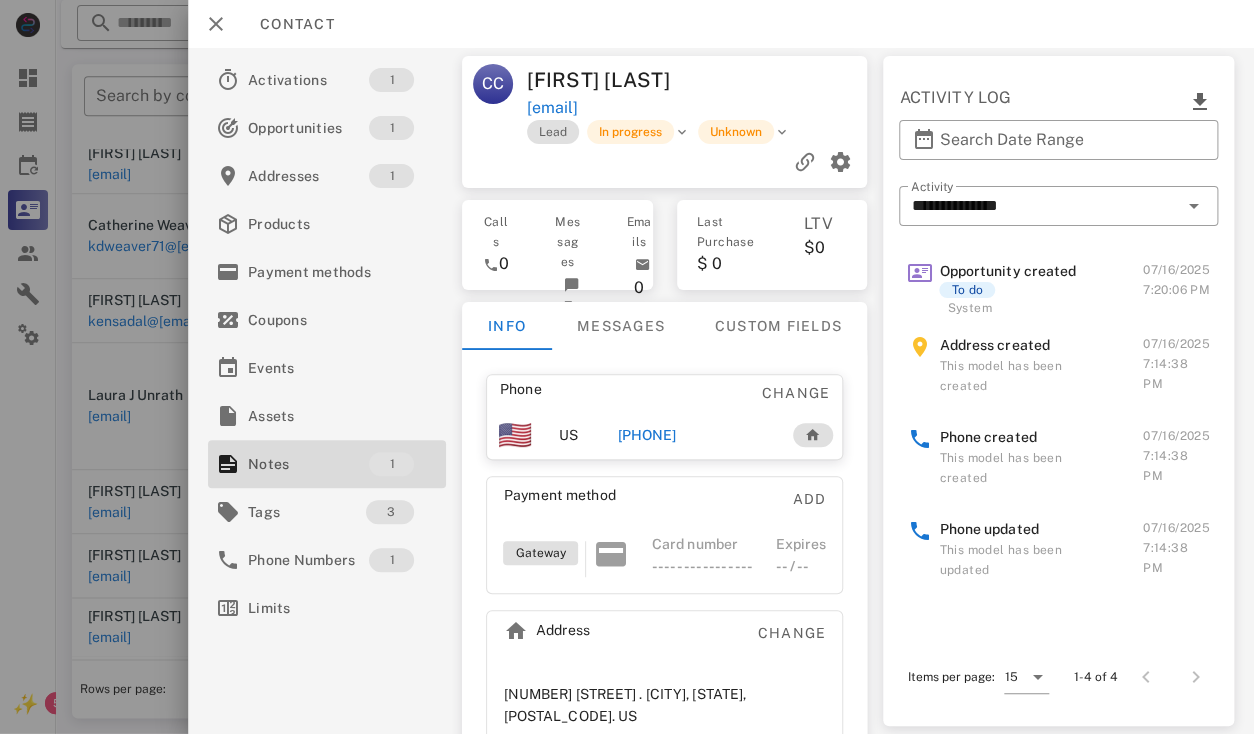 click on "[FIRST] [LAST]" at bounding box center (613, 80) 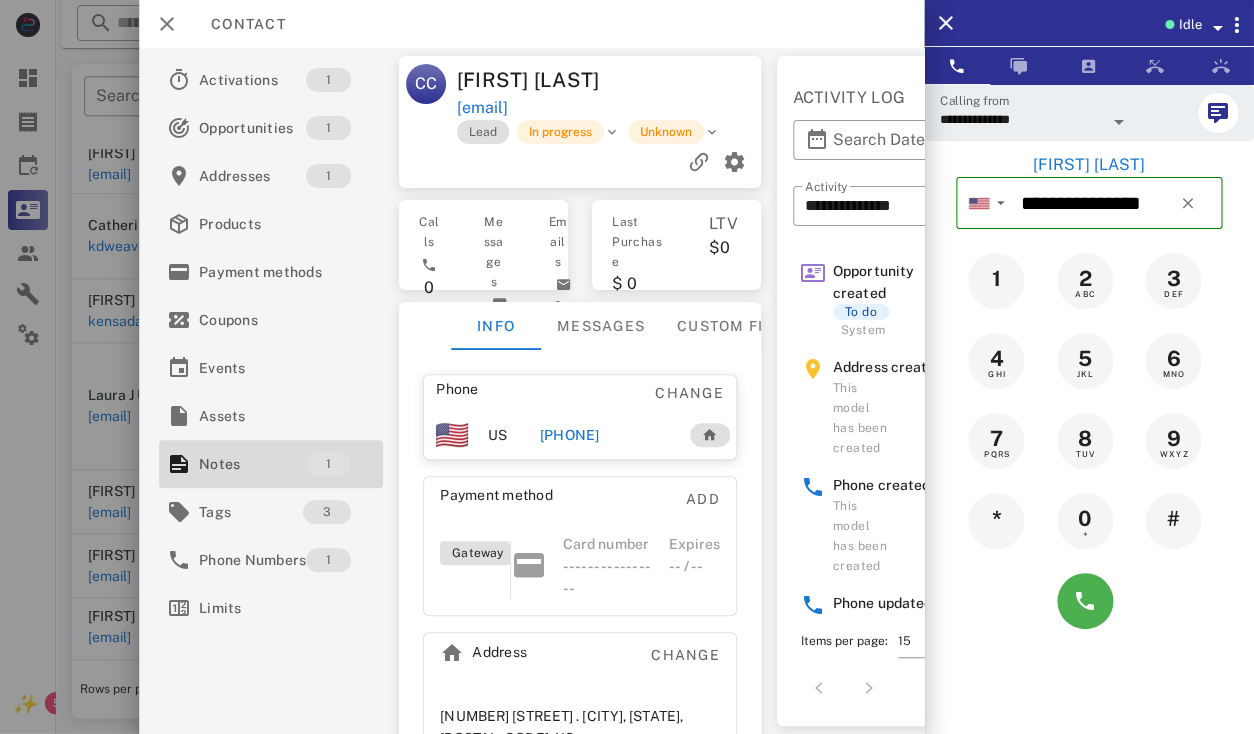 click on "[PHONE]" at bounding box center (569, 435) 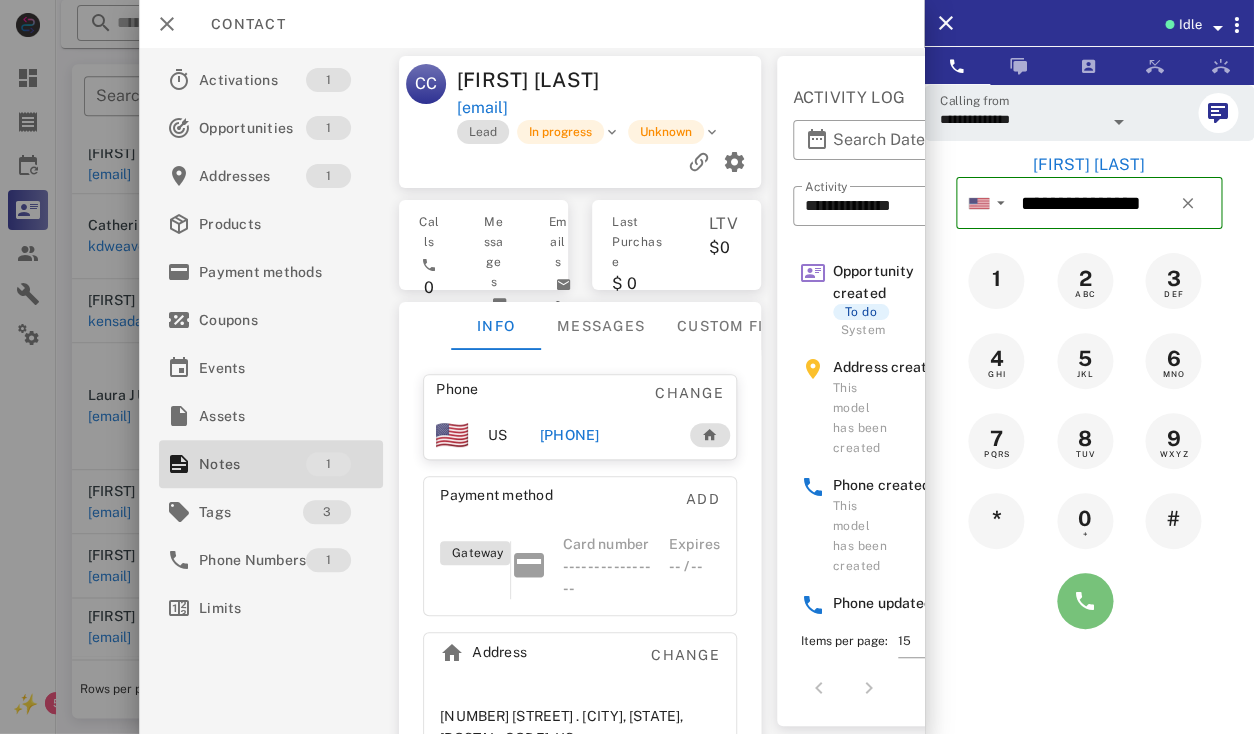 click at bounding box center [1085, 601] 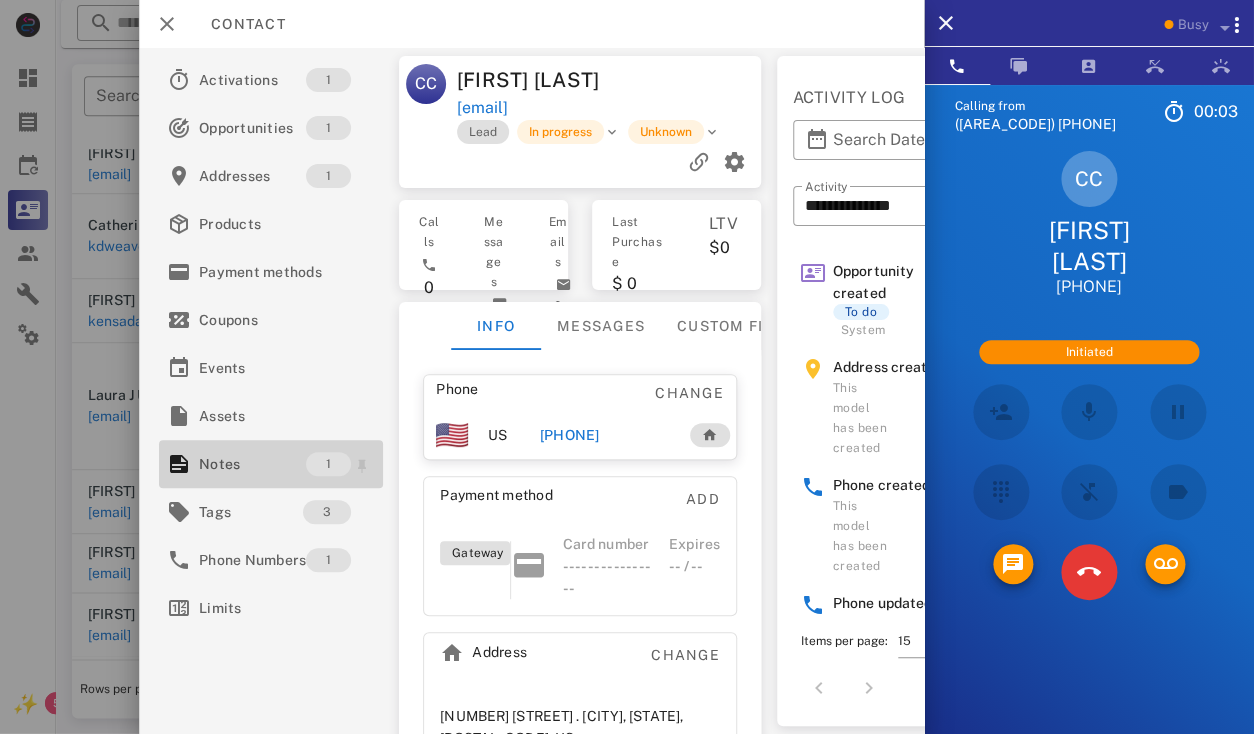 click on "Notes" at bounding box center [252, 464] 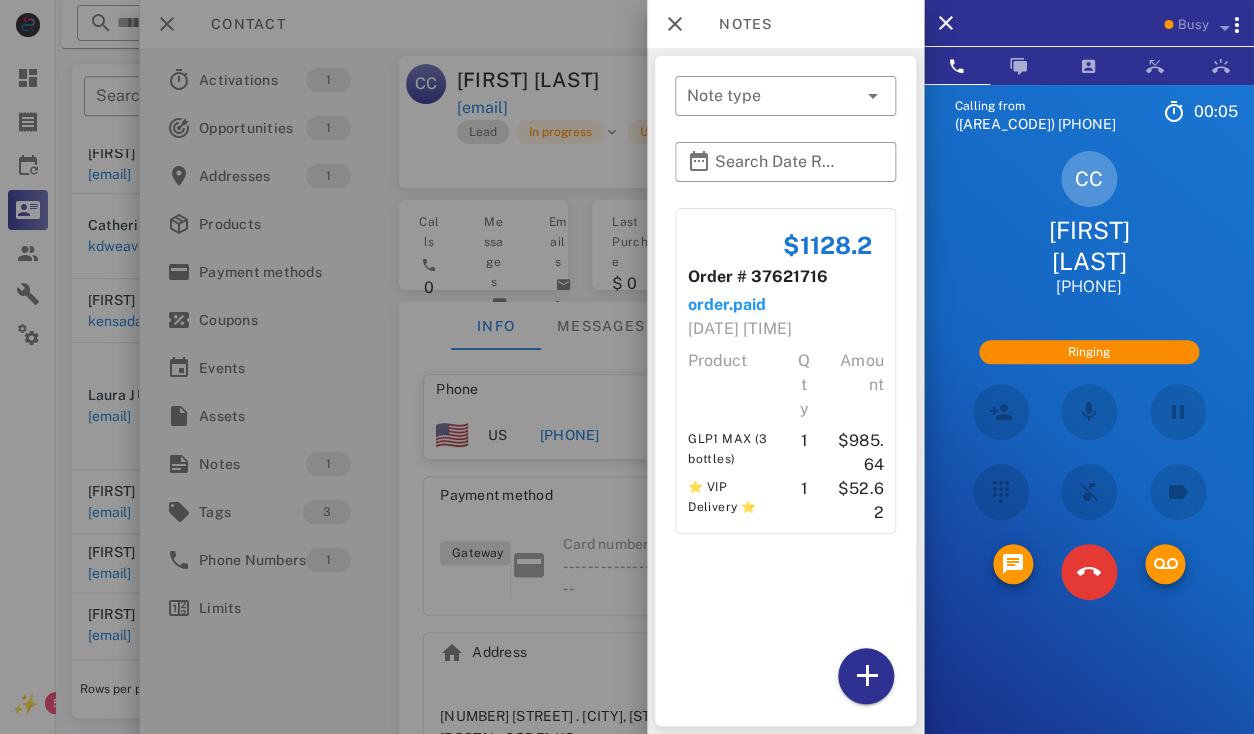 click on "$1128.2   Order # 37621716   order.paid   07/16/2025 21:13   Product Qty Amount  GLP1 MAX (3 bottles)  1 $985.64  ⭐ VIP Delivery ⭐  1 $52.62" at bounding box center (785, 462) 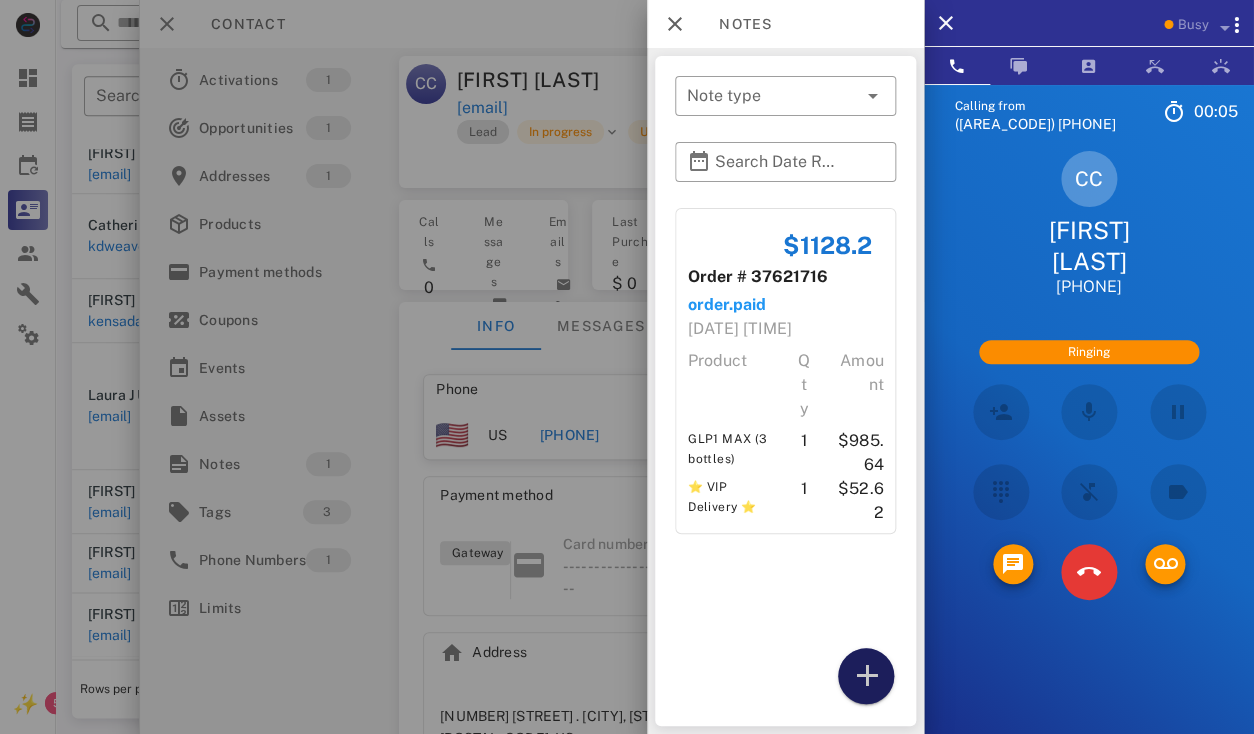 click at bounding box center [866, 676] 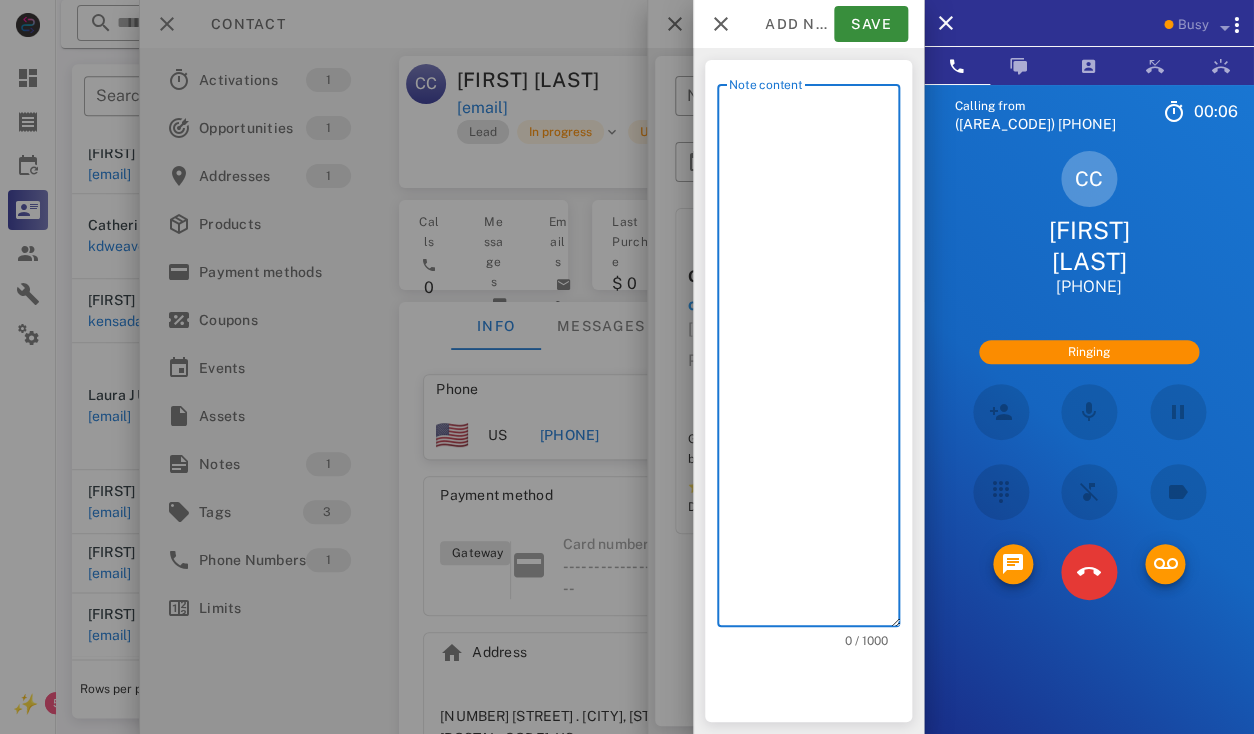 click on "Note content" at bounding box center [814, 360] 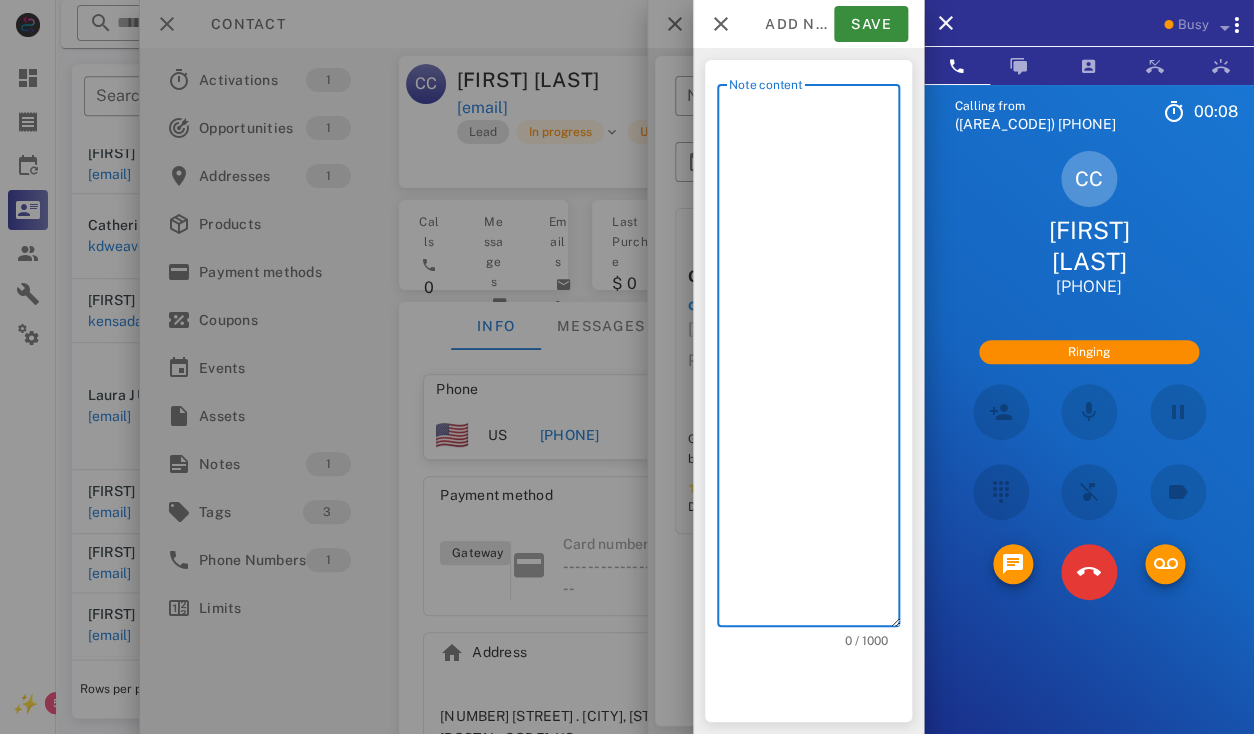click on "Note content" at bounding box center [814, 360] 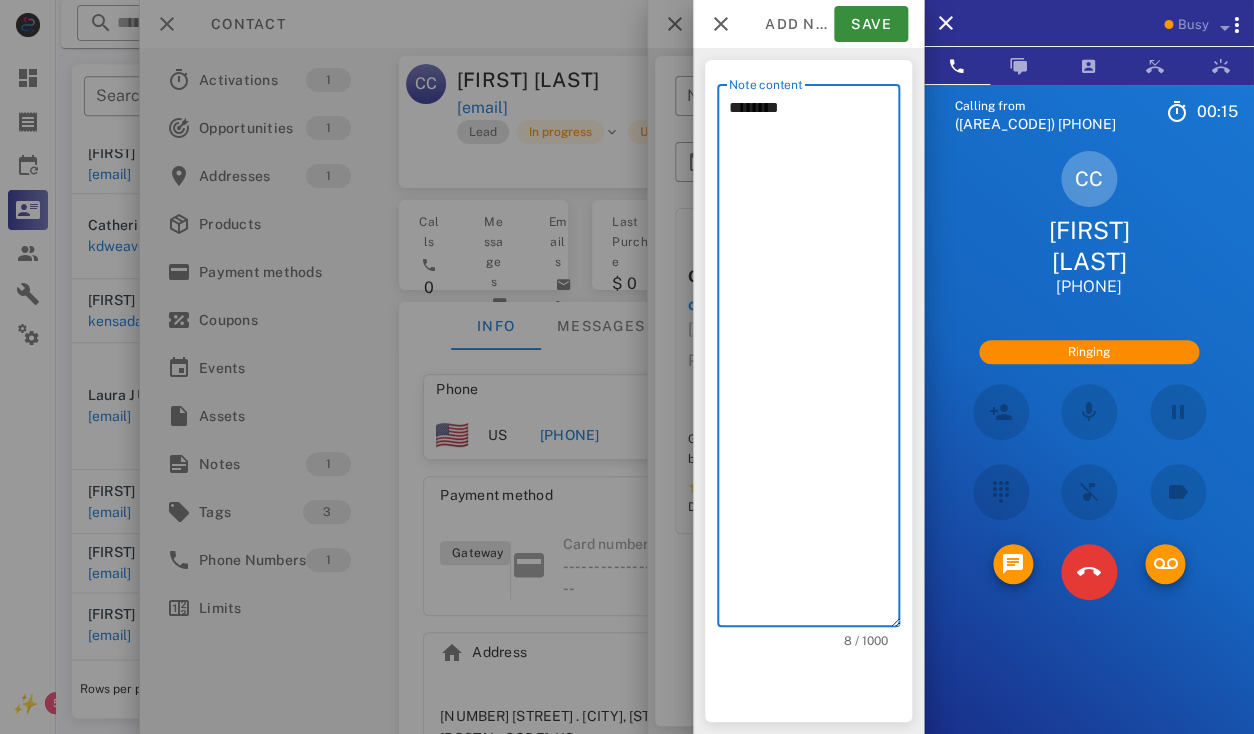 type on "********" 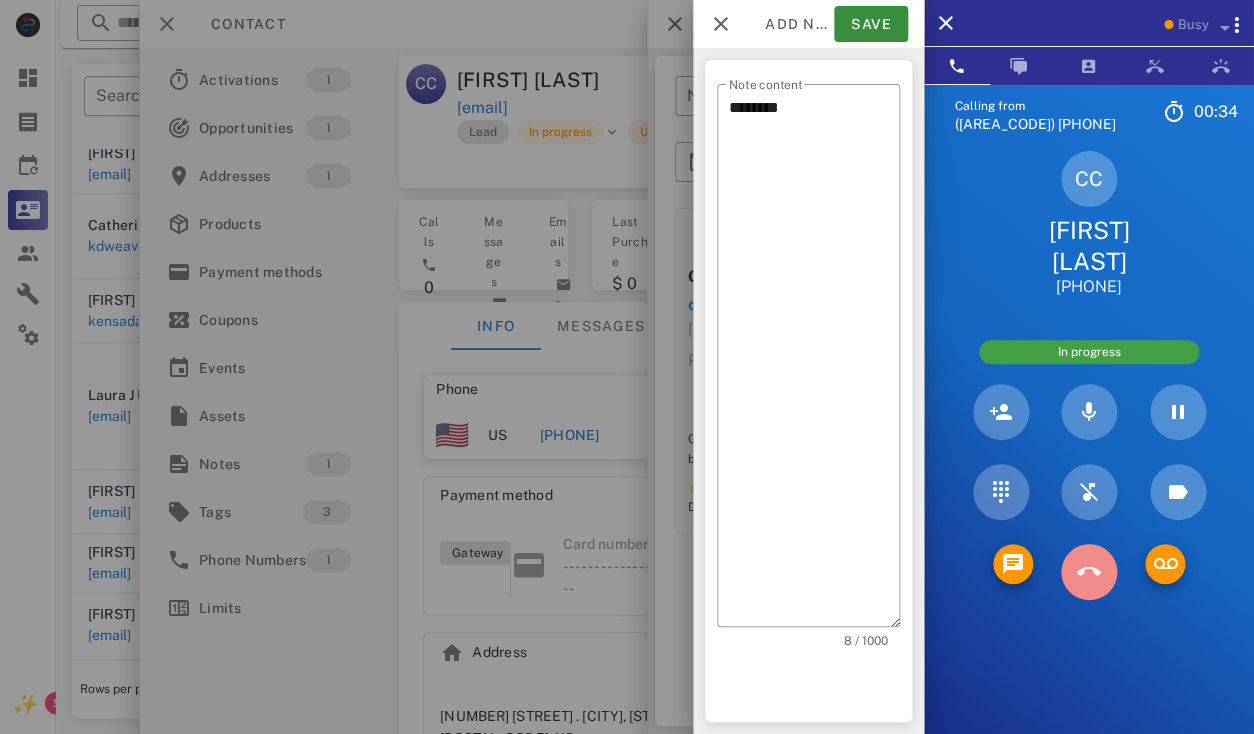 click at bounding box center [1089, 572] 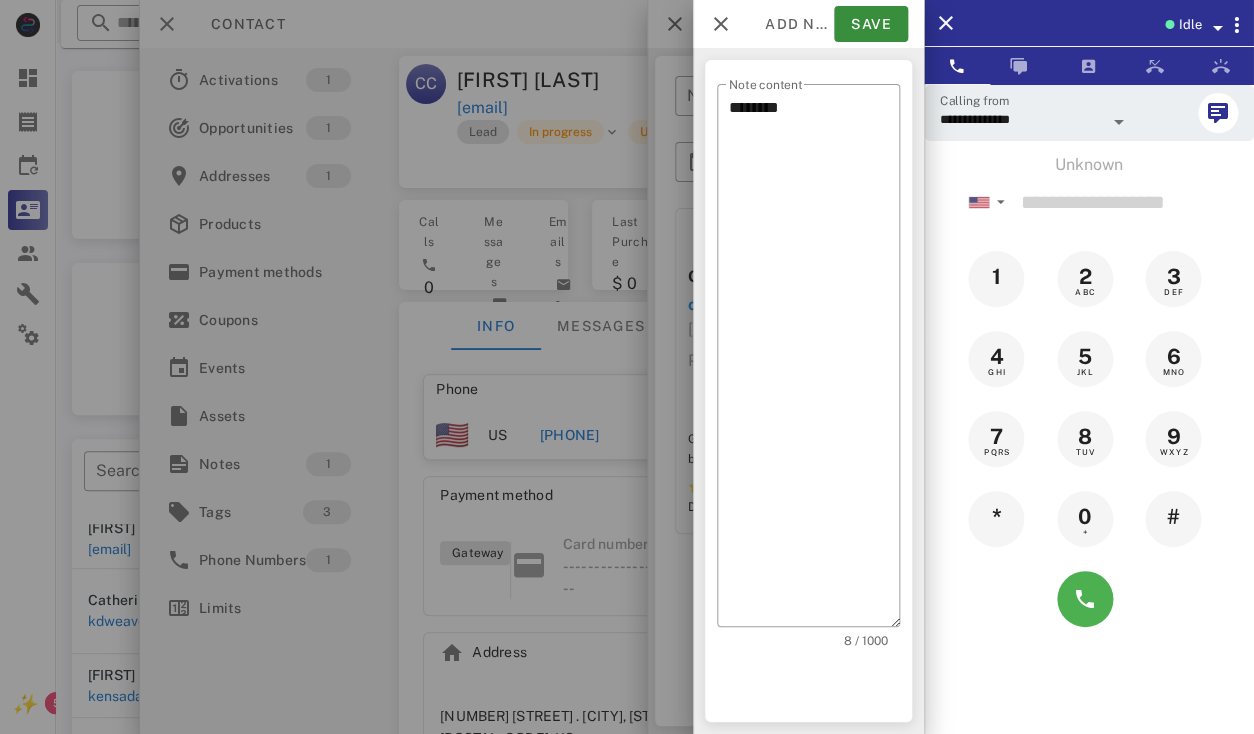 scroll, scrollTop: 0, scrollLeft: 0, axis: both 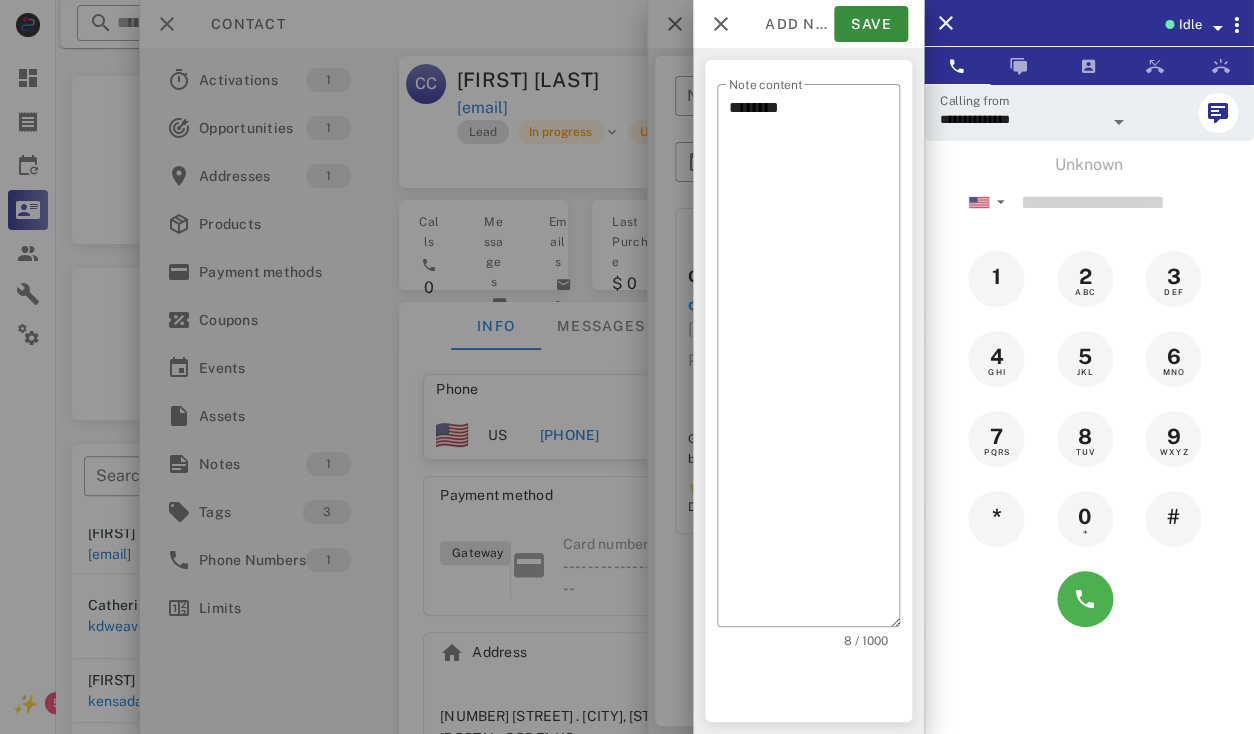 click at bounding box center (627, 367) 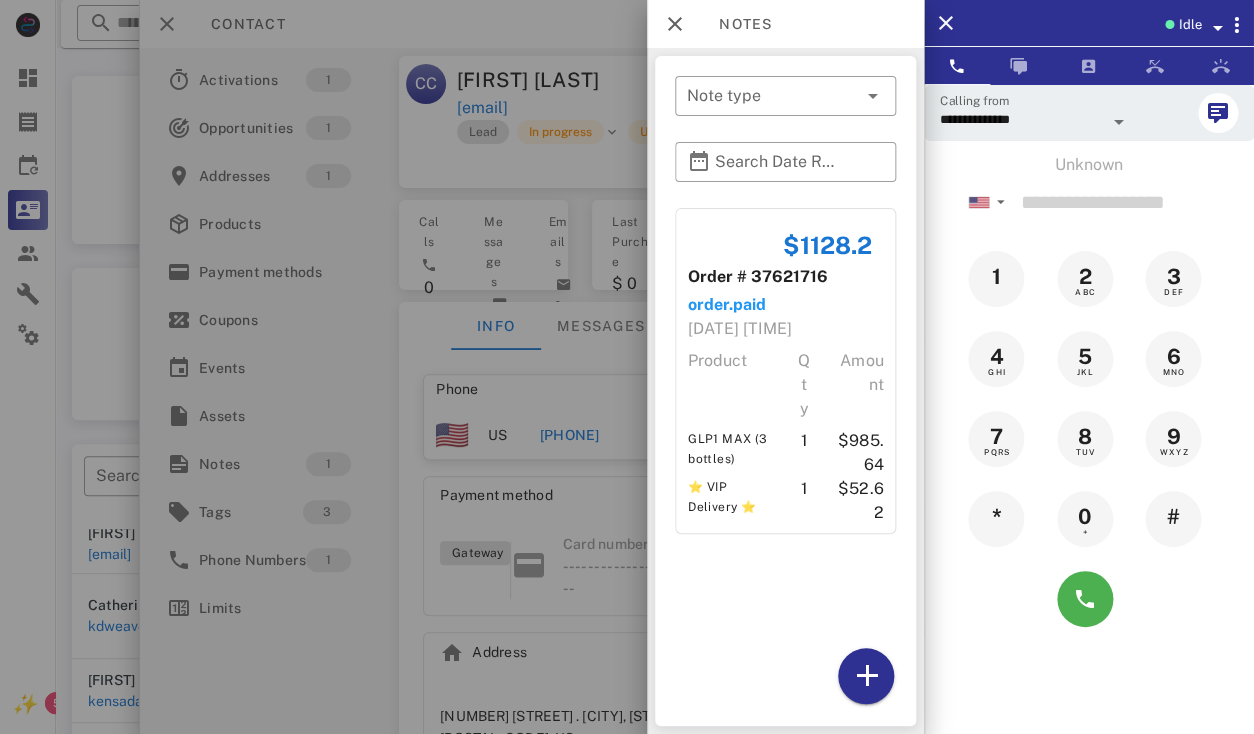 click at bounding box center [627, 367] 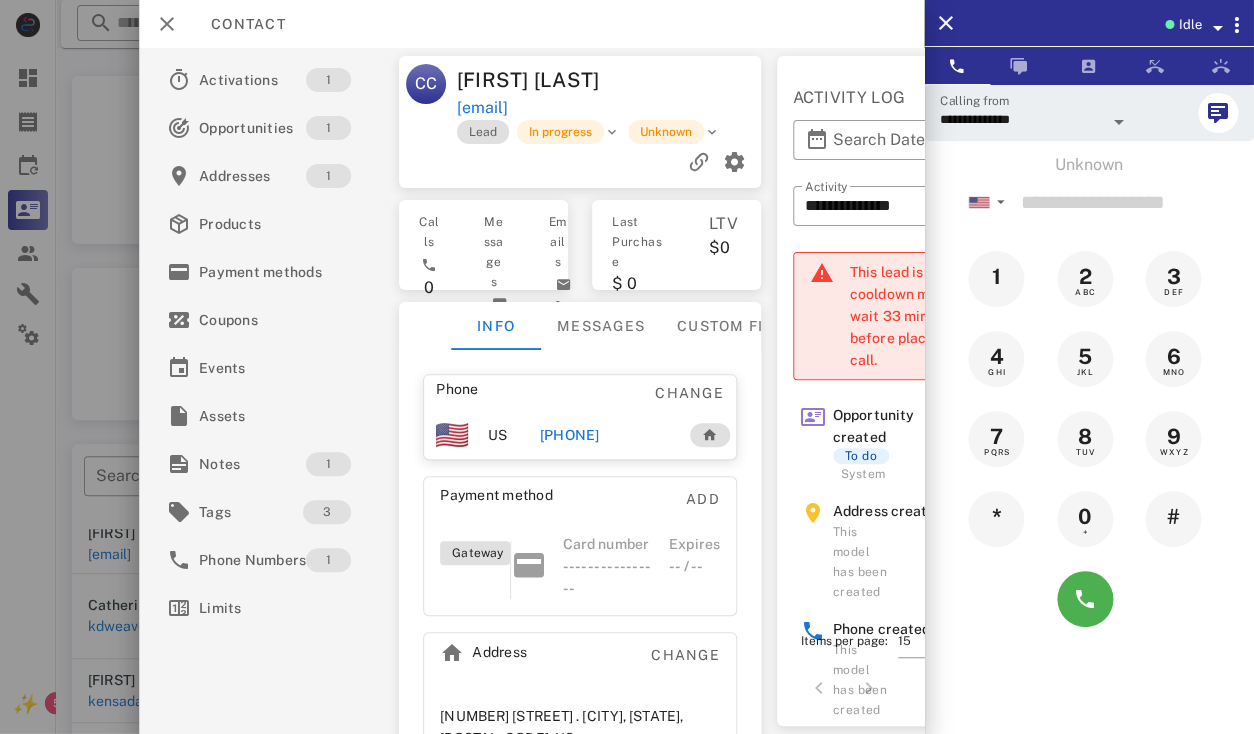 click on "[PHONE]" at bounding box center [569, 435] 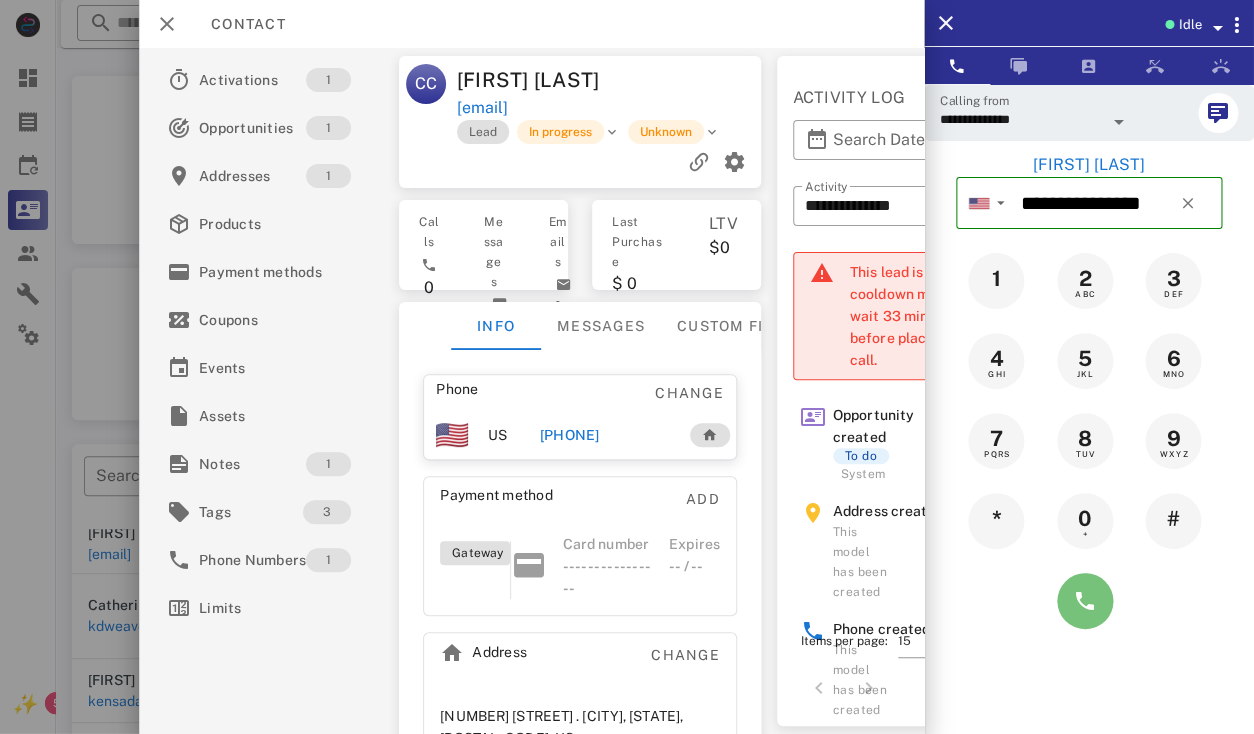 click at bounding box center [1085, 601] 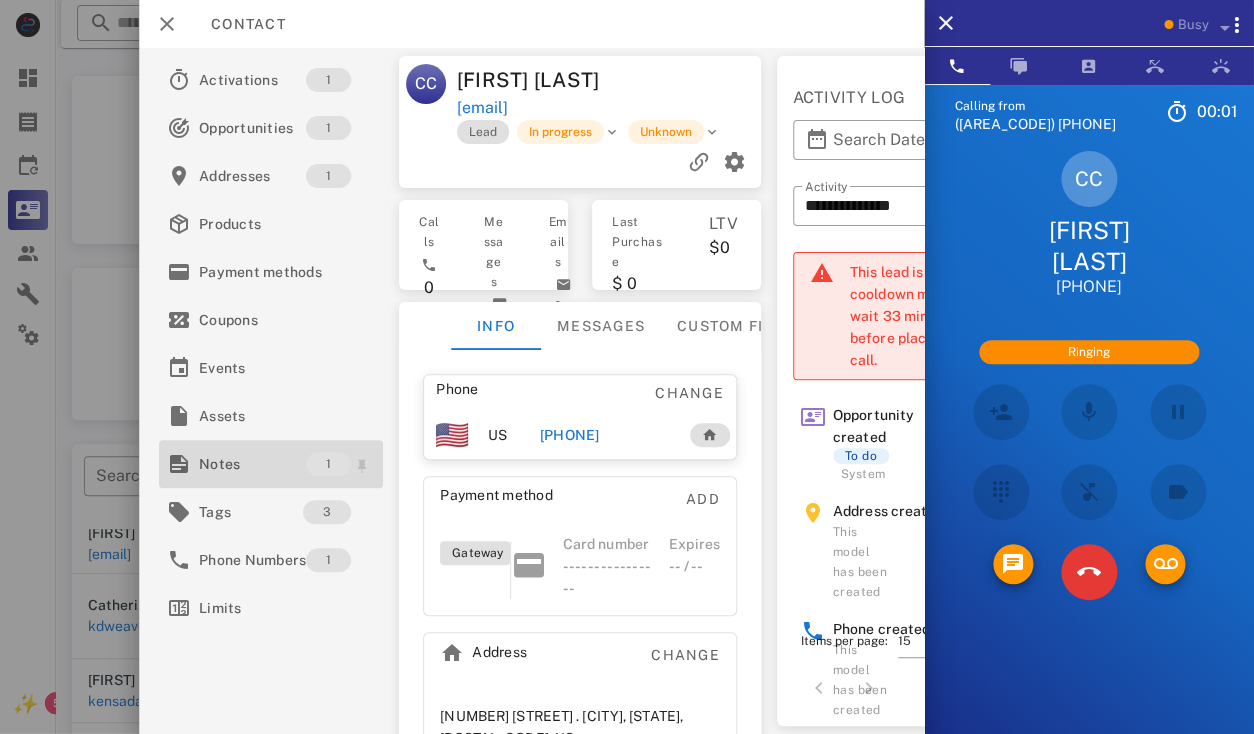 click on "Notes" at bounding box center (252, 464) 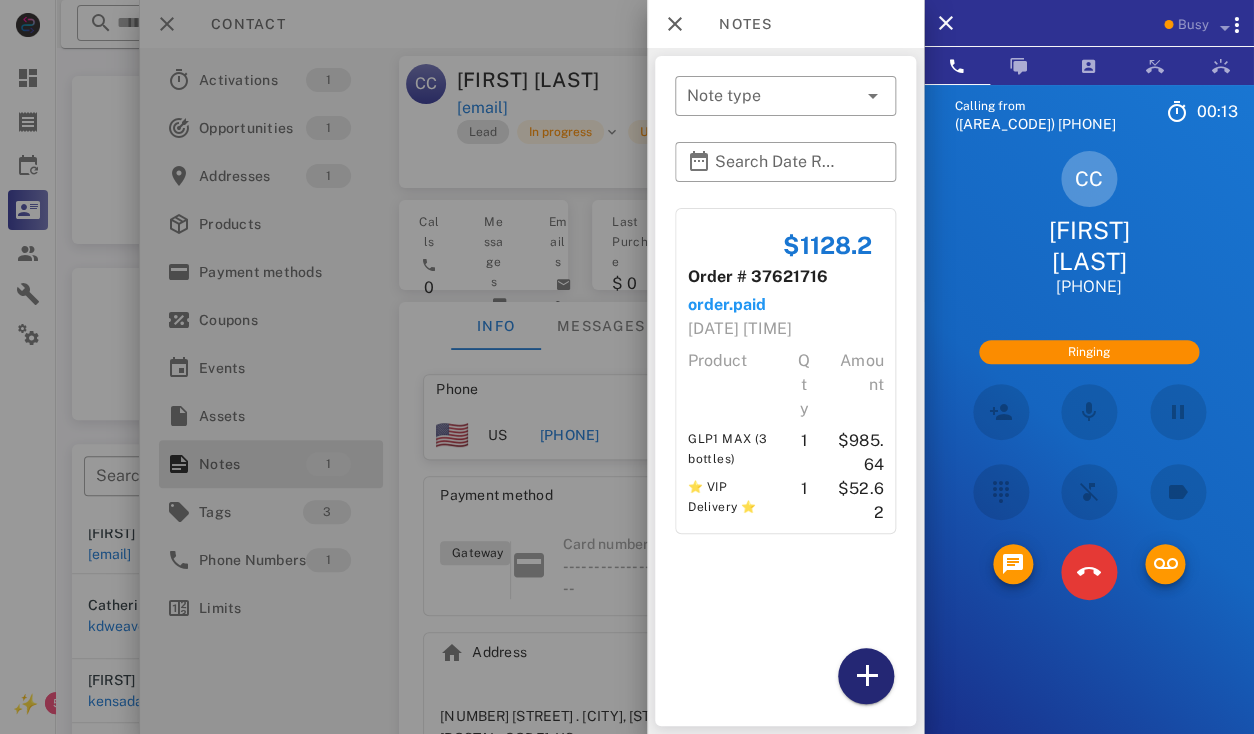 click at bounding box center (866, 676) 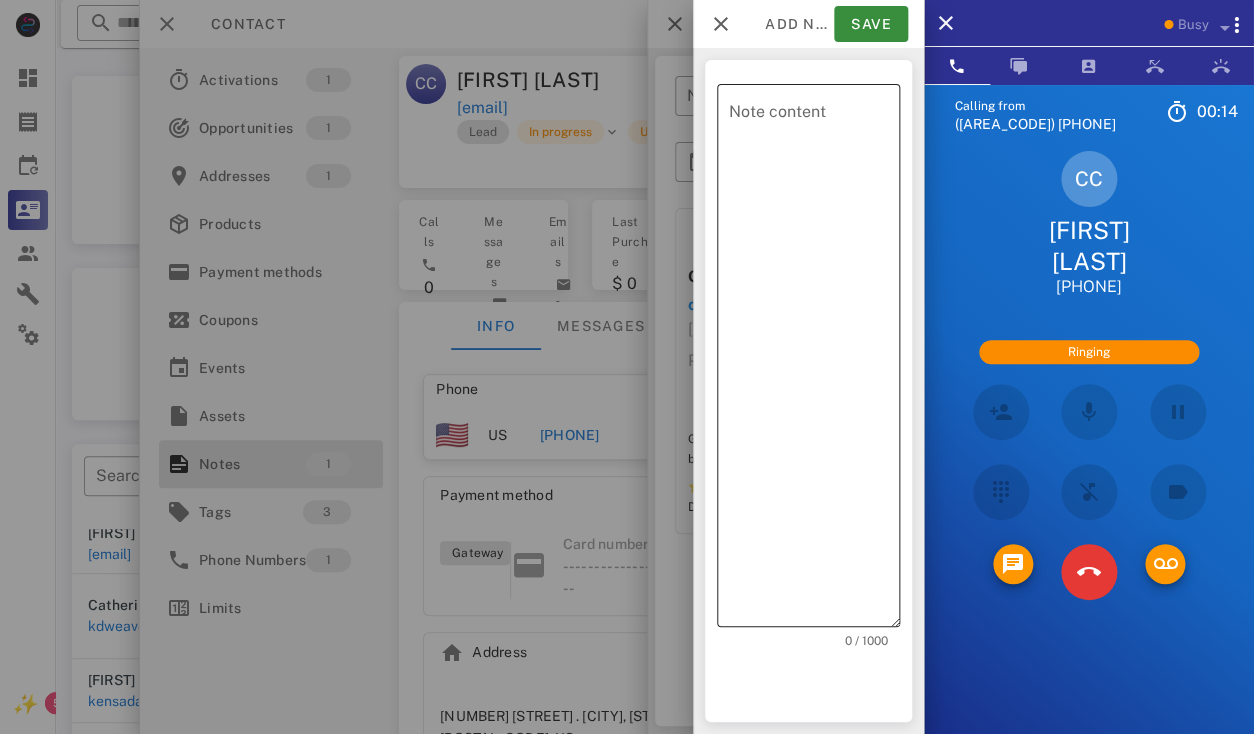 click on "Note content" at bounding box center (814, 360) 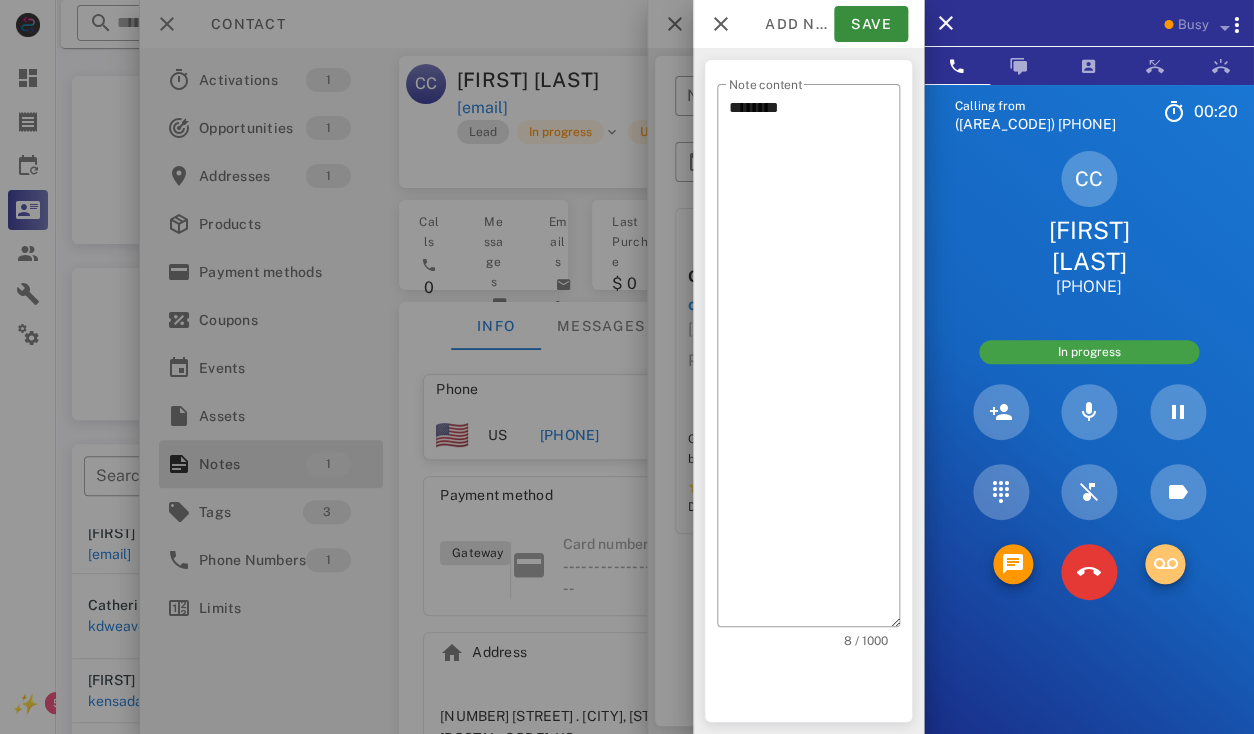click at bounding box center [1165, 564] 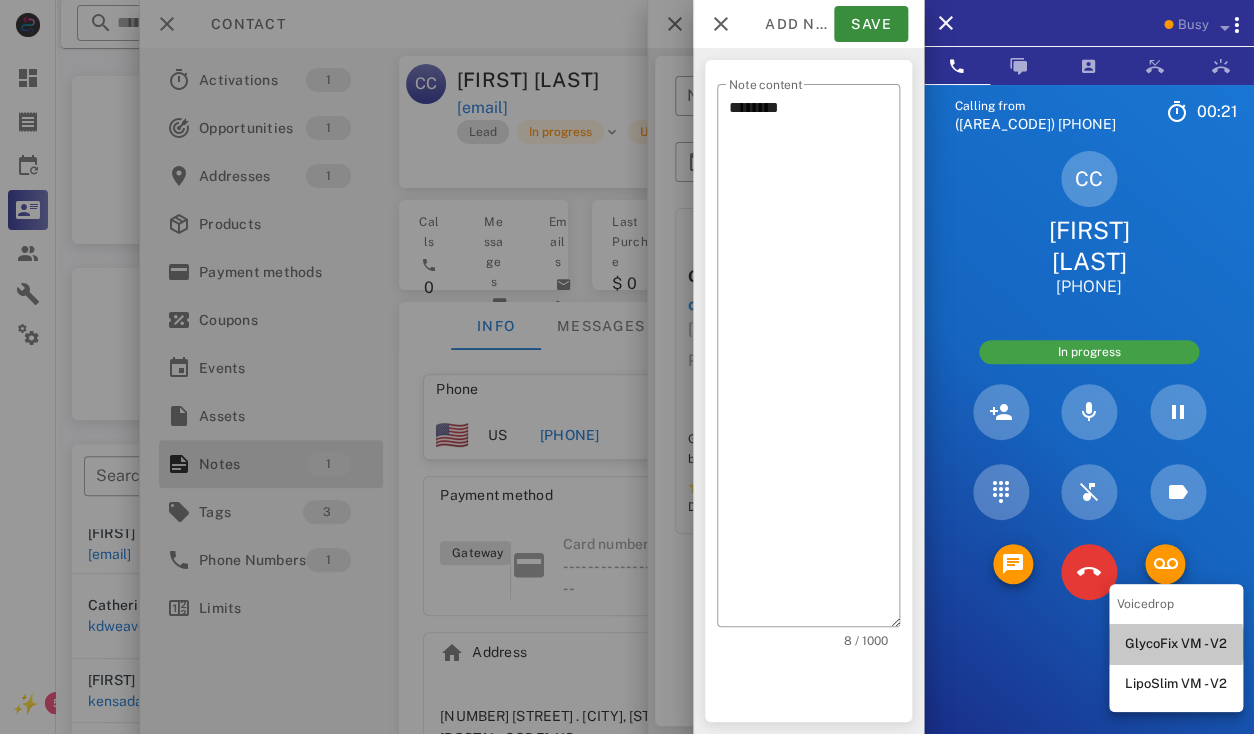 click on "GlycoFix VM - V2" at bounding box center (1176, 644) 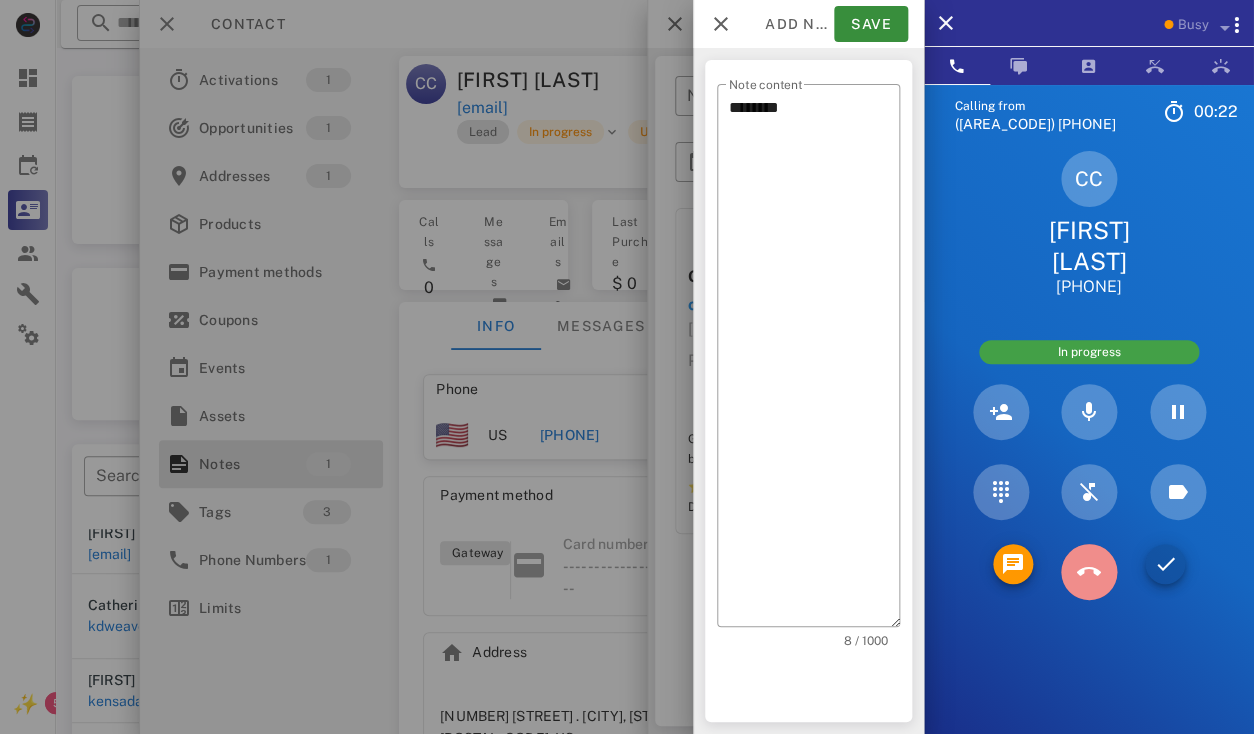 click at bounding box center [1089, 572] 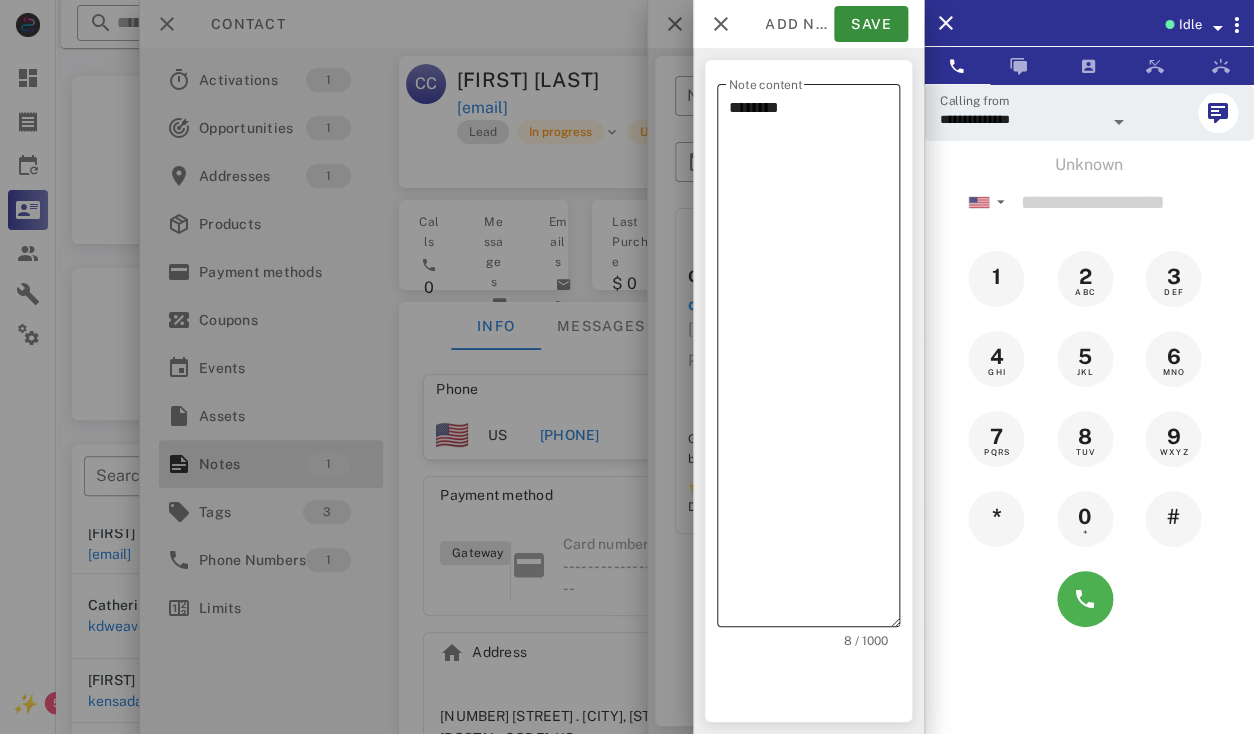 click on "********" at bounding box center (814, 360) 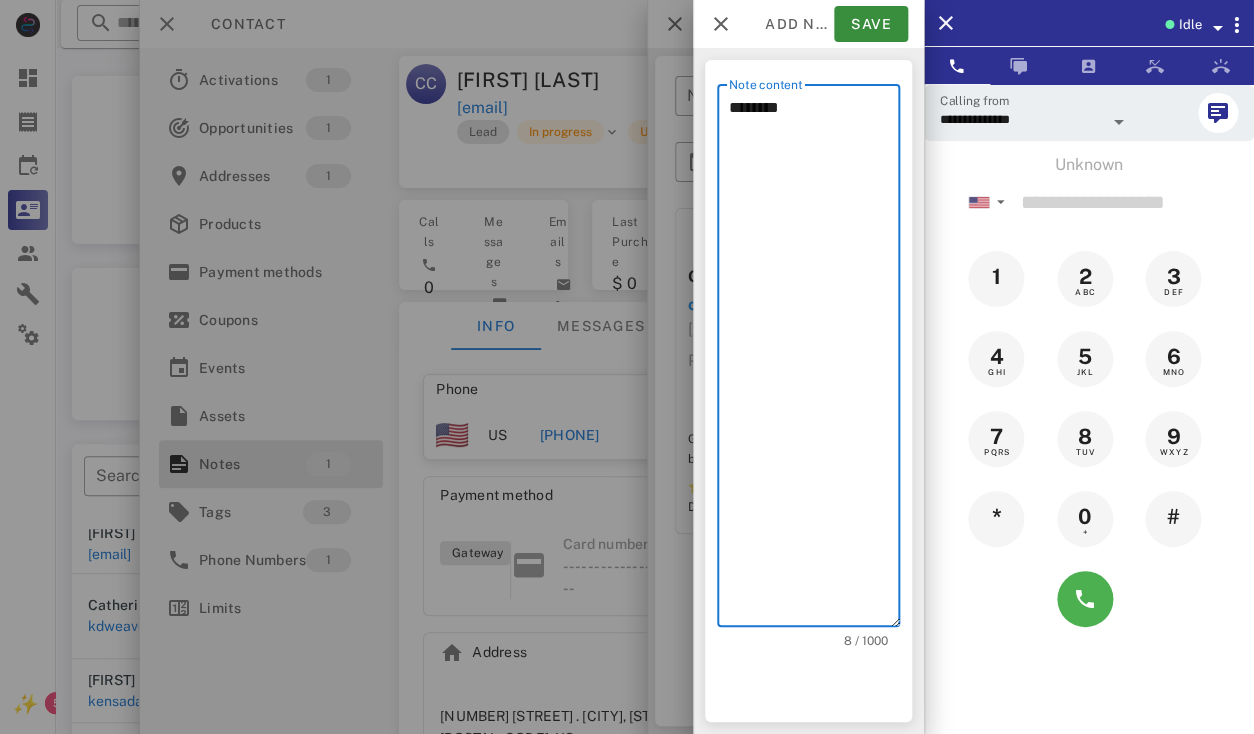 click on "********" at bounding box center (814, 360) 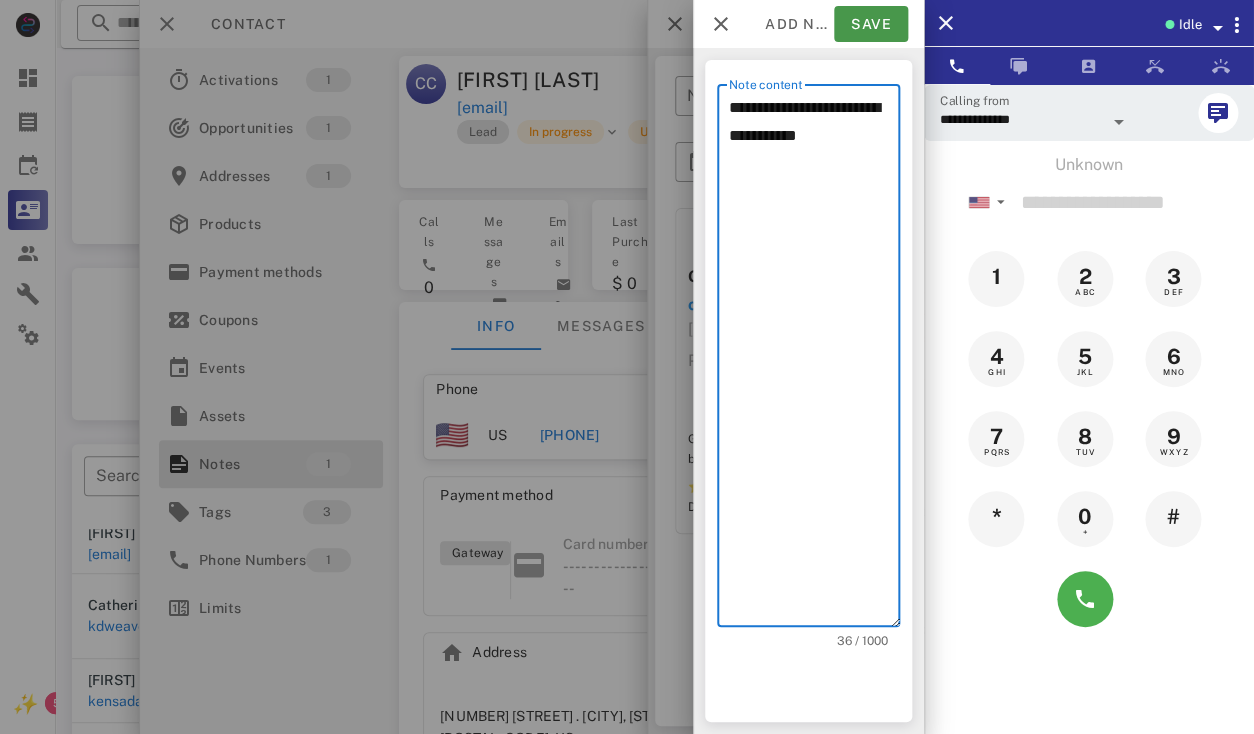 type on "**********" 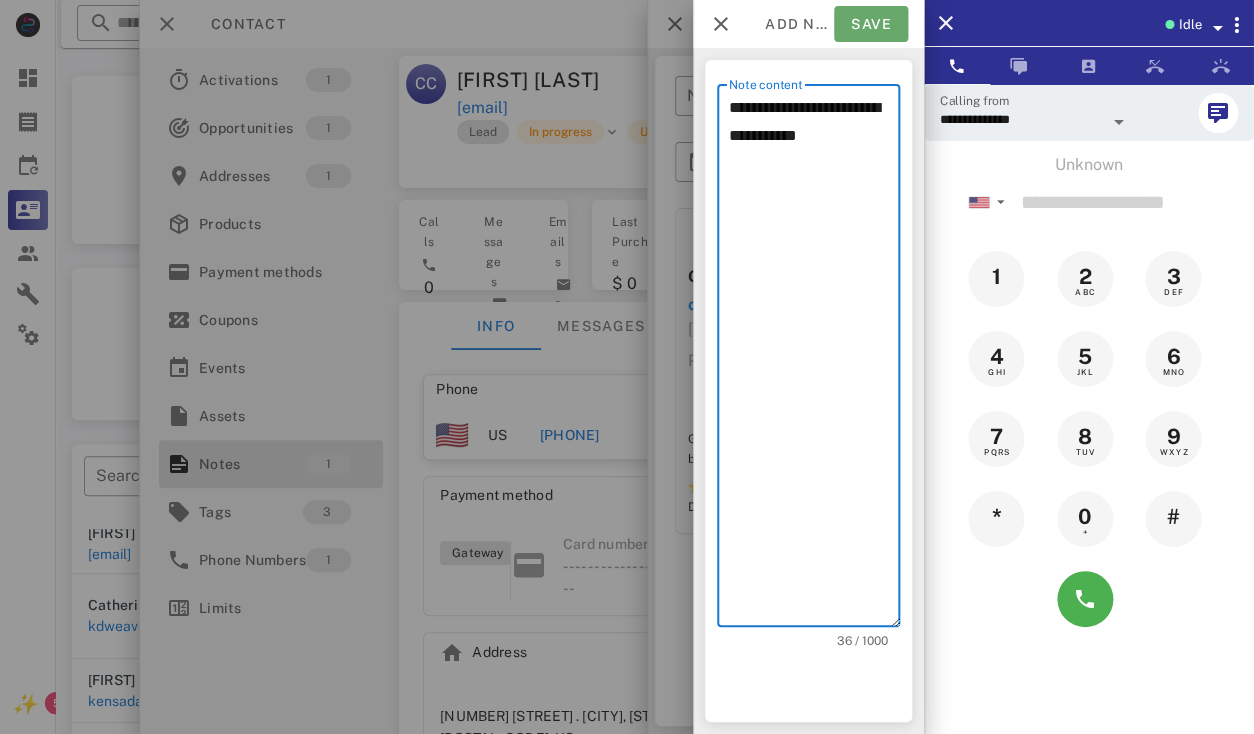click on "Save" at bounding box center (871, 24) 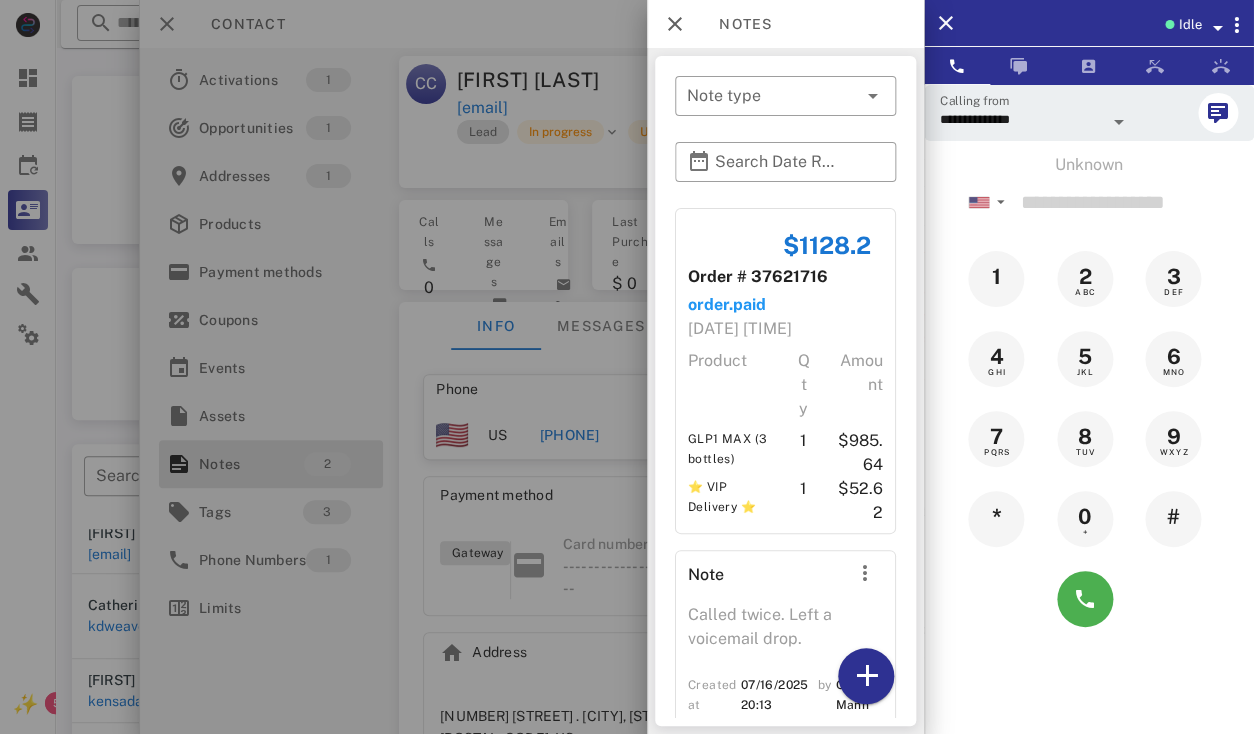 click at bounding box center [627, 367] 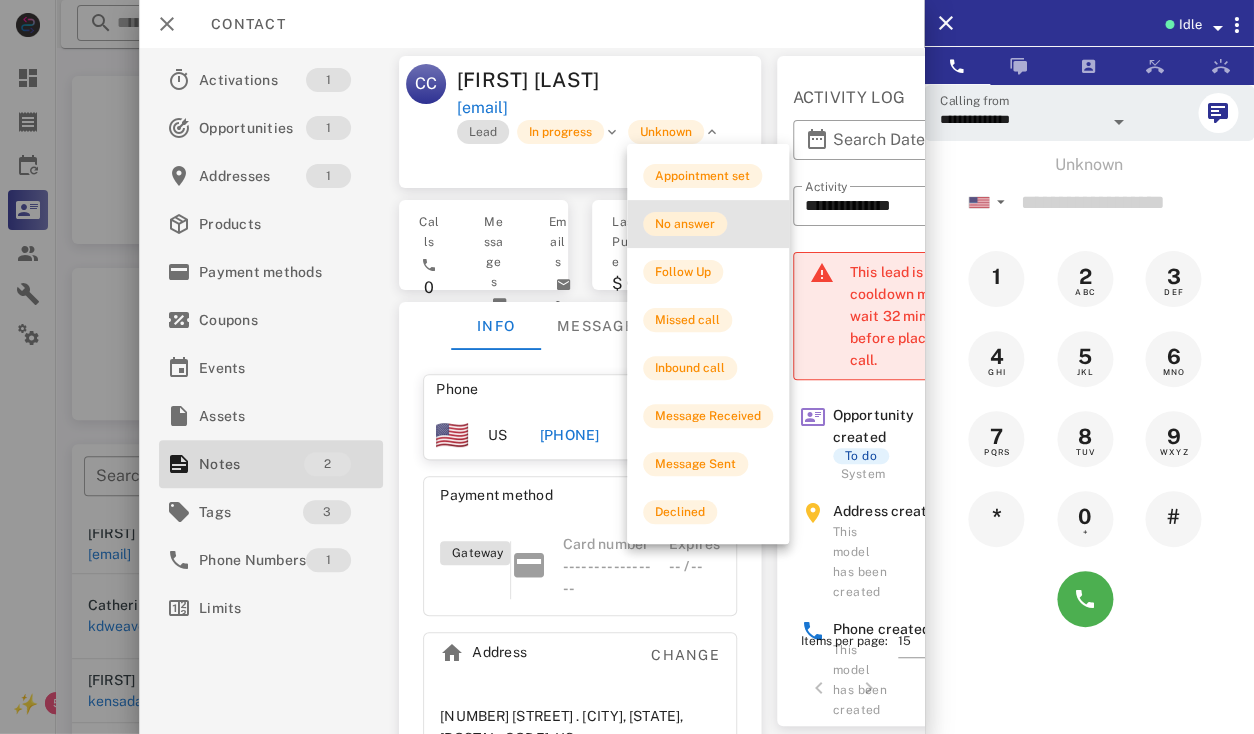 click on "No answer" at bounding box center (685, 224) 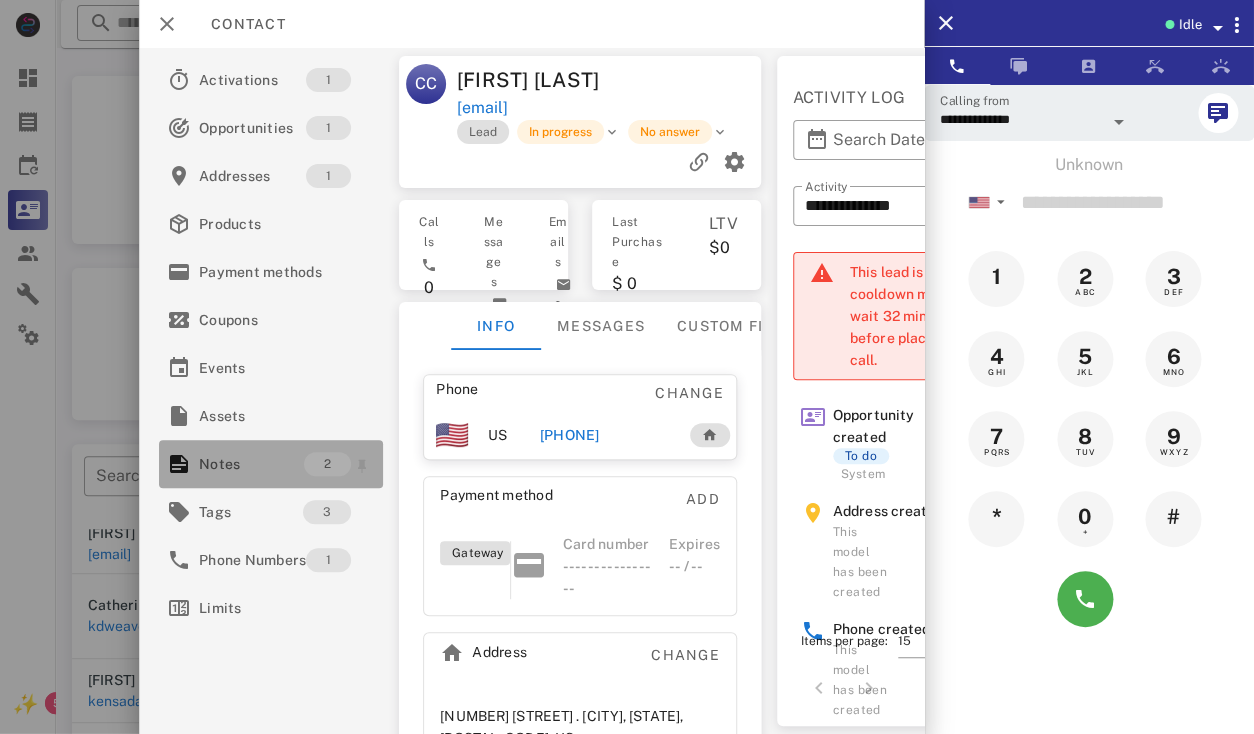 click on "Notes" at bounding box center [251, 464] 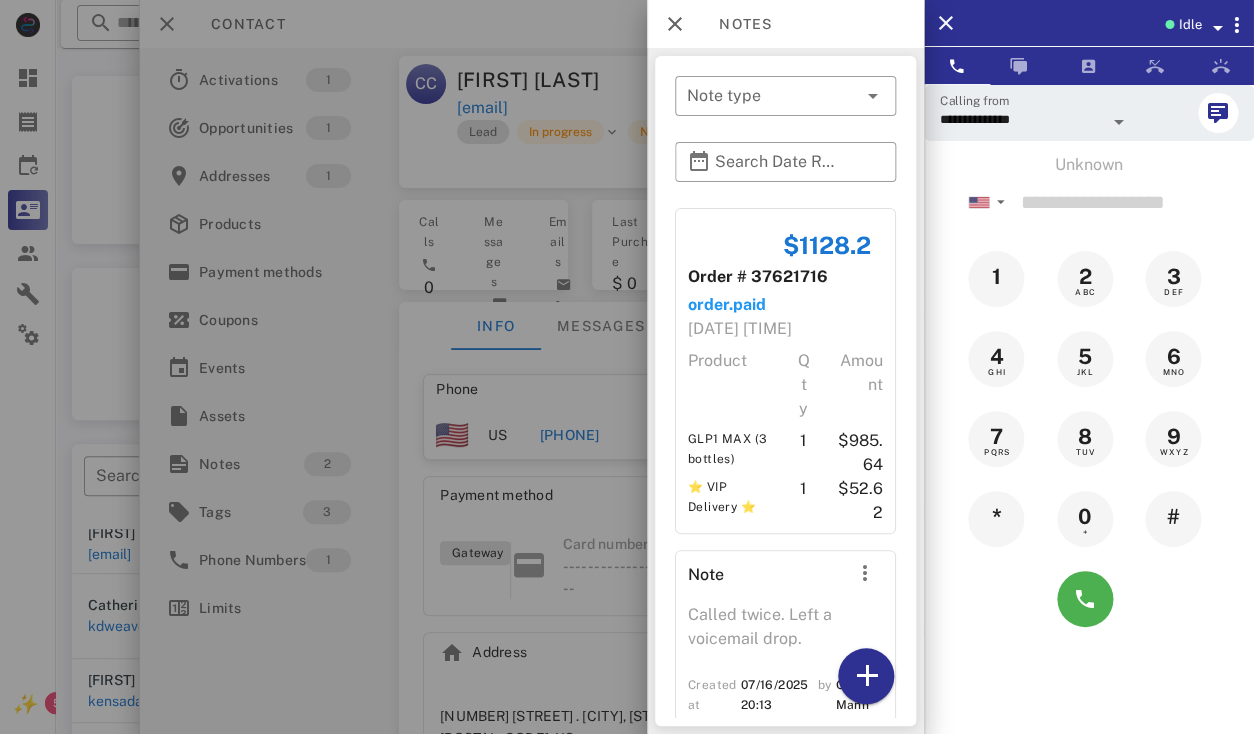 click at bounding box center (627, 367) 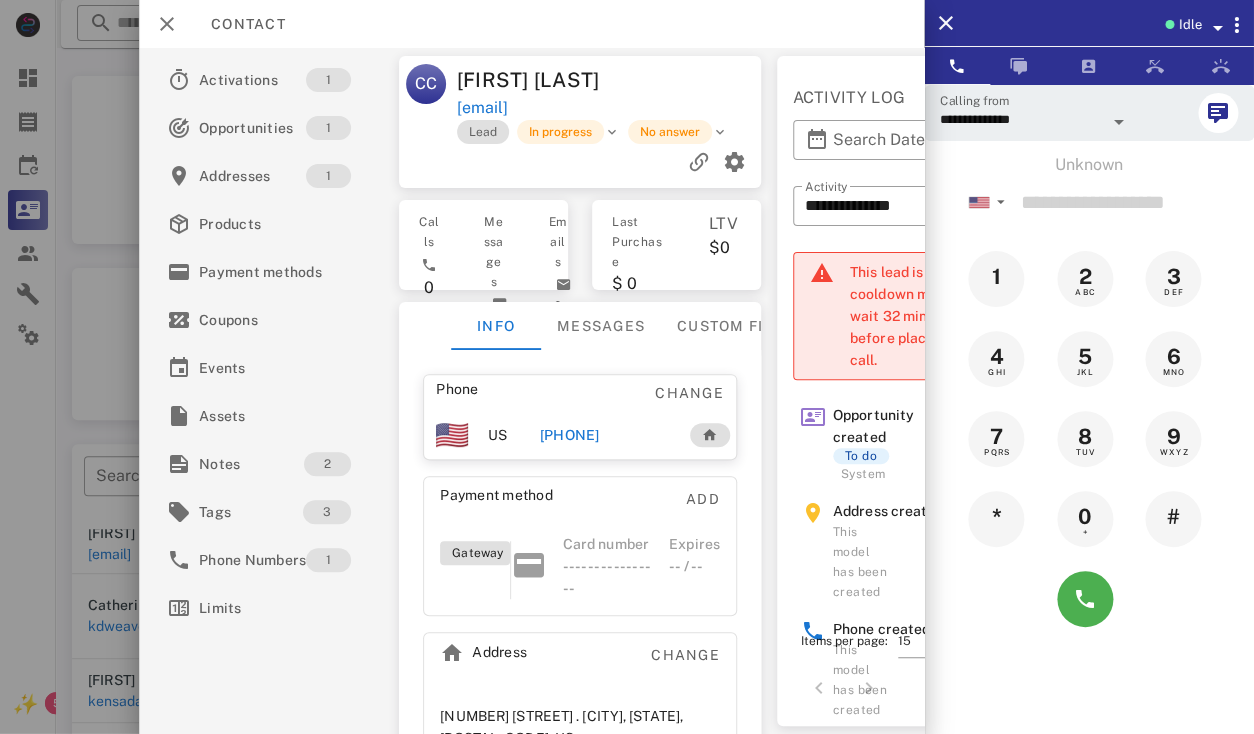 click on "[PHONE]" at bounding box center (606, 435) 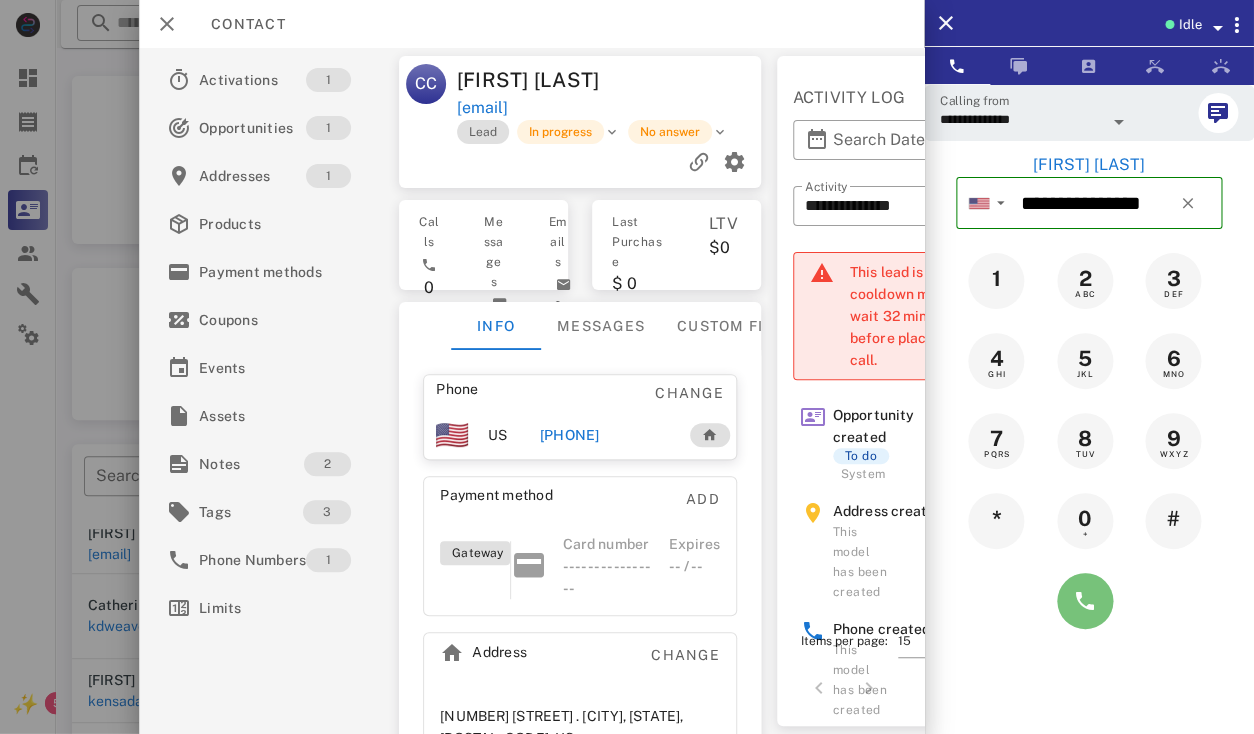 click at bounding box center (1085, 601) 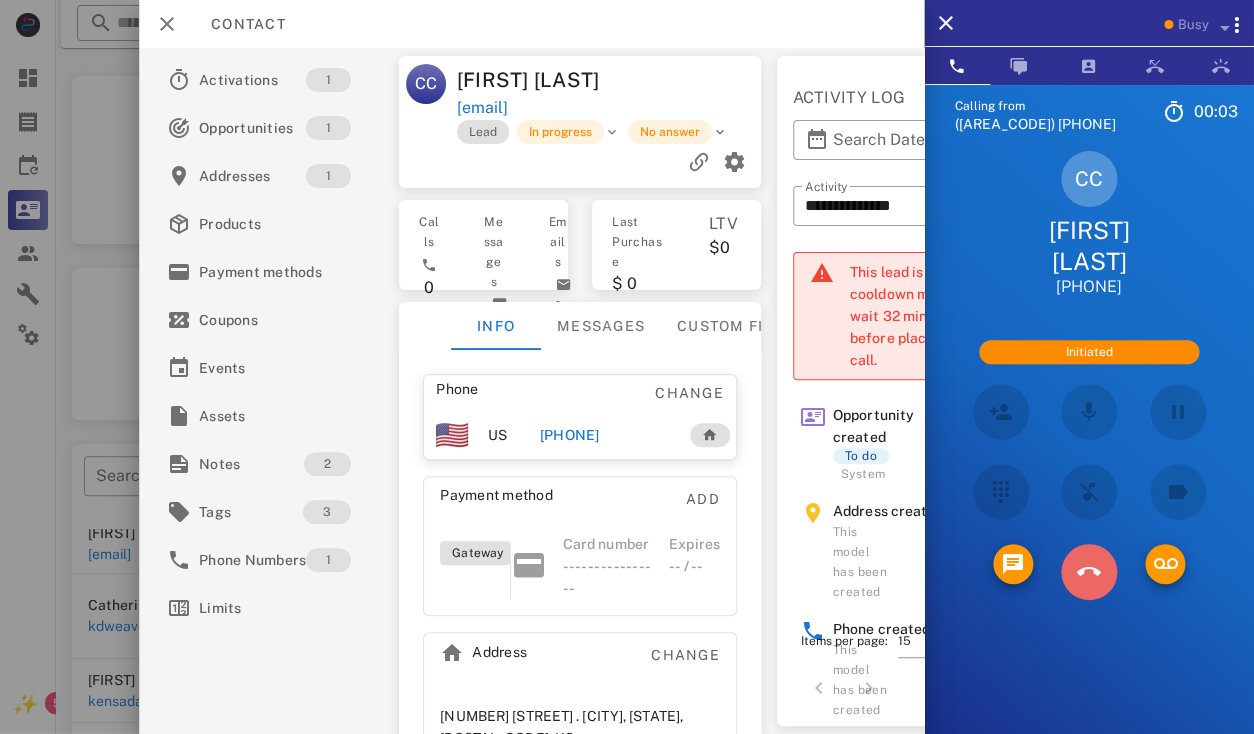 click at bounding box center [1089, 572] 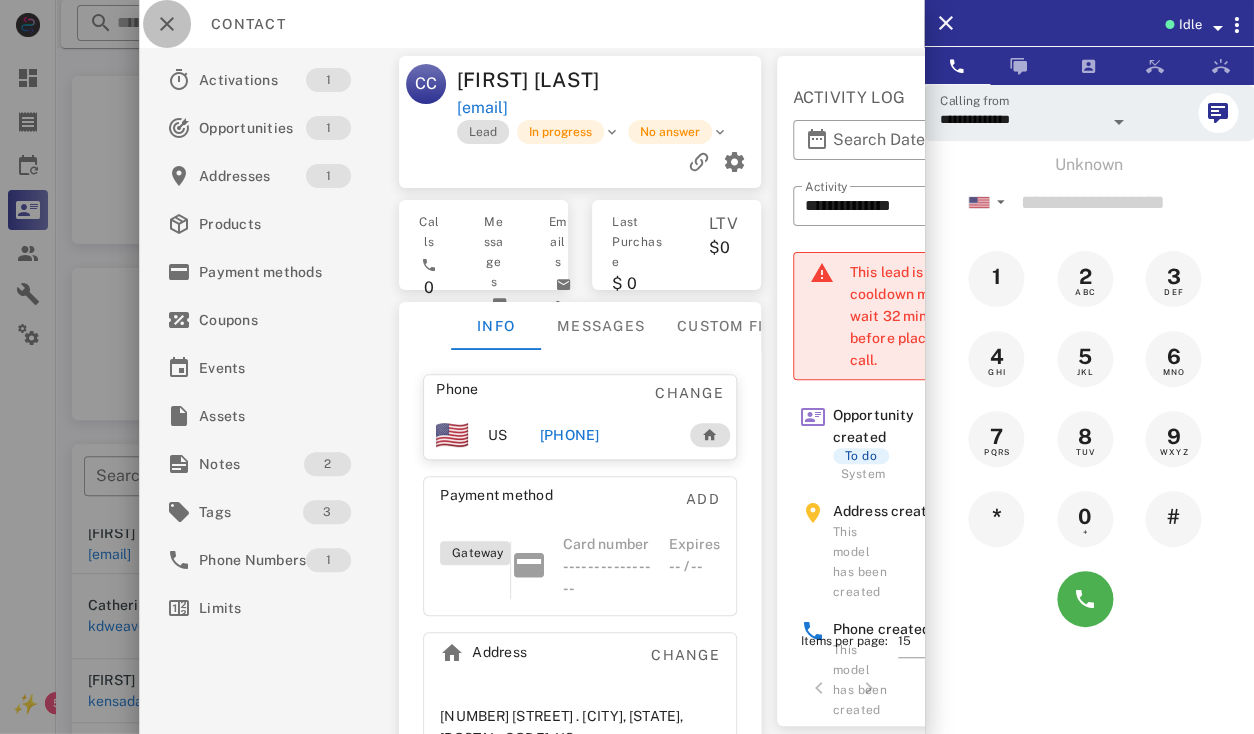 click at bounding box center (167, 24) 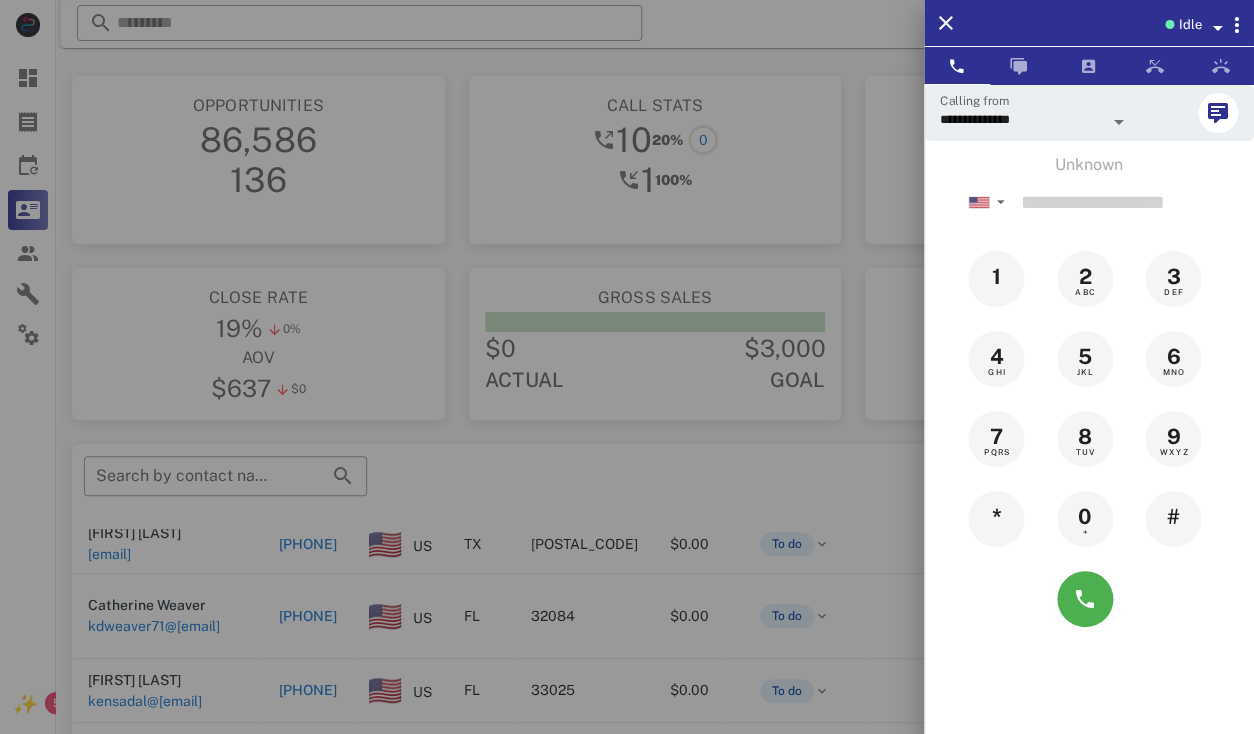 click at bounding box center [627, 367] 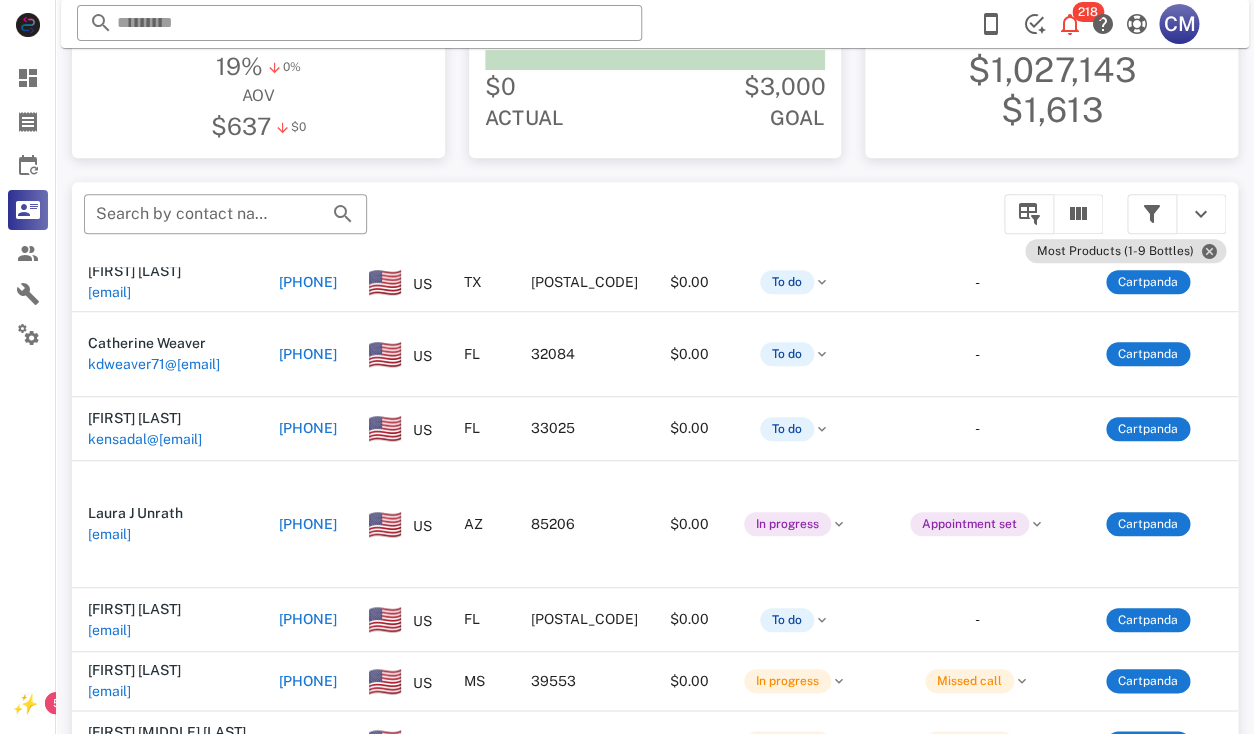 scroll, scrollTop: 328, scrollLeft: 0, axis: vertical 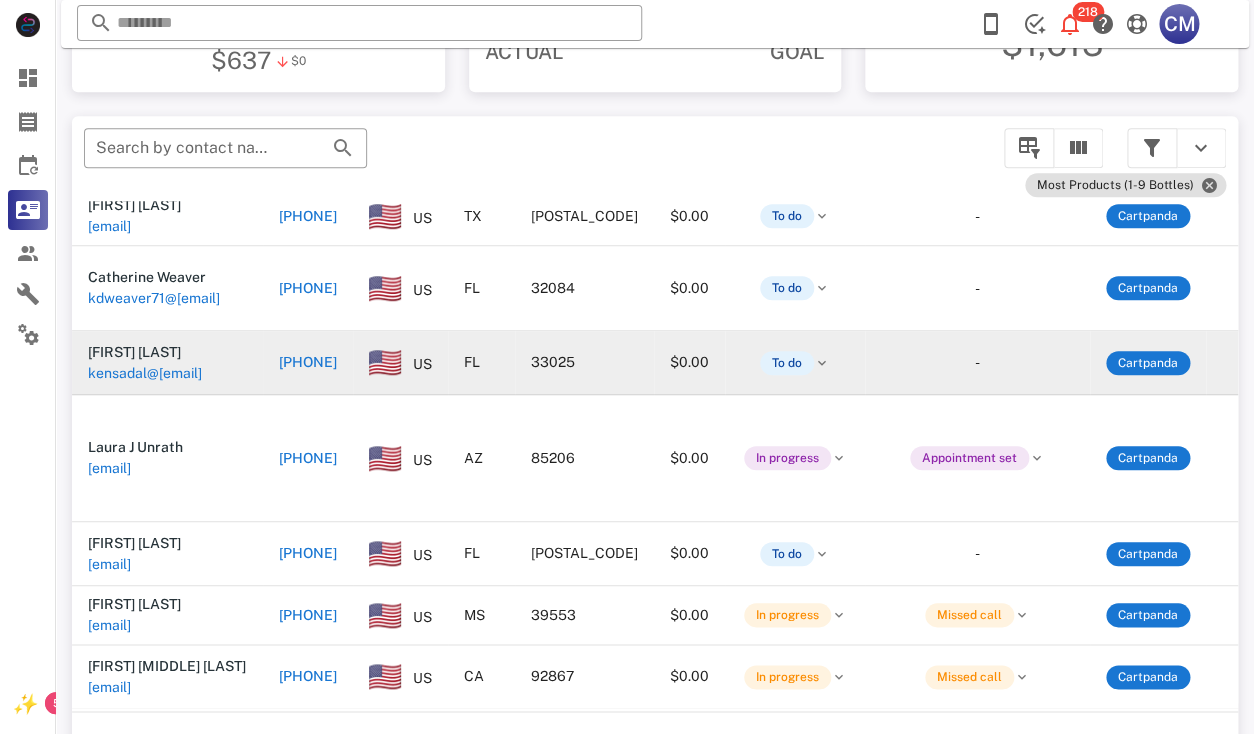 click on "kensadal@[EMAIL]" at bounding box center [145, 373] 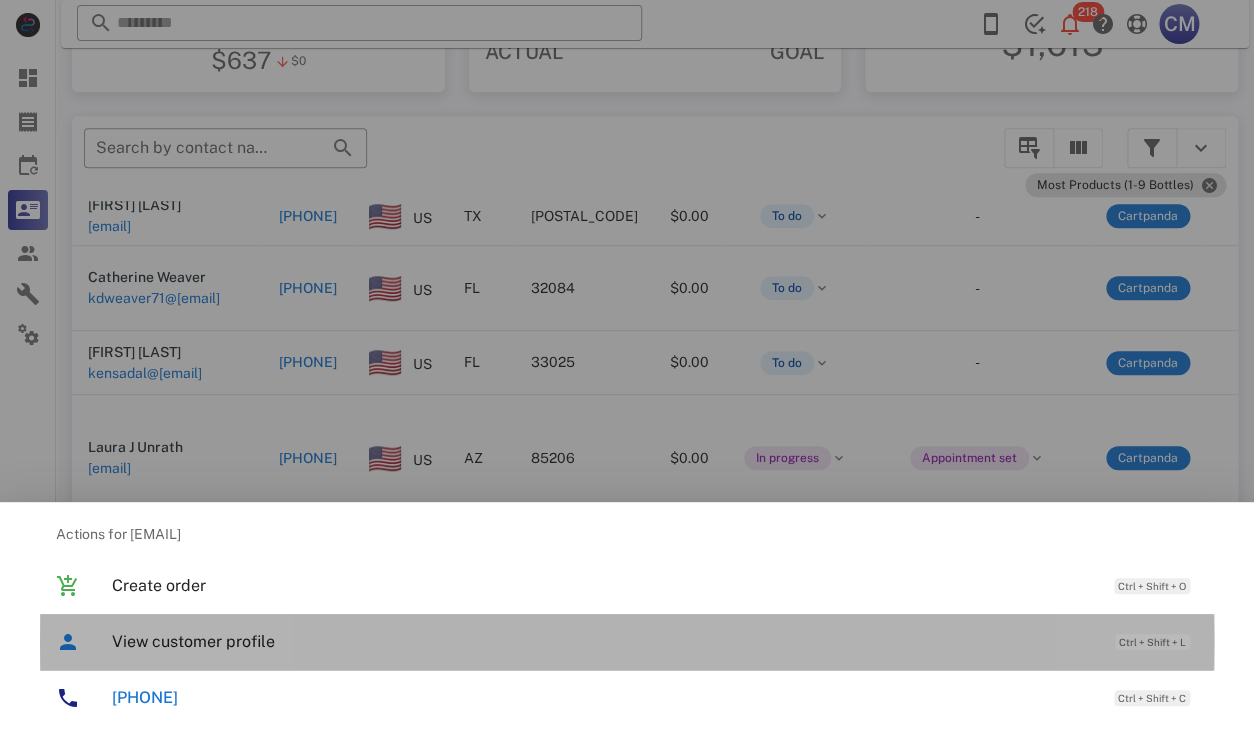 click on "View customer profile" at bounding box center [603, 641] 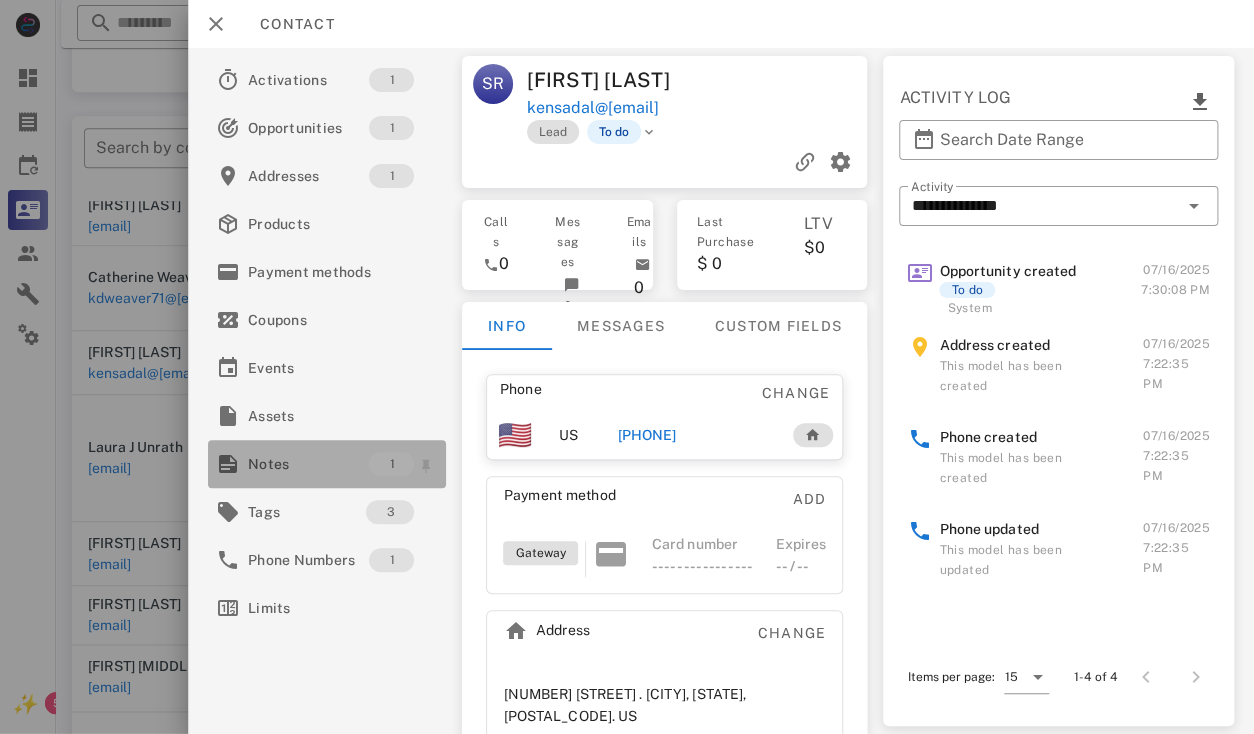 click on "Notes" at bounding box center [308, 464] 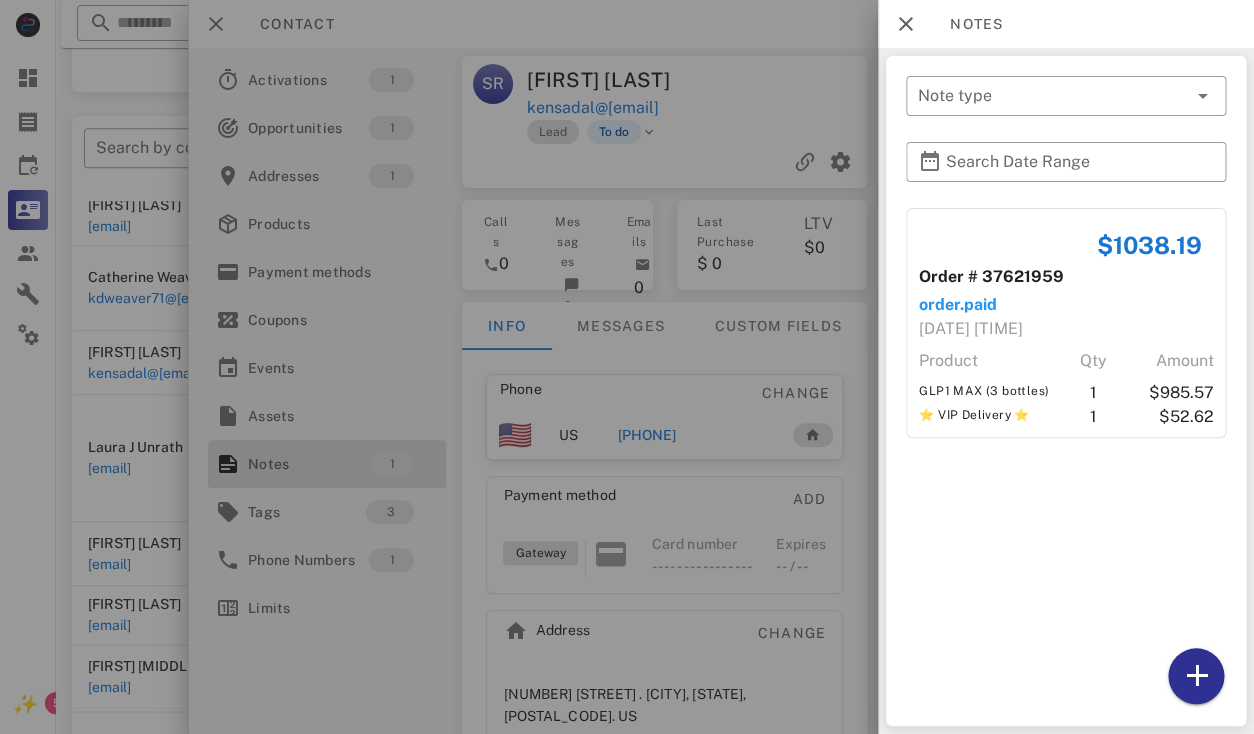 click at bounding box center (627, 367) 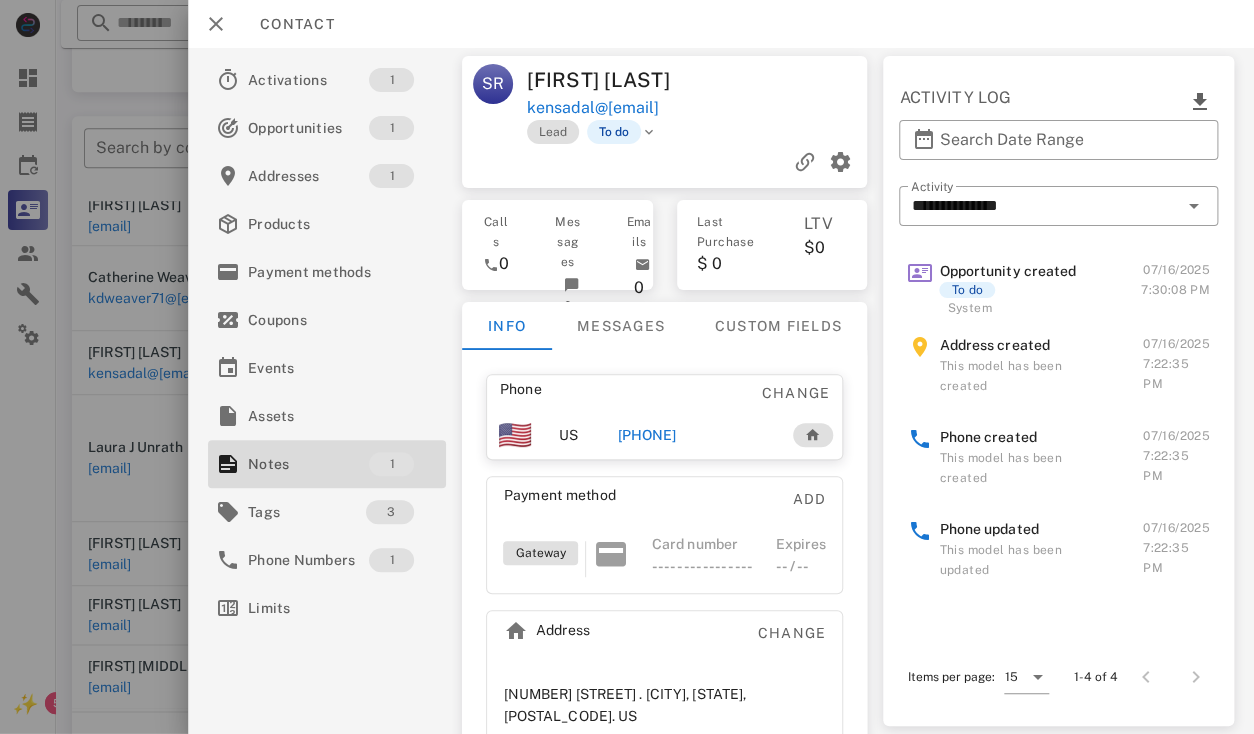 click on "[FIRST] [LAST]" at bounding box center (613, 80) 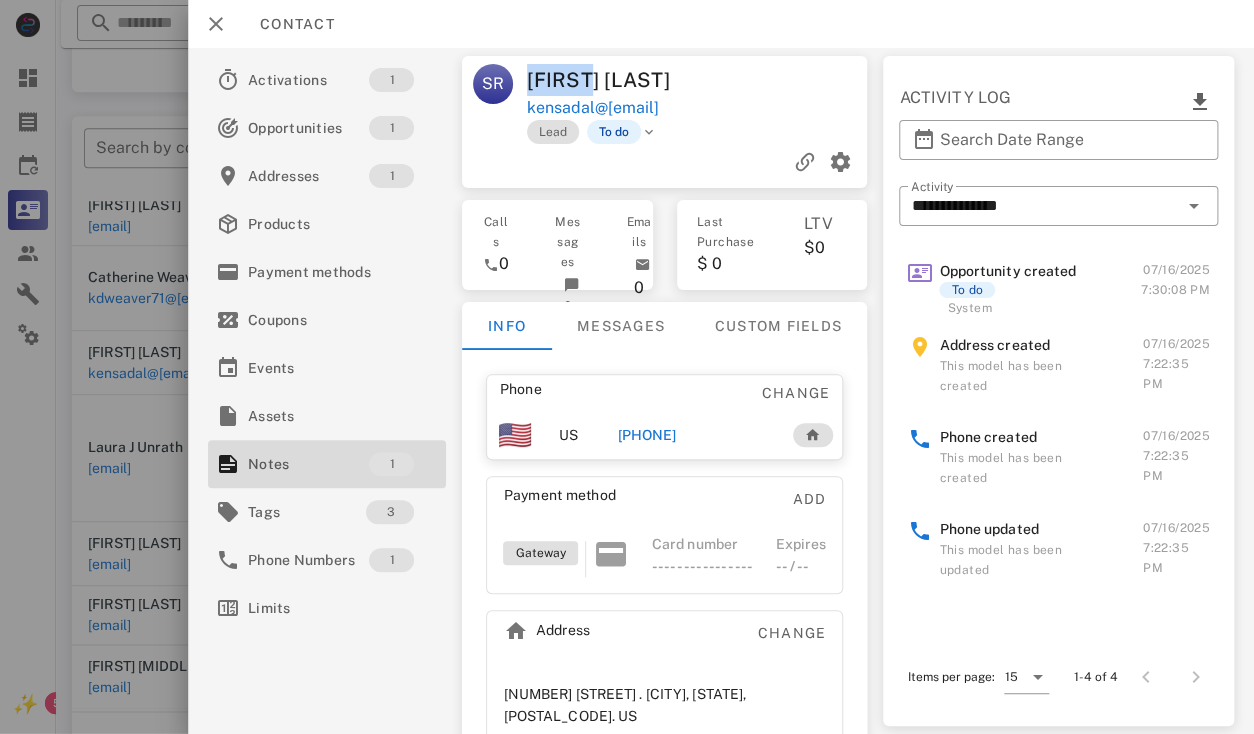 click on "[FIRST] [LAST]" at bounding box center [613, 80] 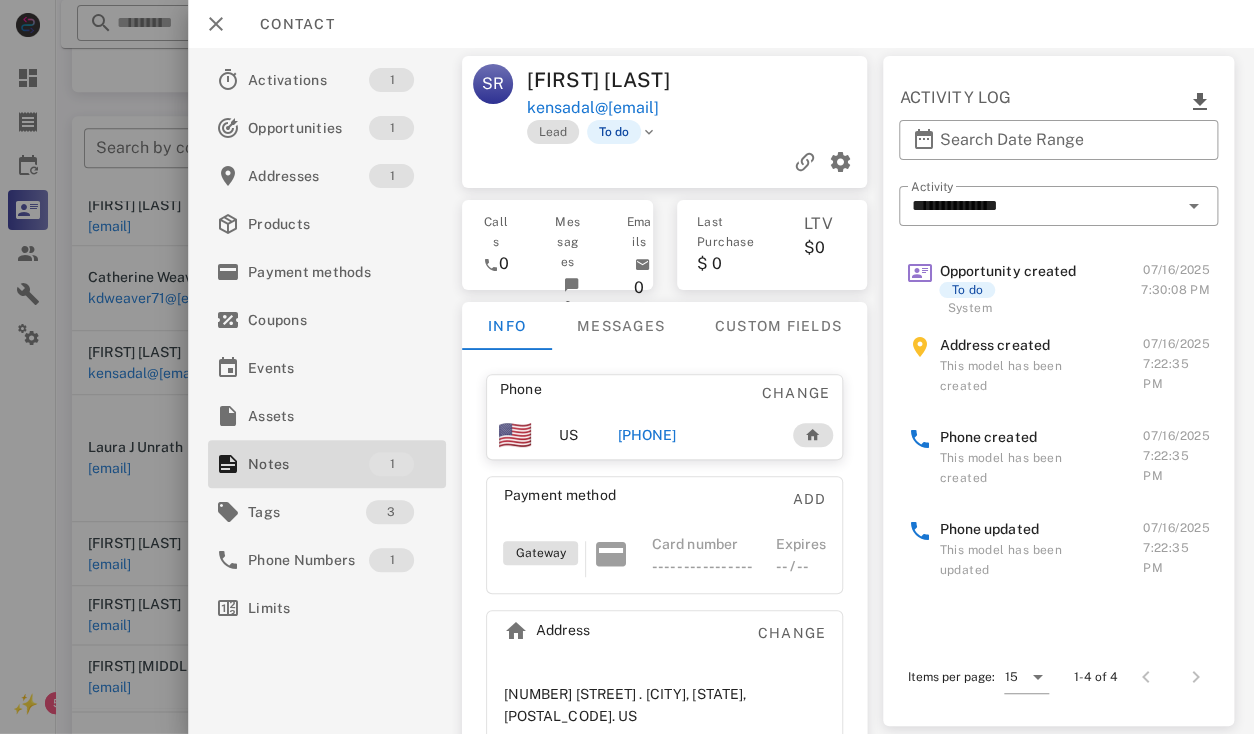 click on "[FIRST] [LAST]" at bounding box center (613, 80) 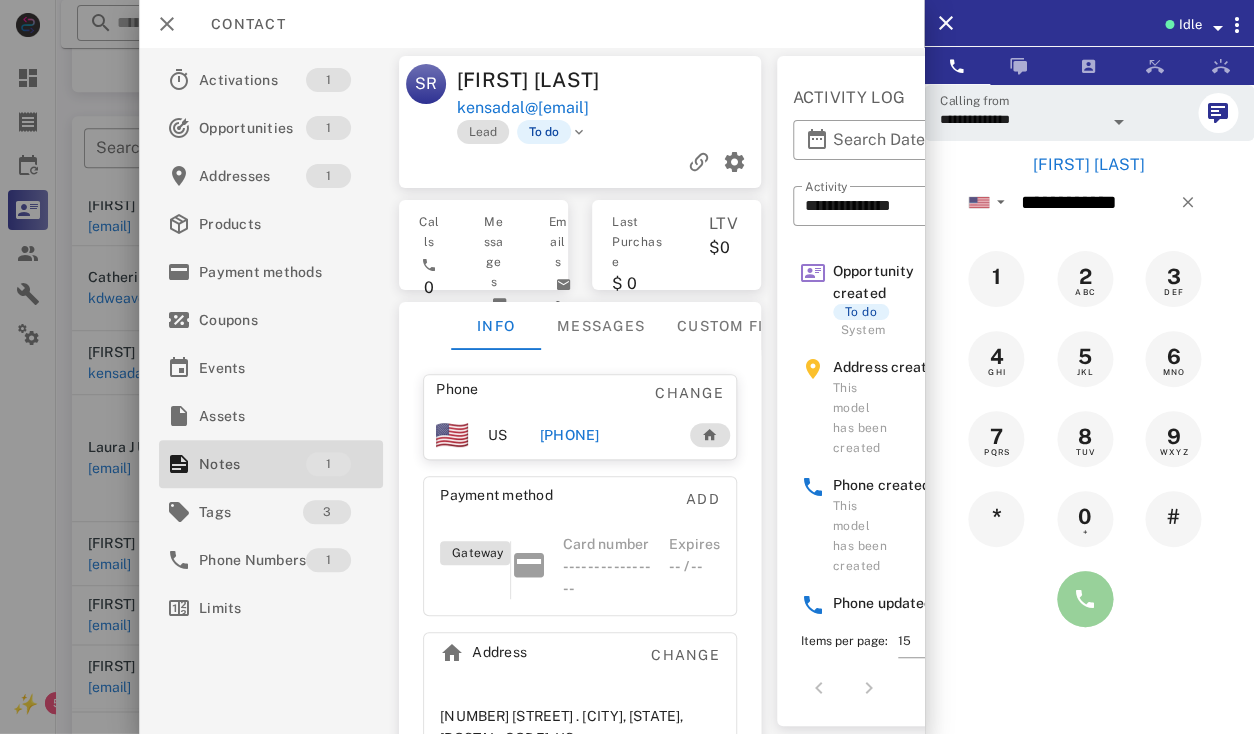 click at bounding box center (1085, 599) 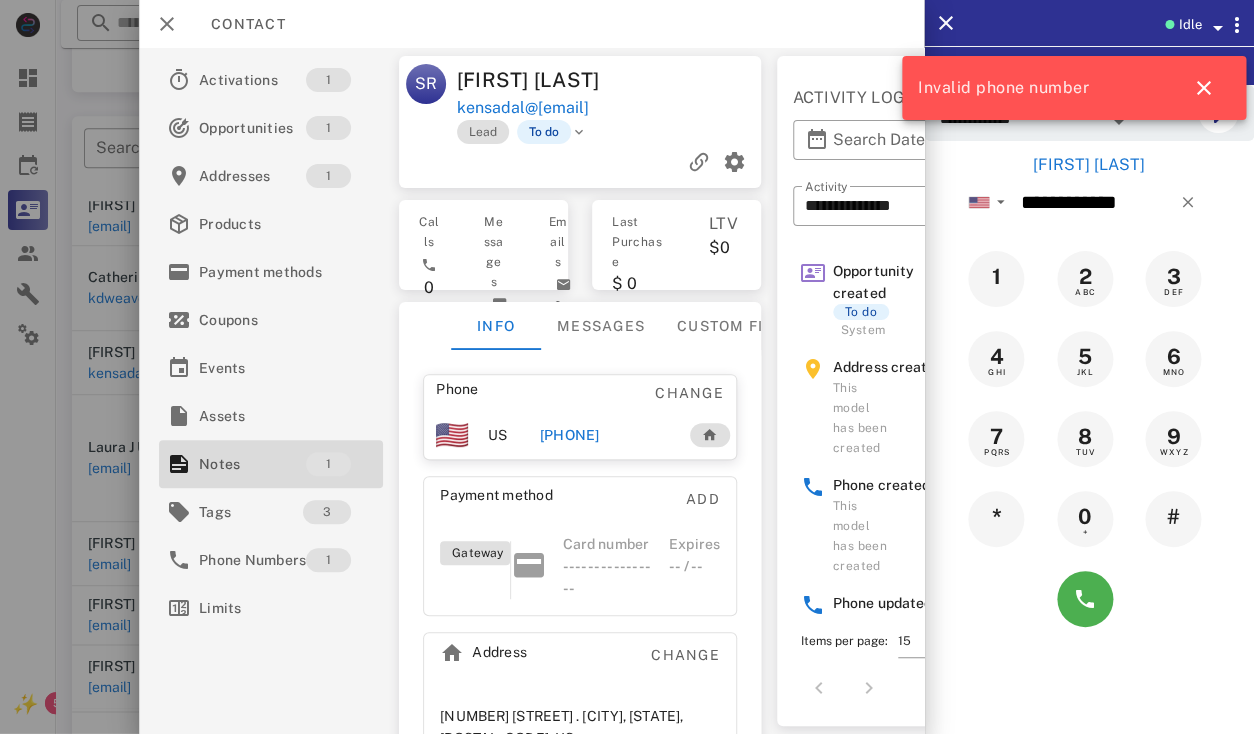 click on "[PHONE]" at bounding box center (569, 435) 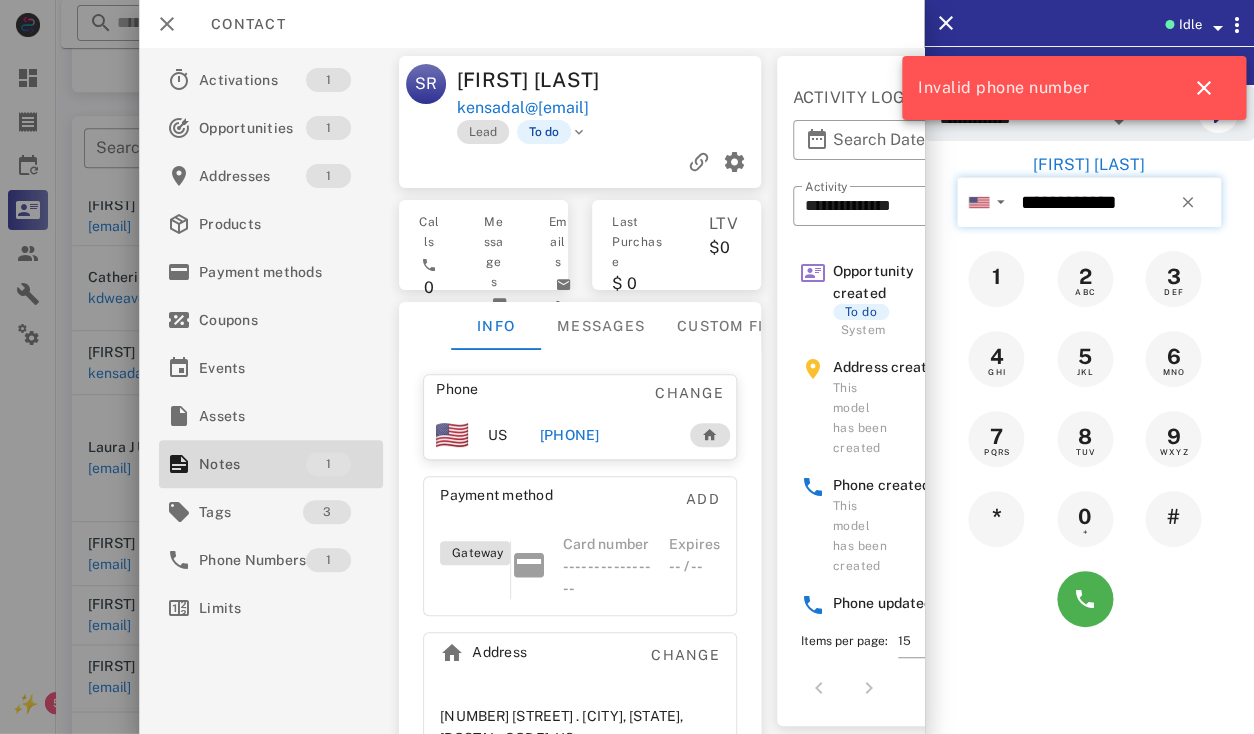 click on "**********" at bounding box center (1117, 202) 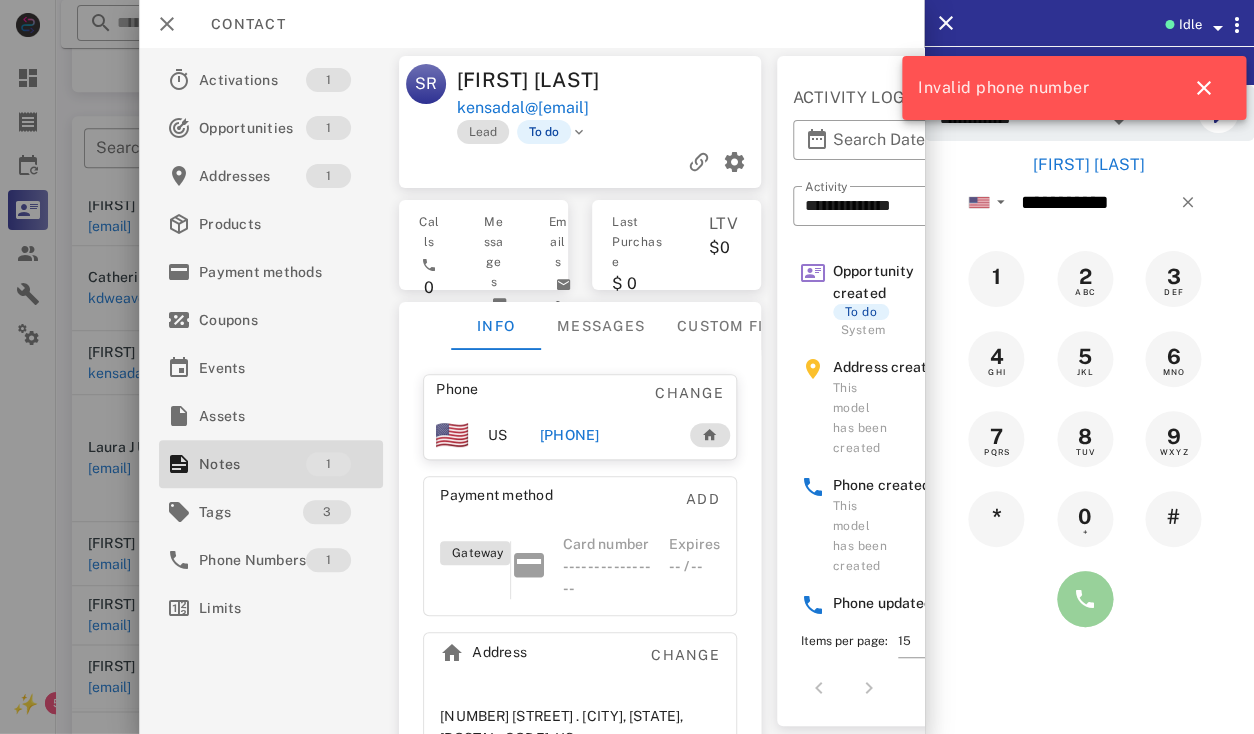 click at bounding box center [1085, 599] 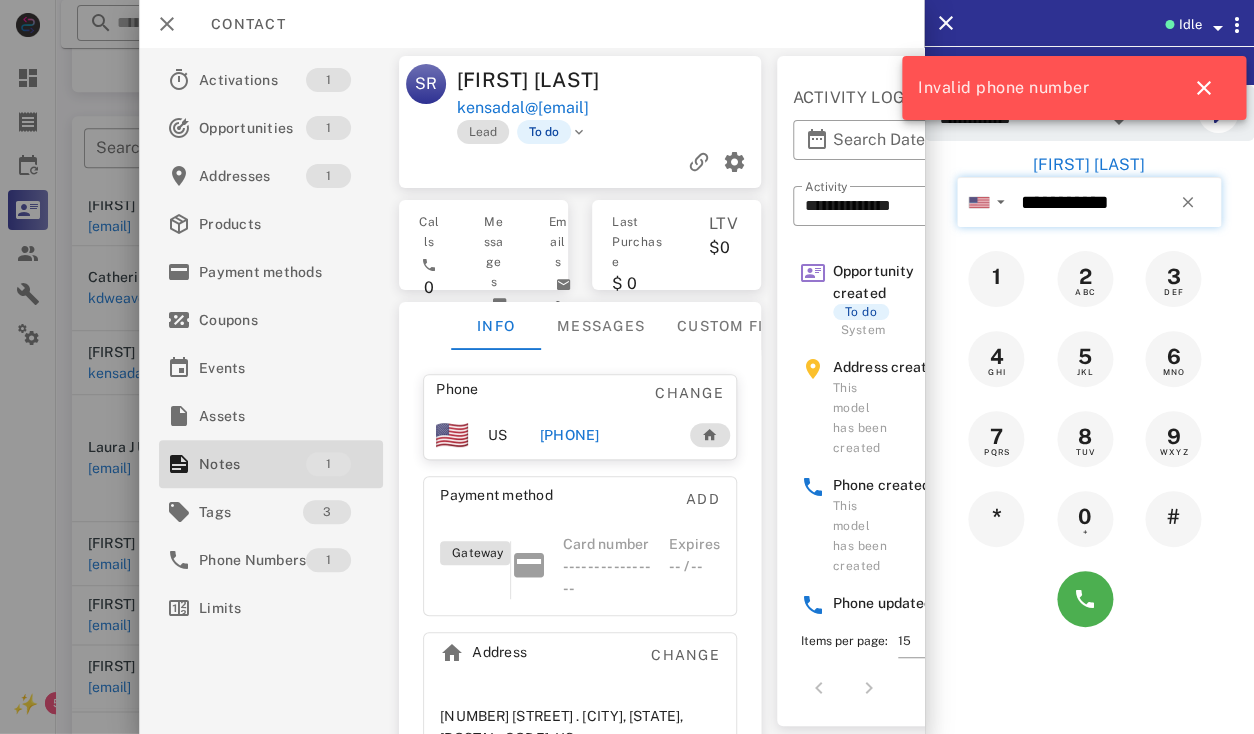 click on "**********" at bounding box center (1117, 202) 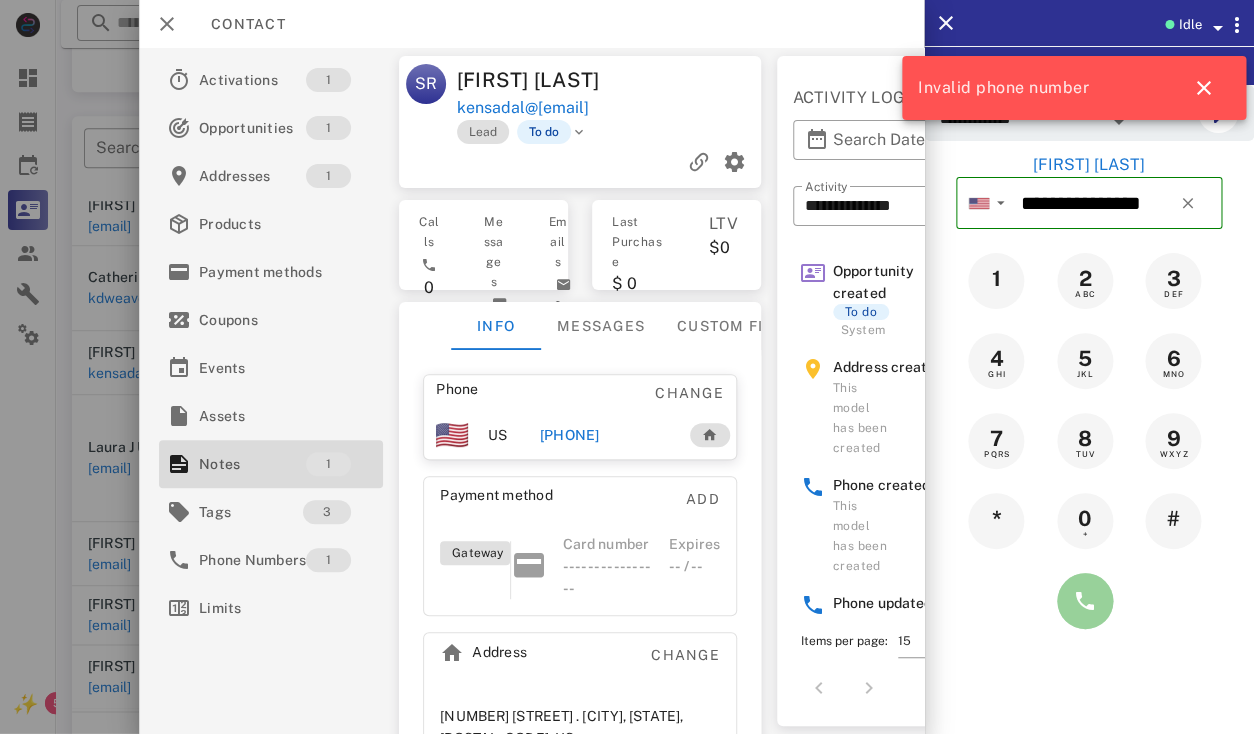 click at bounding box center (1085, 601) 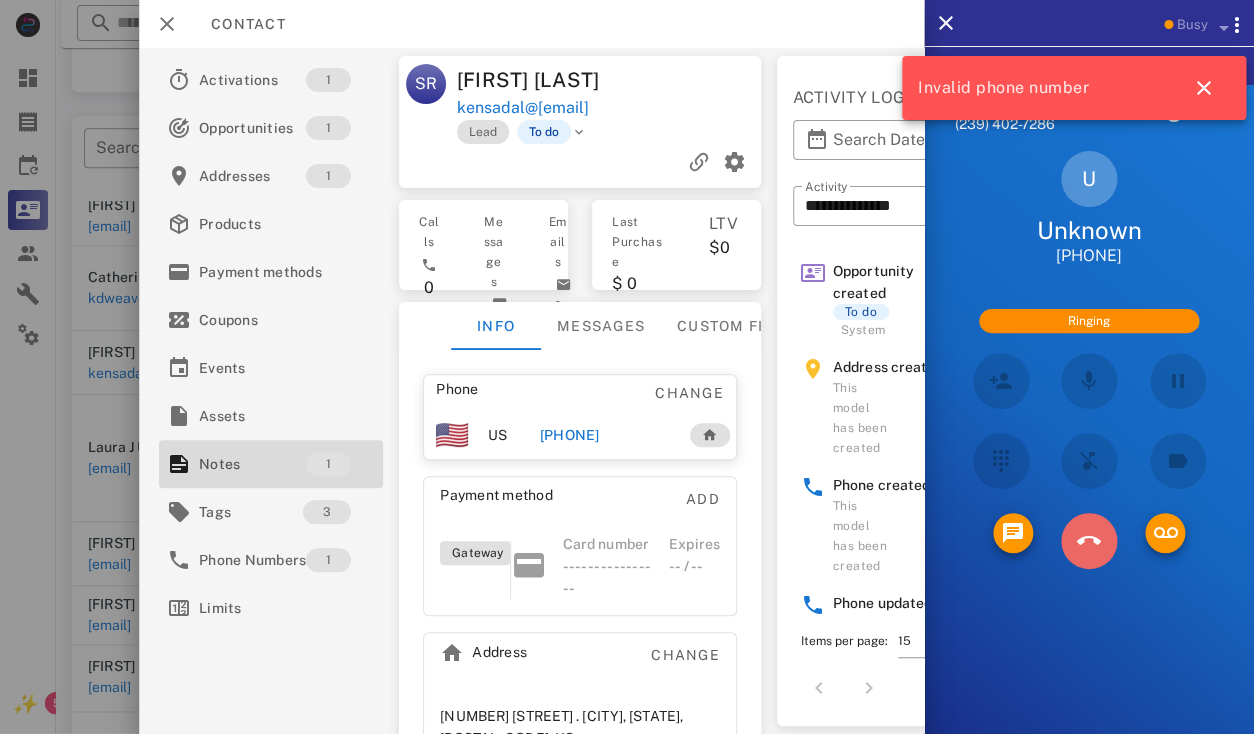 click at bounding box center [1089, 541] 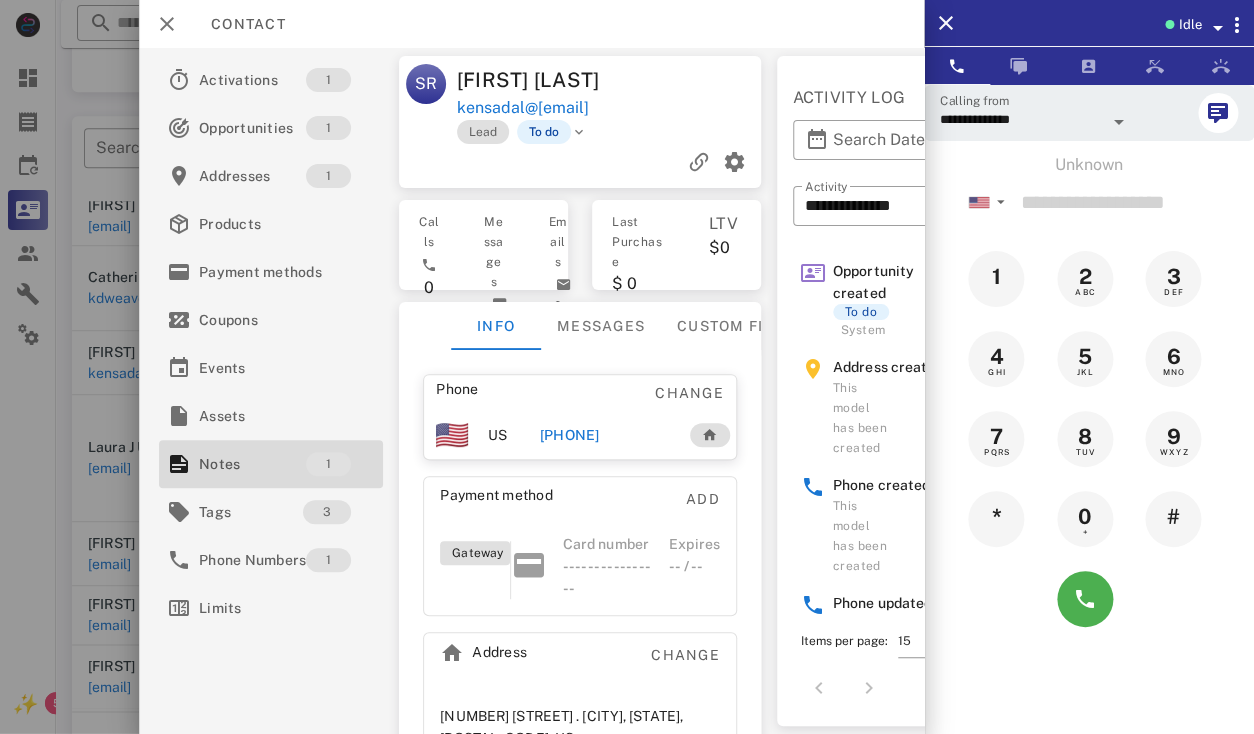 click on "**********" at bounding box center (1035, 113) 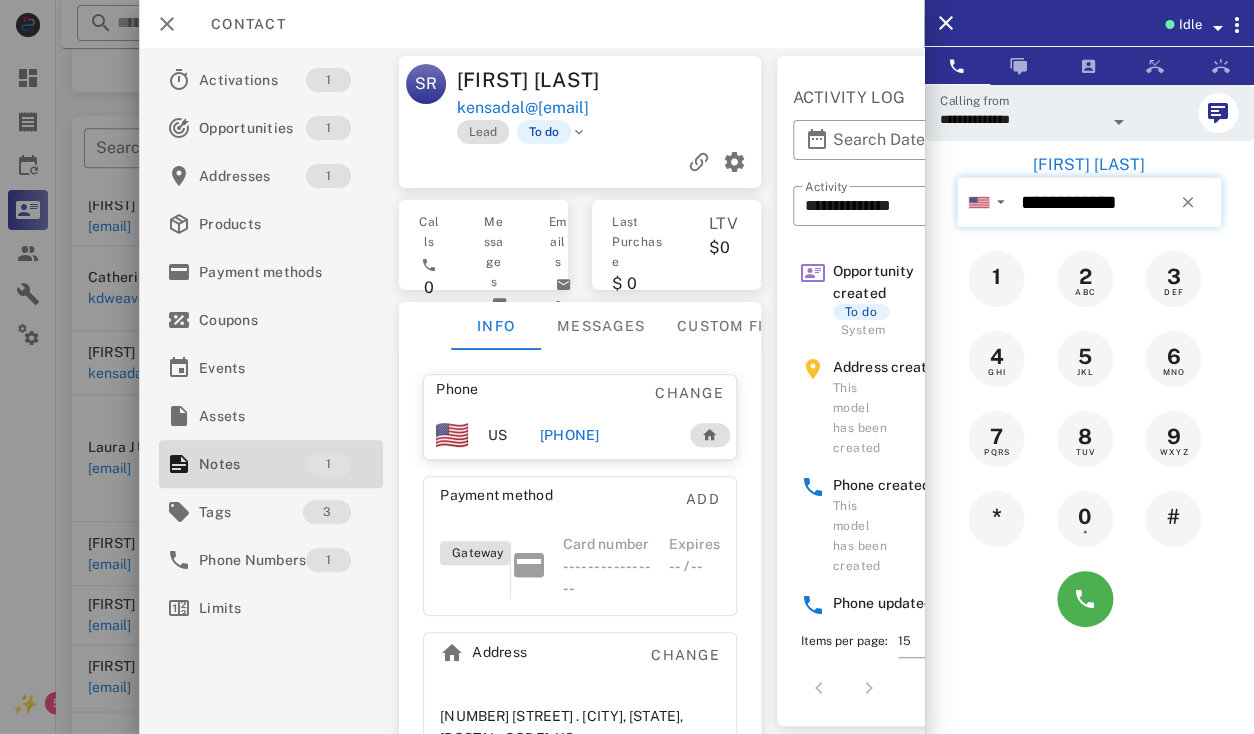 click on "**********" at bounding box center (1117, 202) 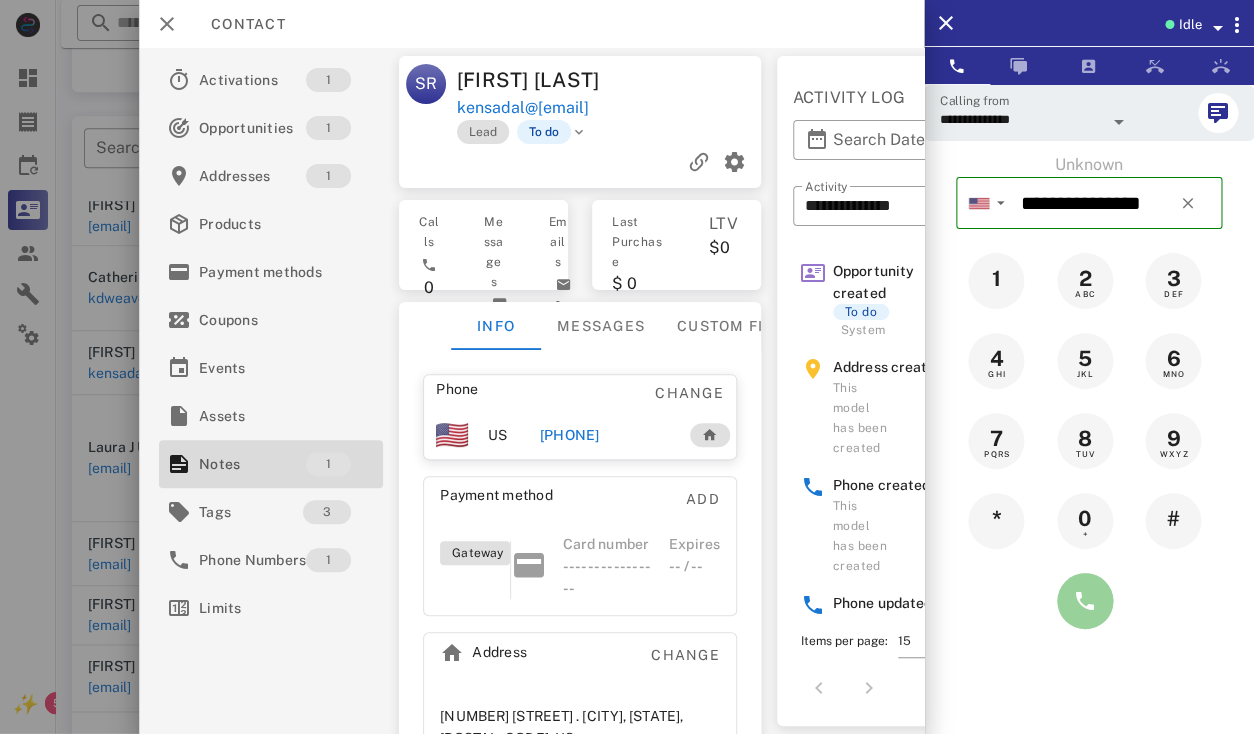 click at bounding box center (1085, 601) 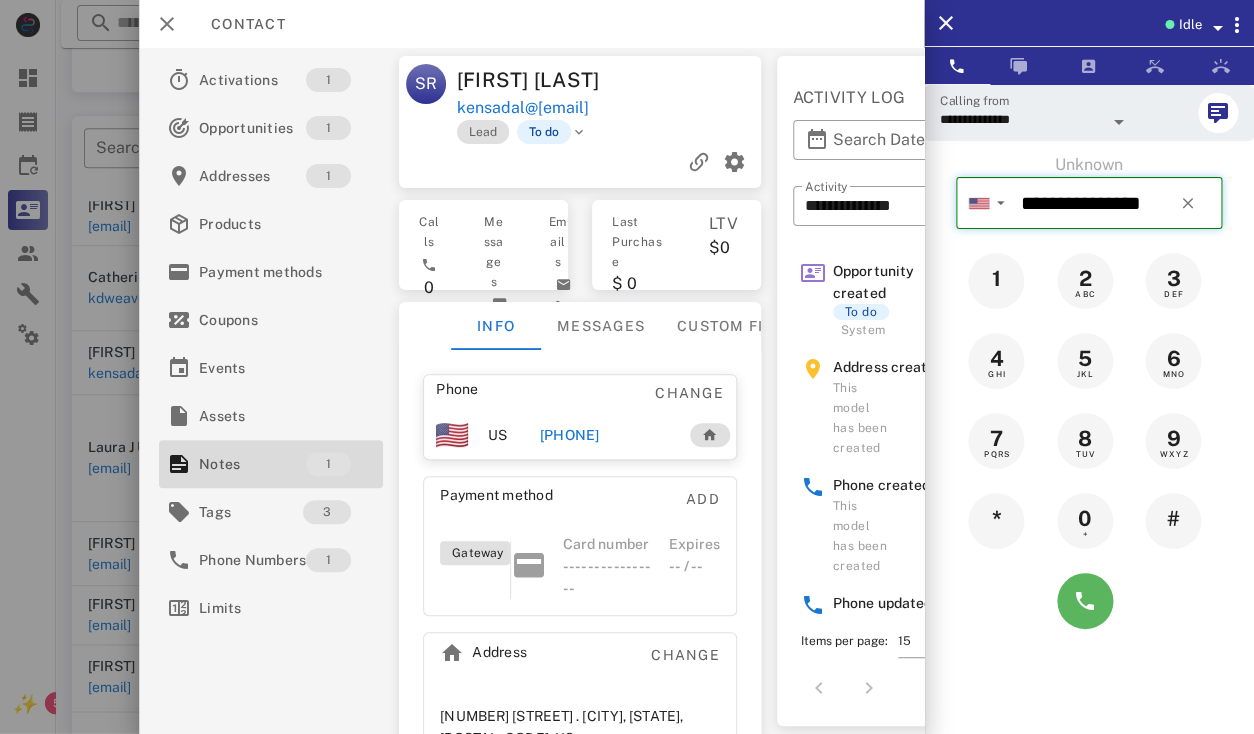 type on "**********" 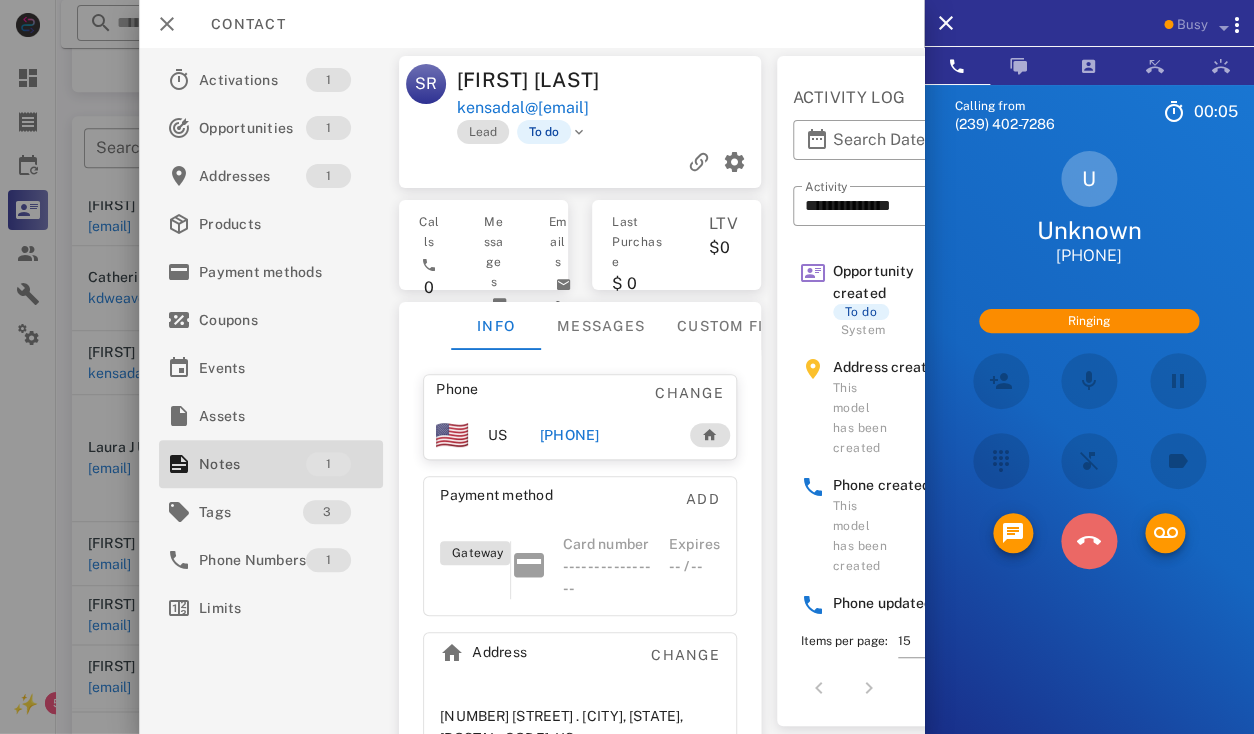 click at bounding box center (1089, 541) 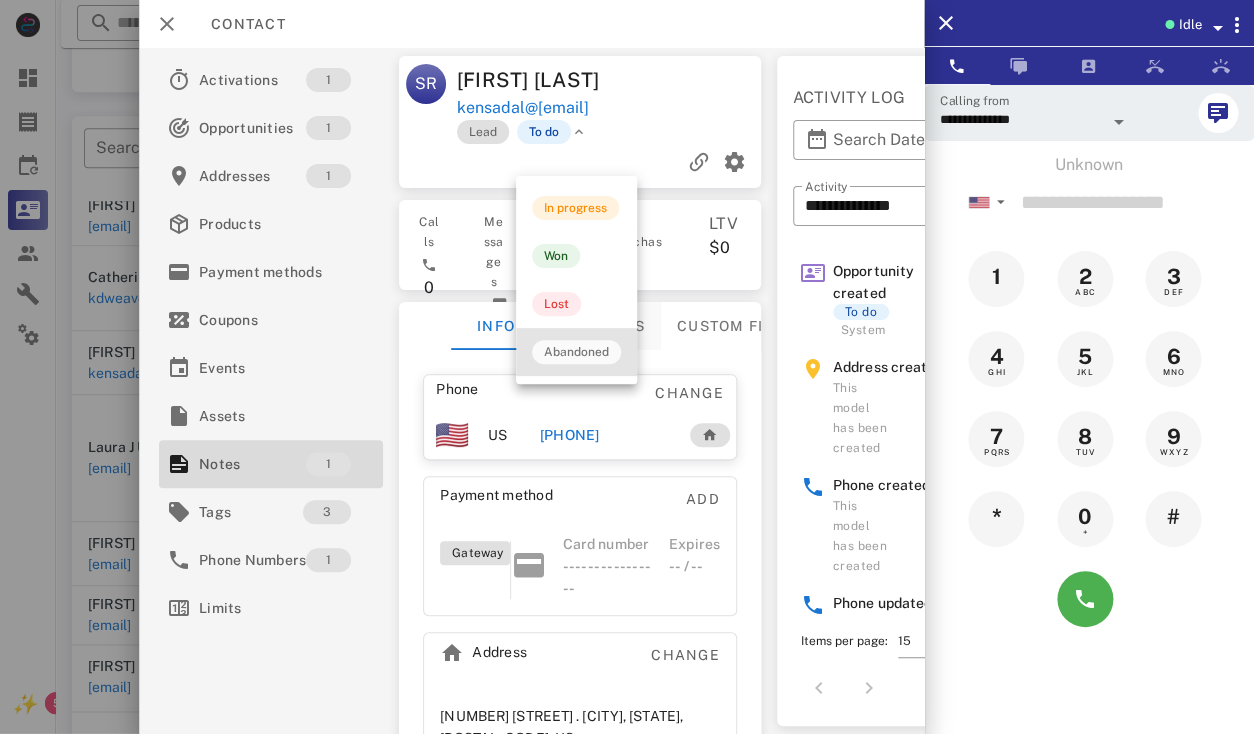 click on "Abandoned" at bounding box center (576, 352) 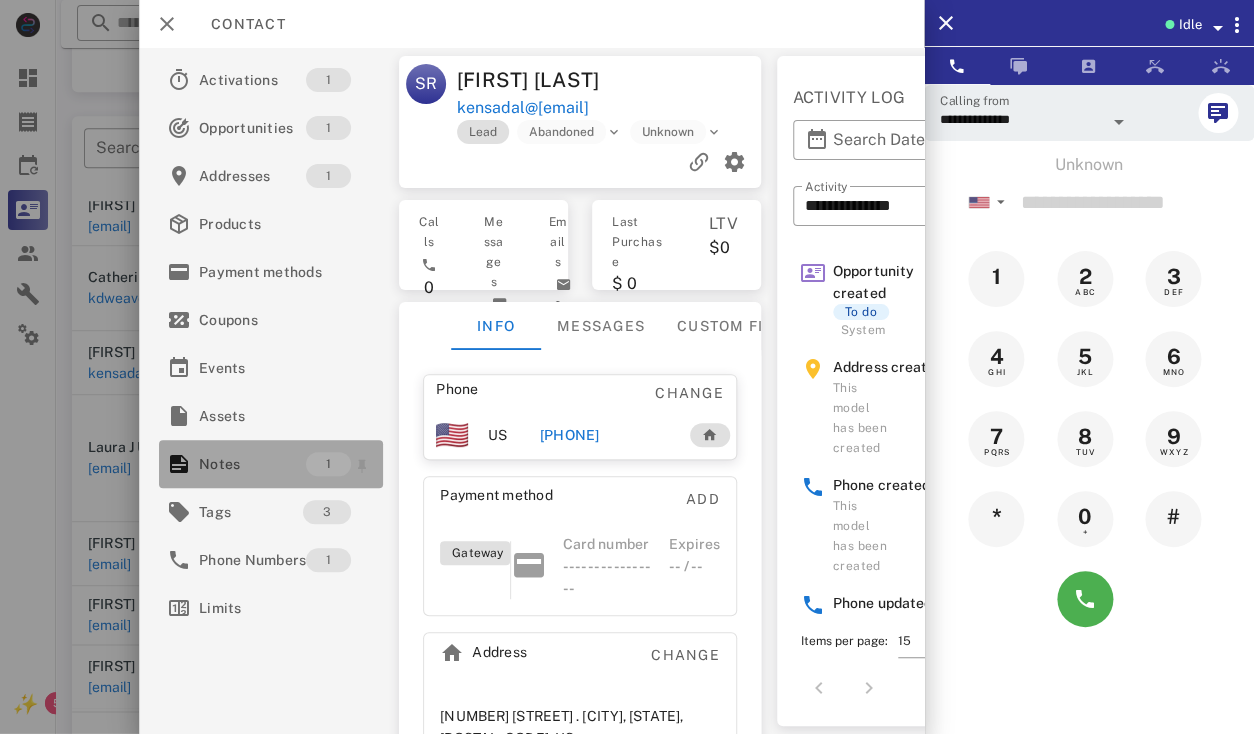 click on "Notes" at bounding box center [252, 464] 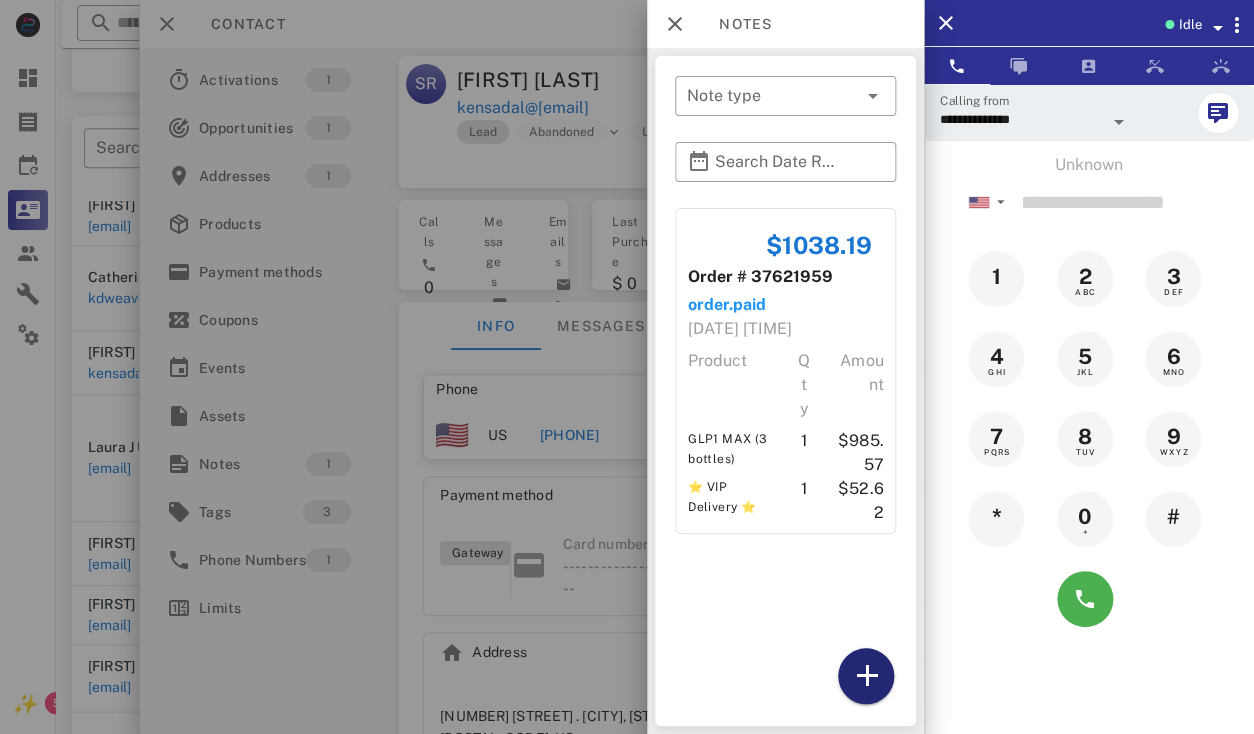click at bounding box center [866, 676] 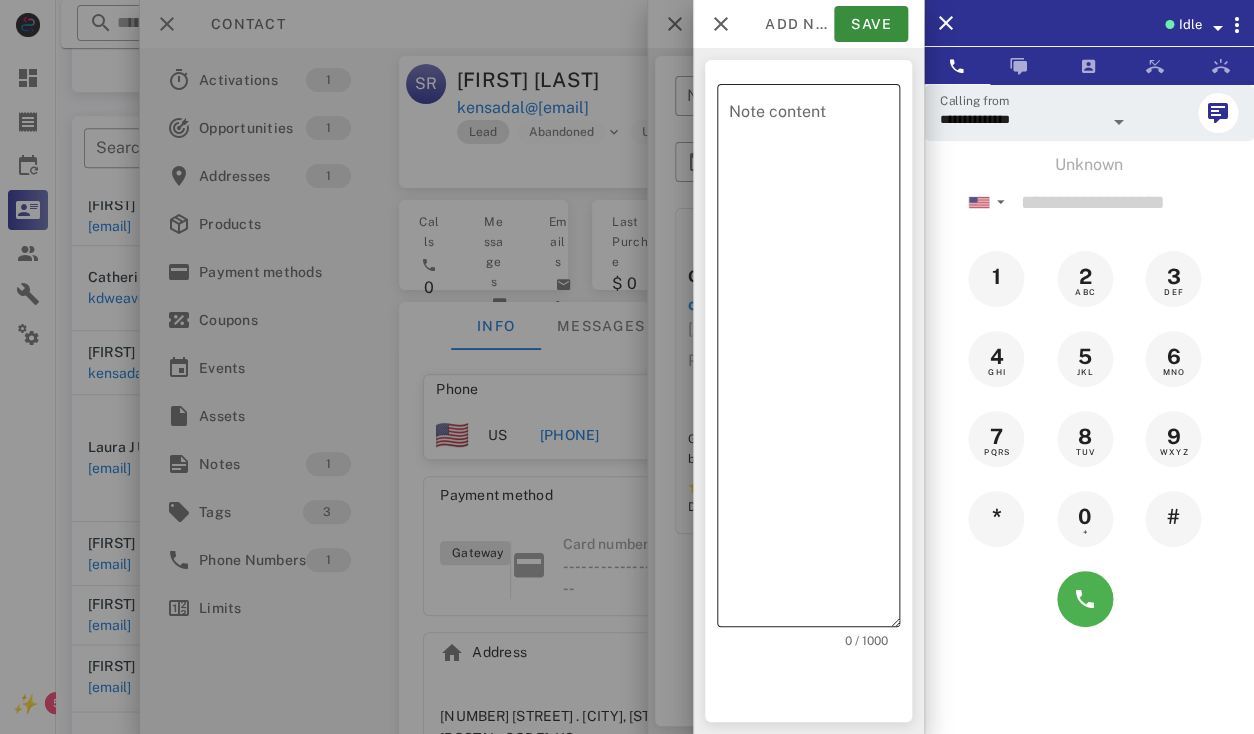 click on "Note content" at bounding box center [814, 360] 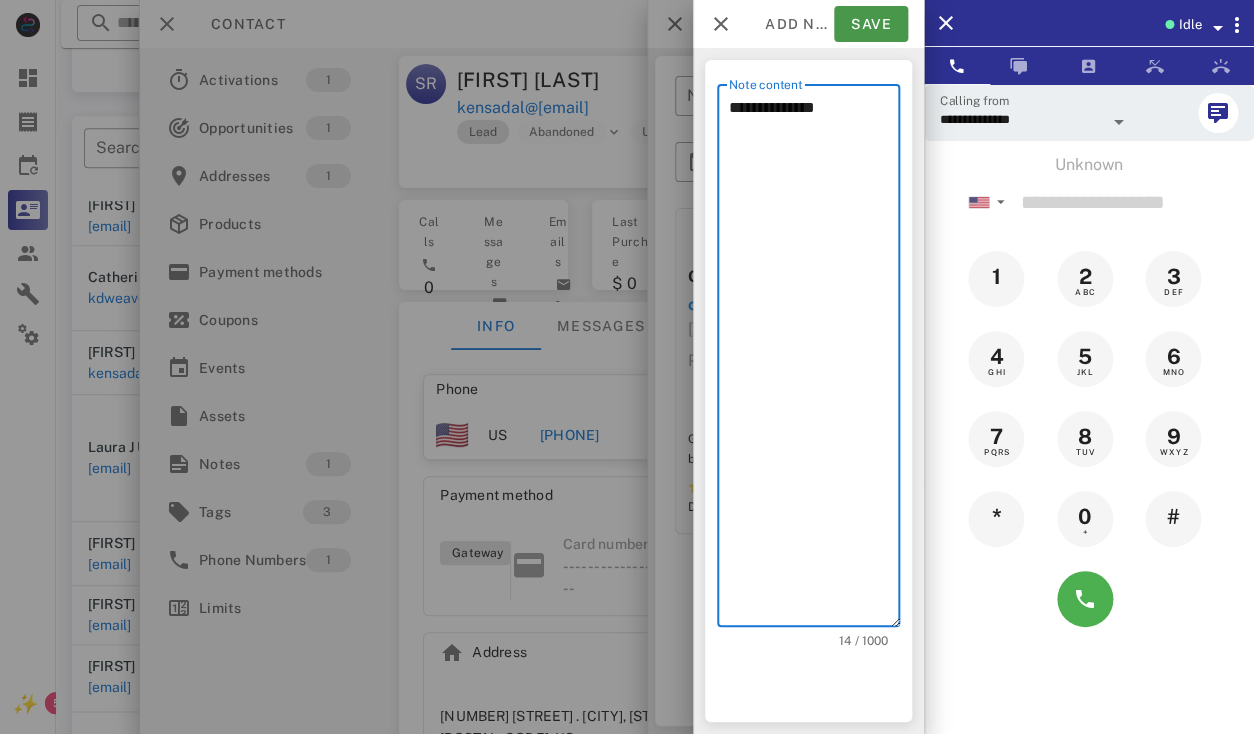 type on "**********" 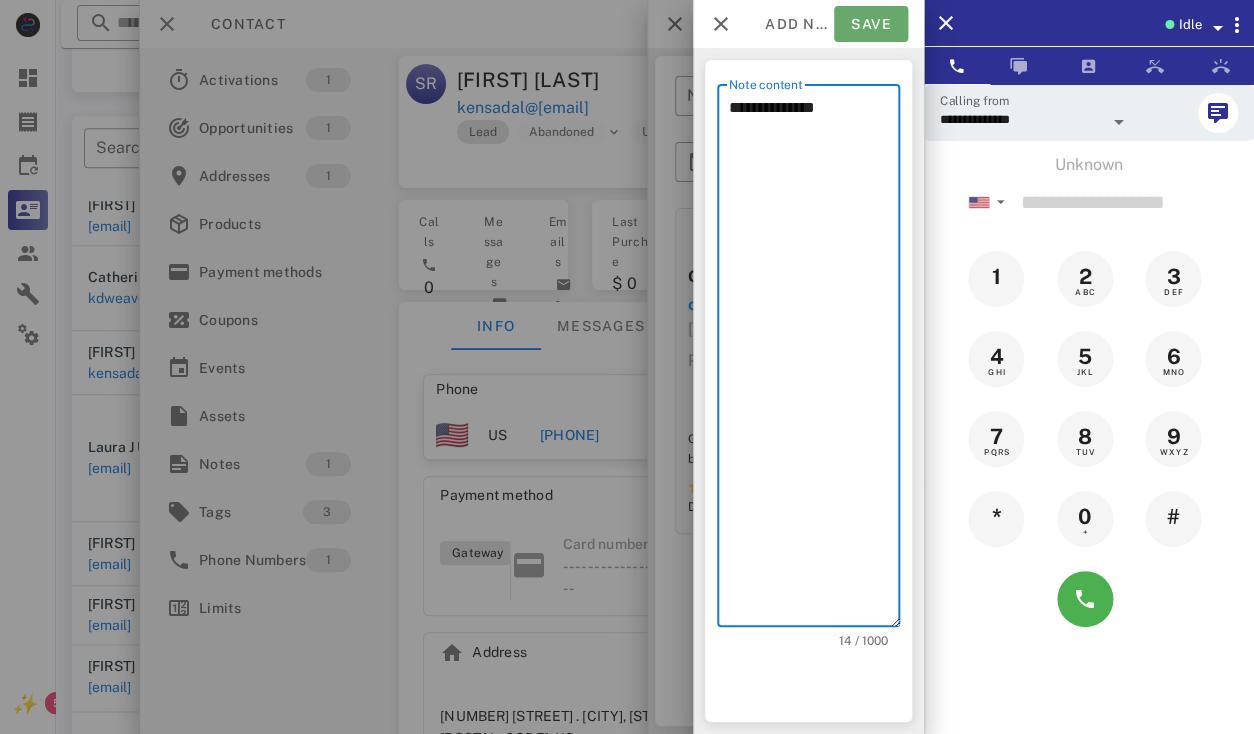 click on "Save" at bounding box center [871, 24] 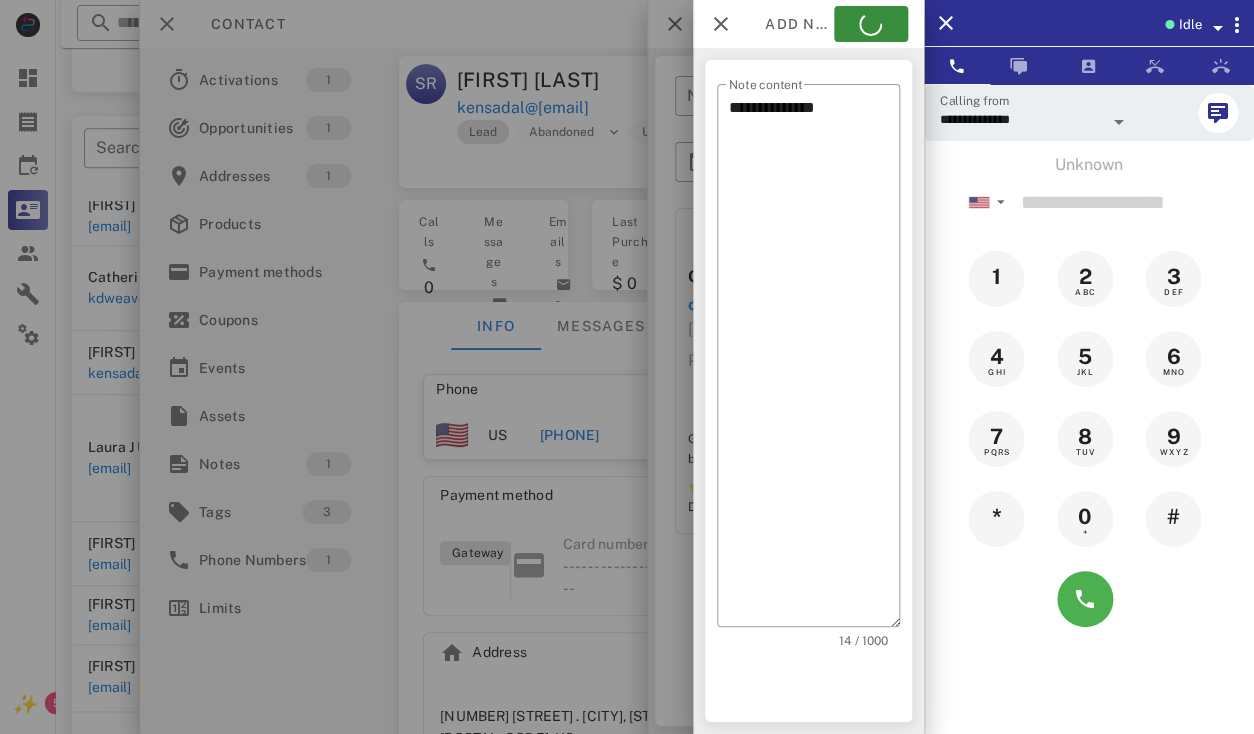 click at bounding box center [627, 367] 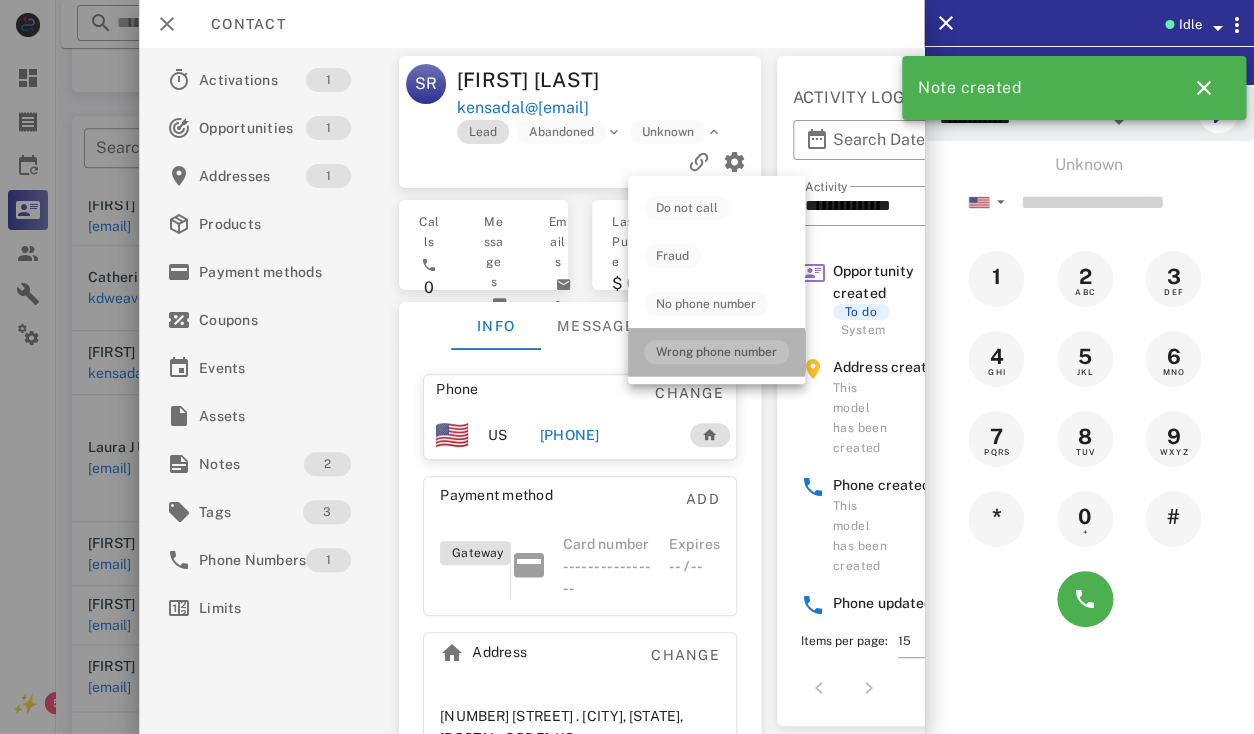 click on "Wrong phone number" at bounding box center (716, 352) 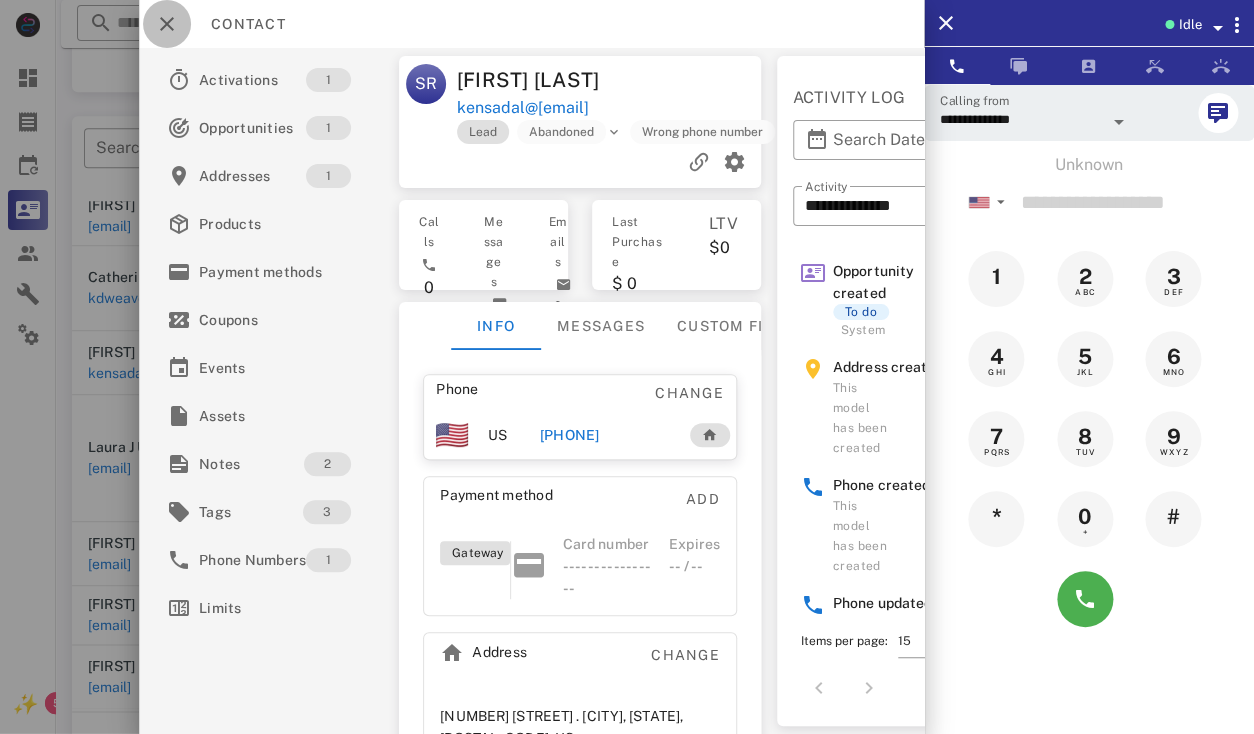 click at bounding box center [167, 24] 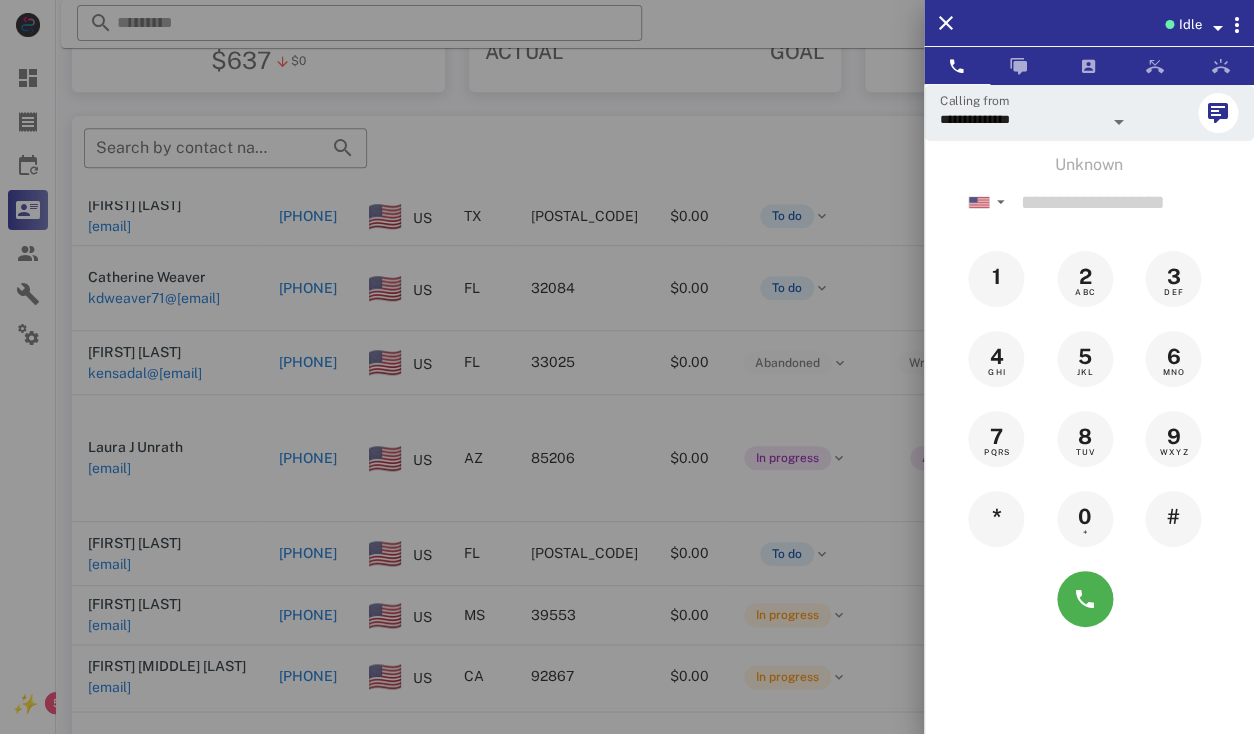click at bounding box center [627, 367] 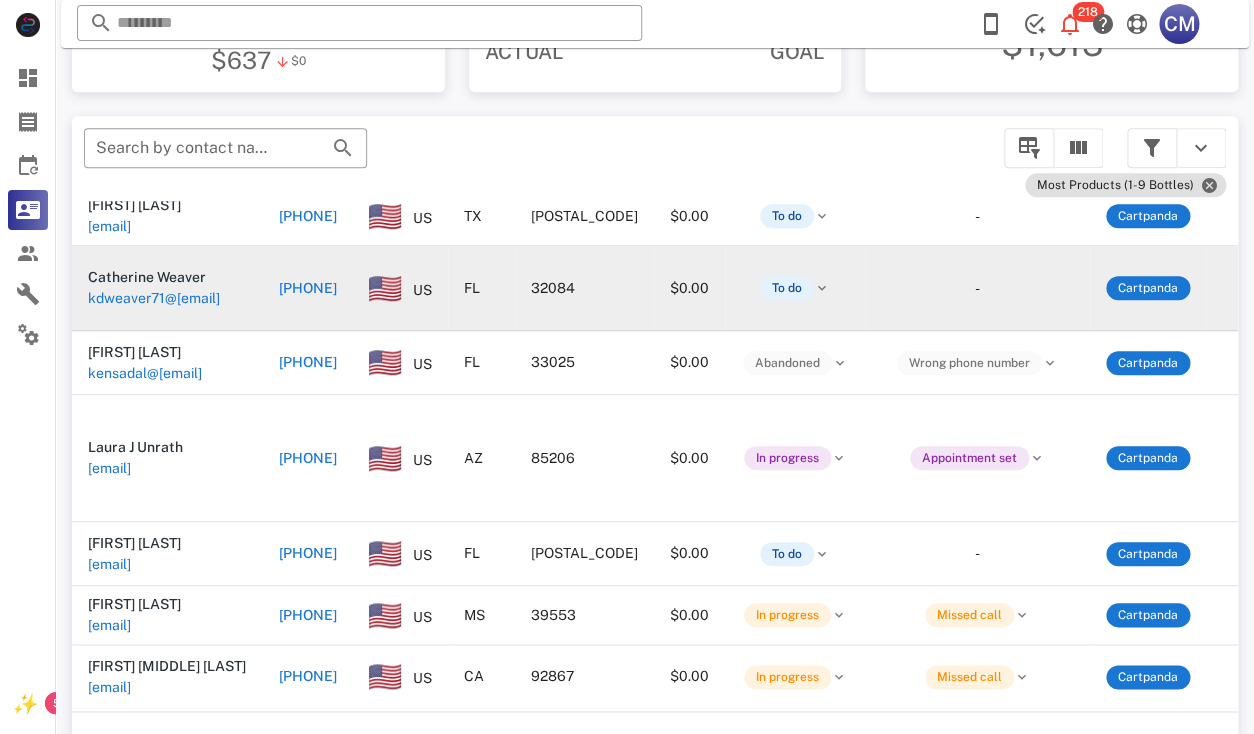 click on "kdweaver71@[EMAIL]" at bounding box center [154, 298] 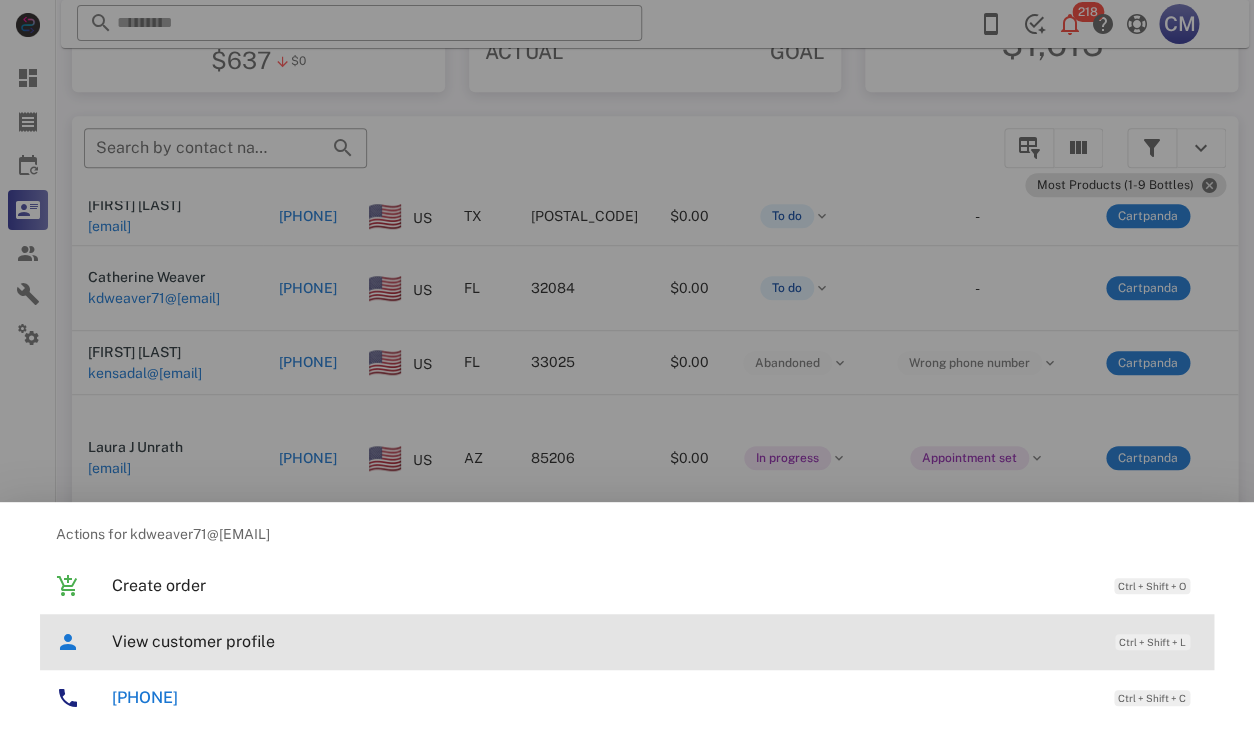 click on "View customer profile" at bounding box center [603, 641] 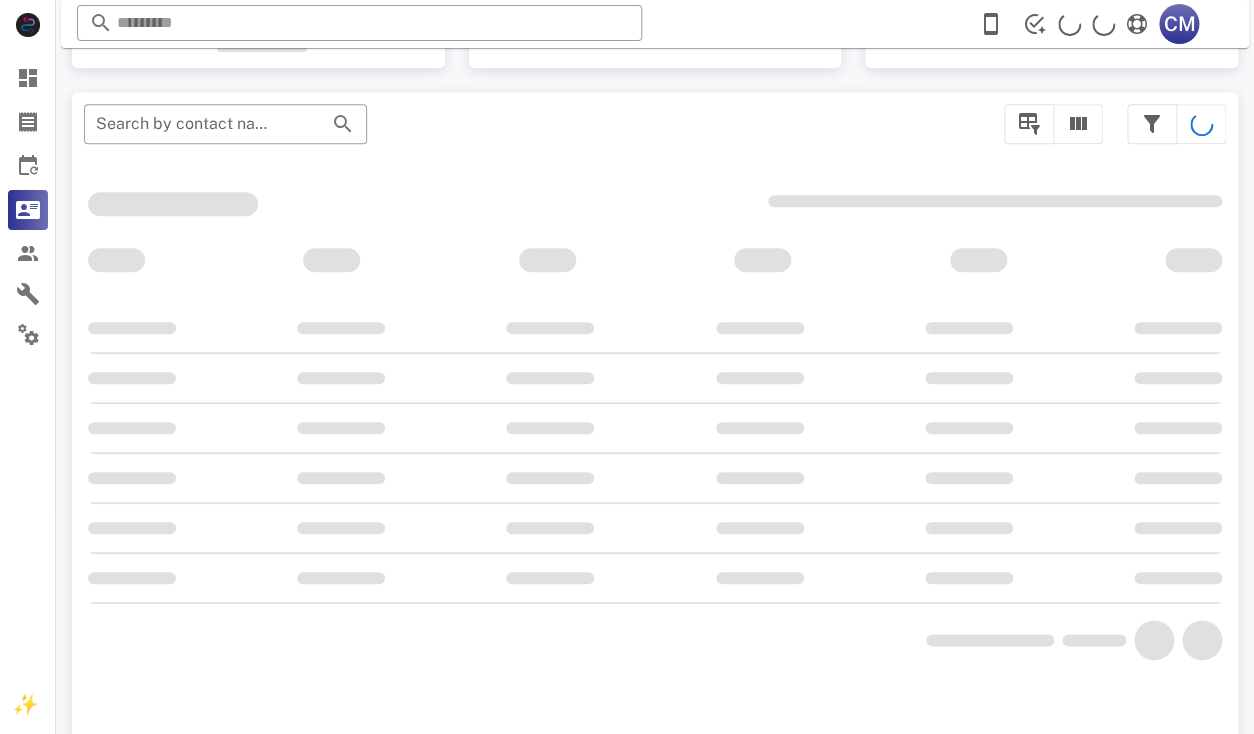 scroll, scrollTop: 328, scrollLeft: 0, axis: vertical 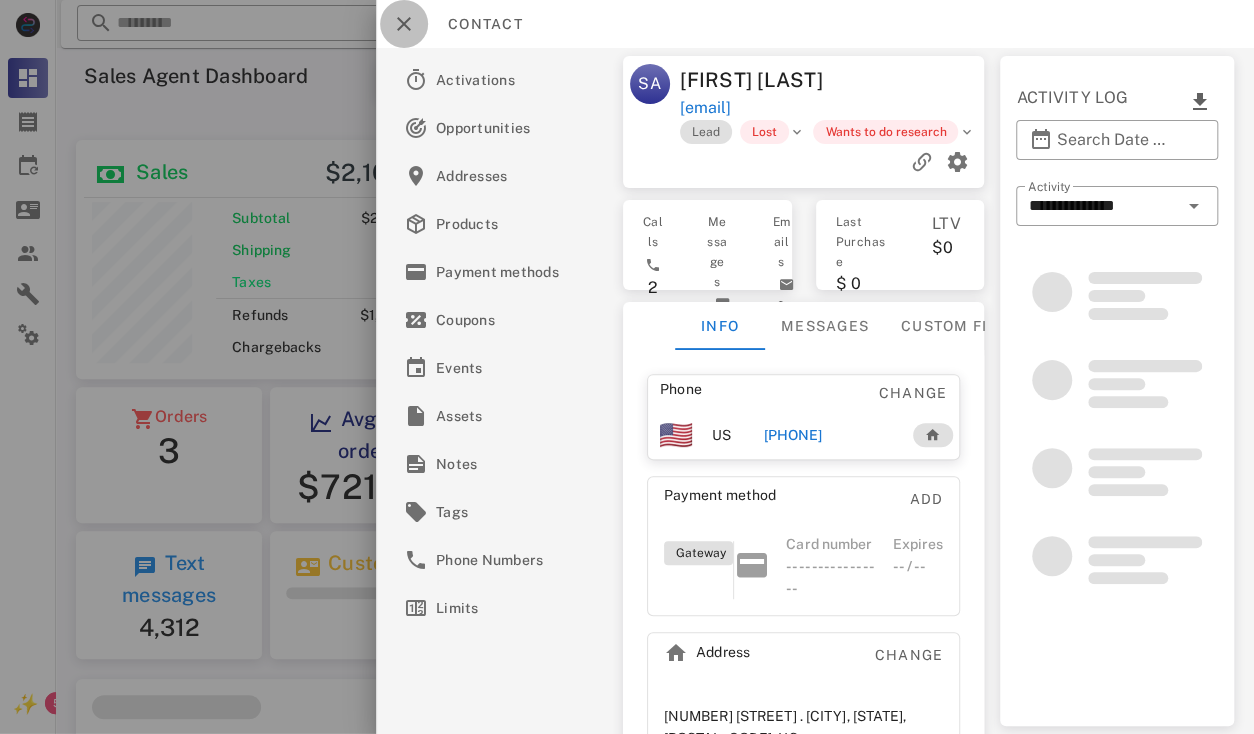 click at bounding box center [404, 24] 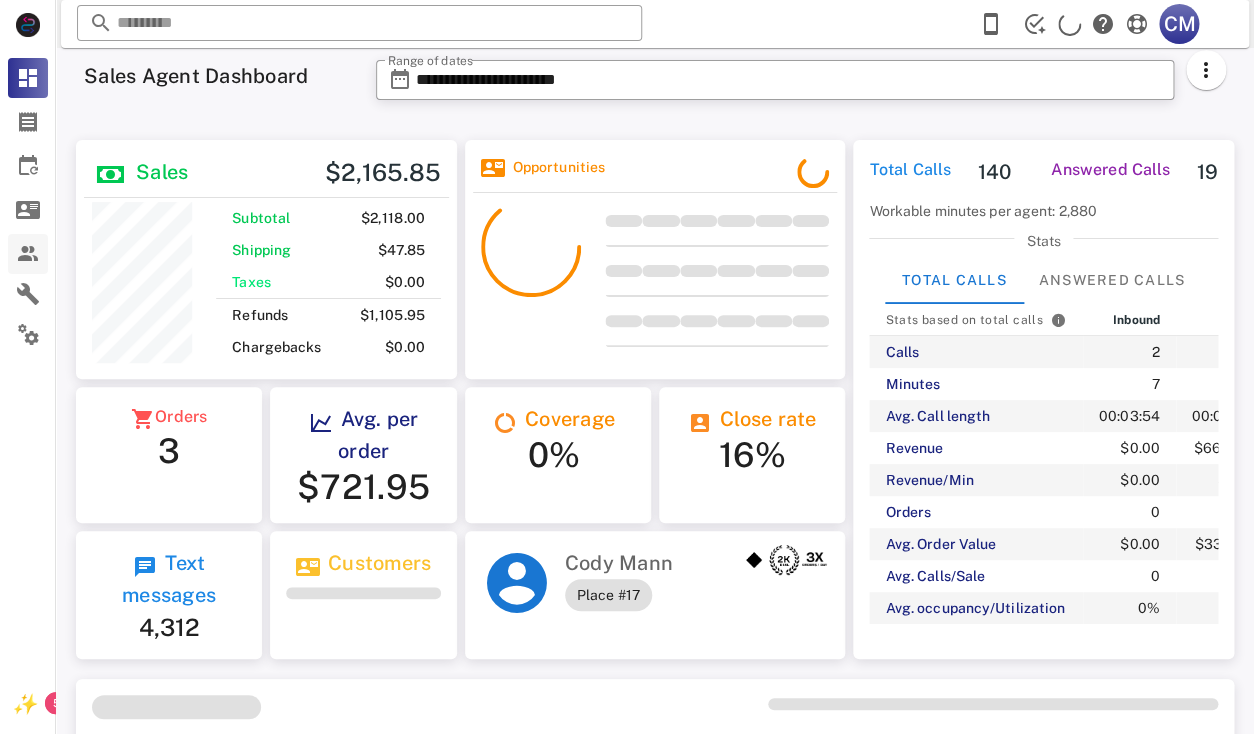 scroll, scrollTop: 240, scrollLeft: 319, axis: both 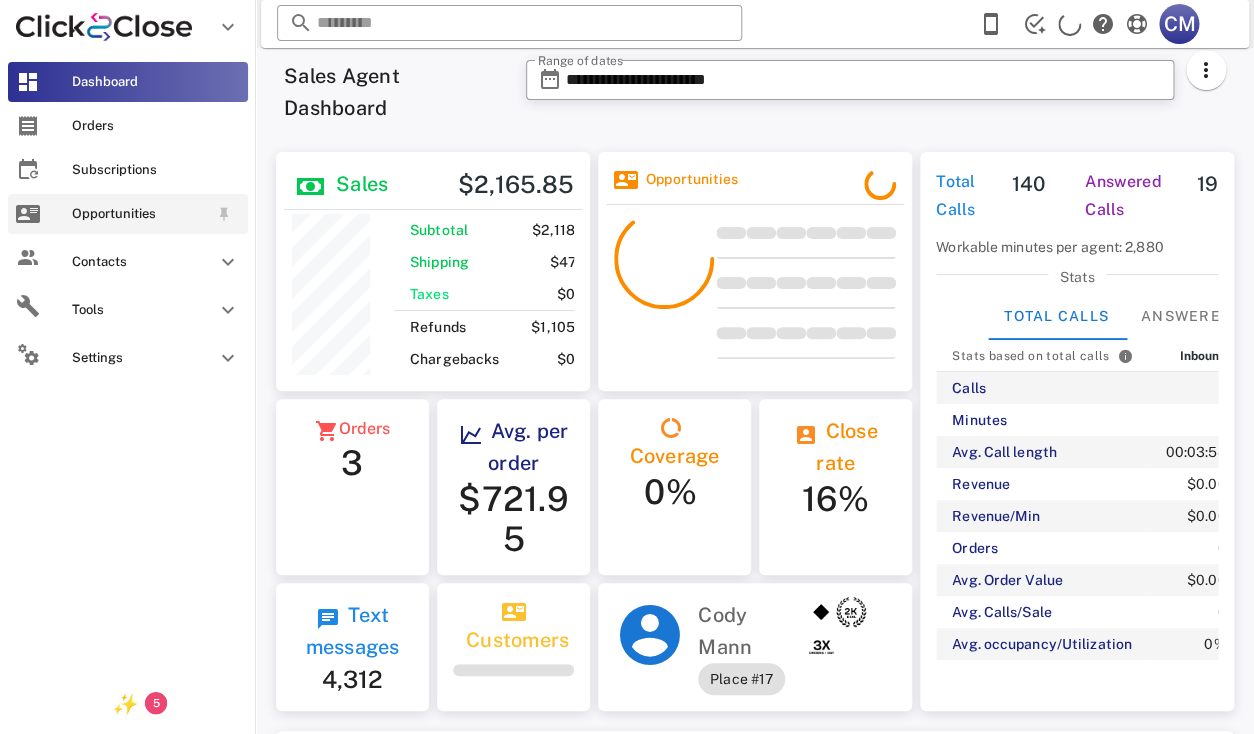 click on "Opportunities" at bounding box center [140, 214] 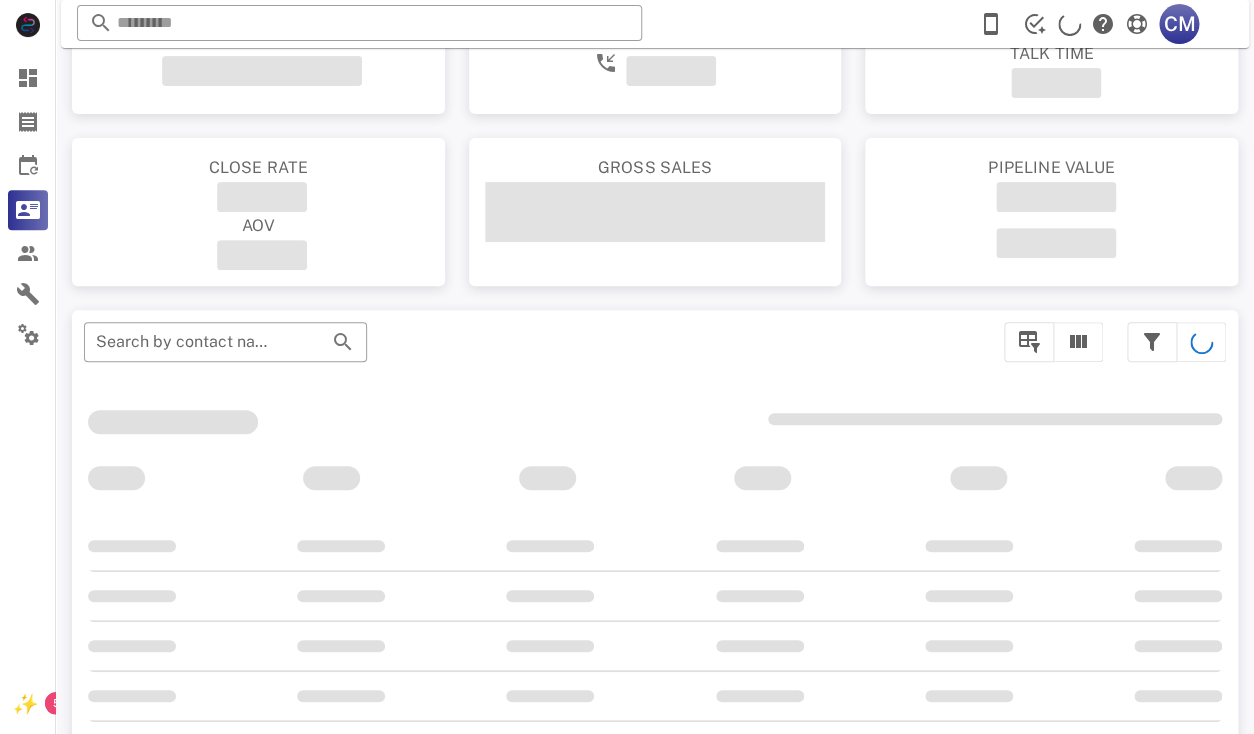 scroll, scrollTop: 0, scrollLeft: 0, axis: both 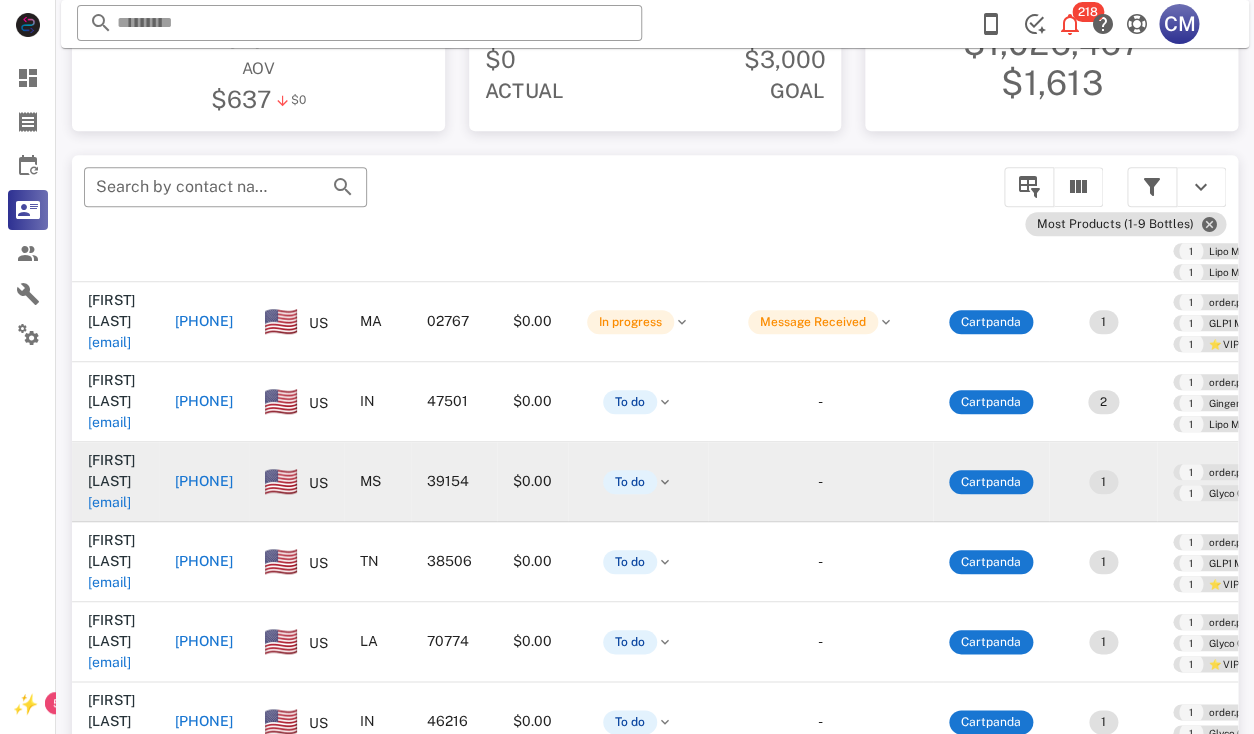 click on "cecj75@gmail.com" at bounding box center [109, 502] 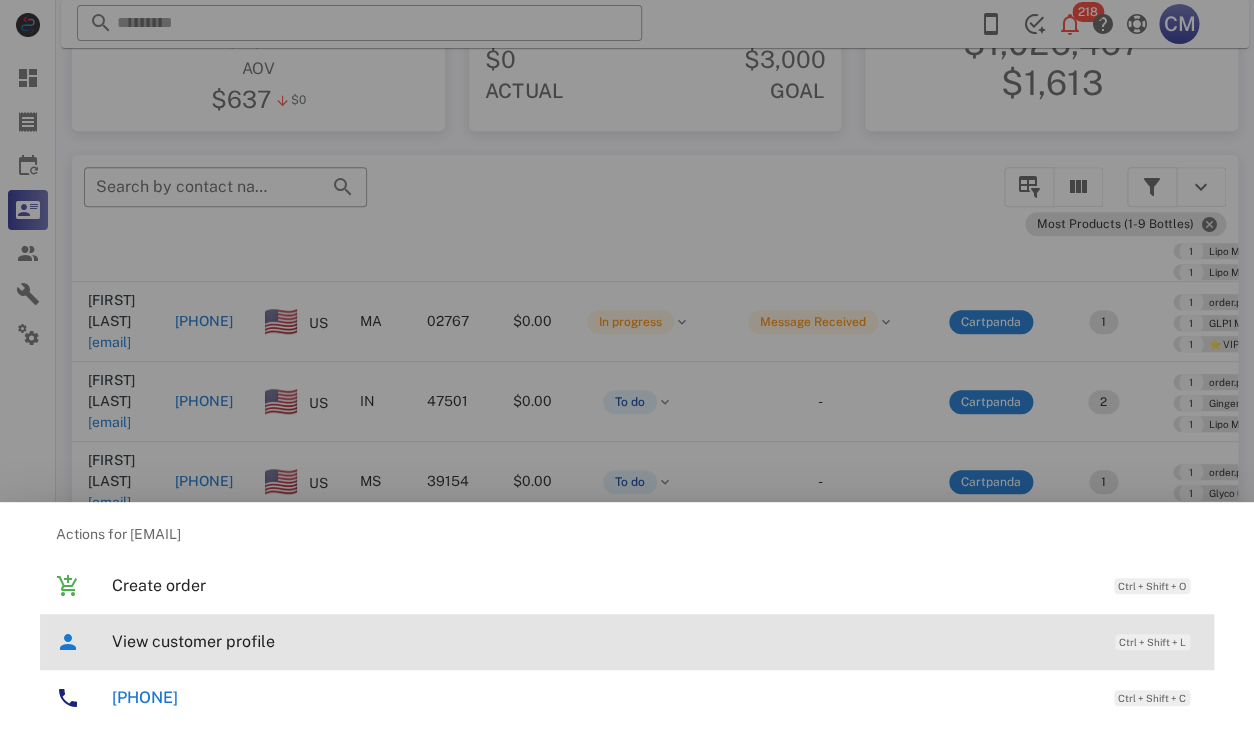 click on "View customer profile" at bounding box center [603, 641] 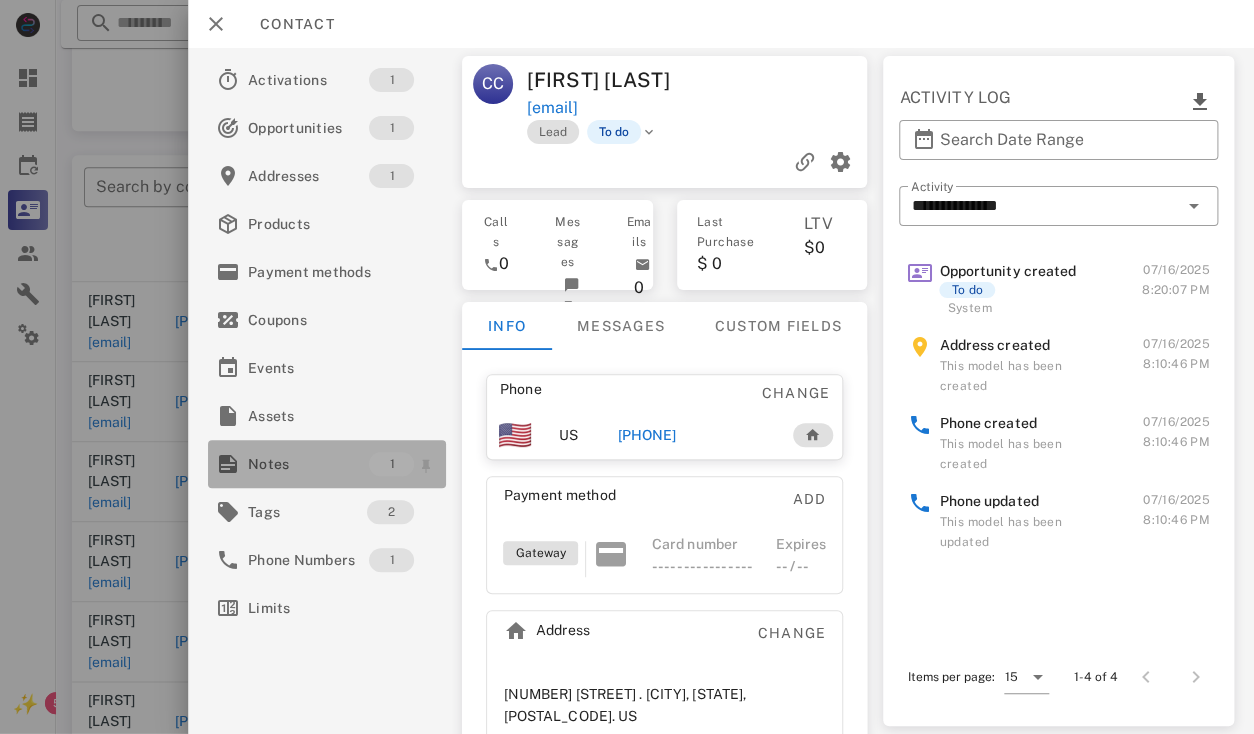 click on "Notes" at bounding box center (308, 464) 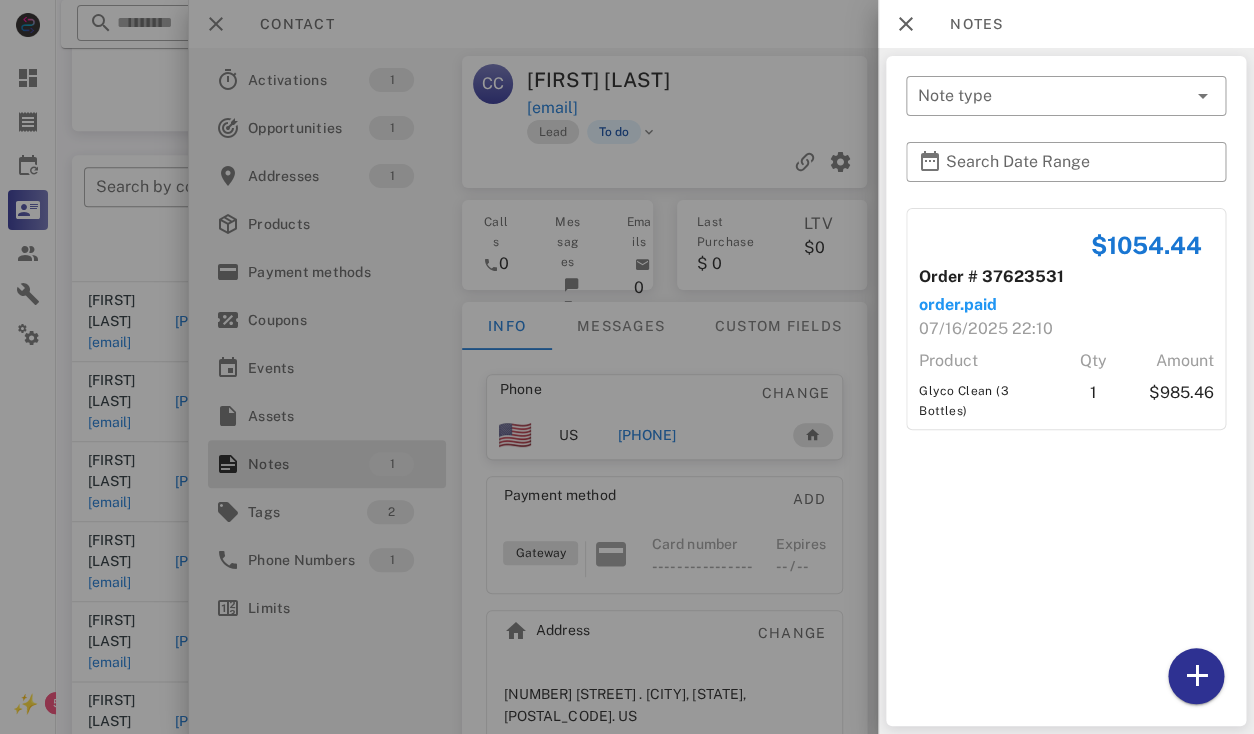 click at bounding box center (627, 367) 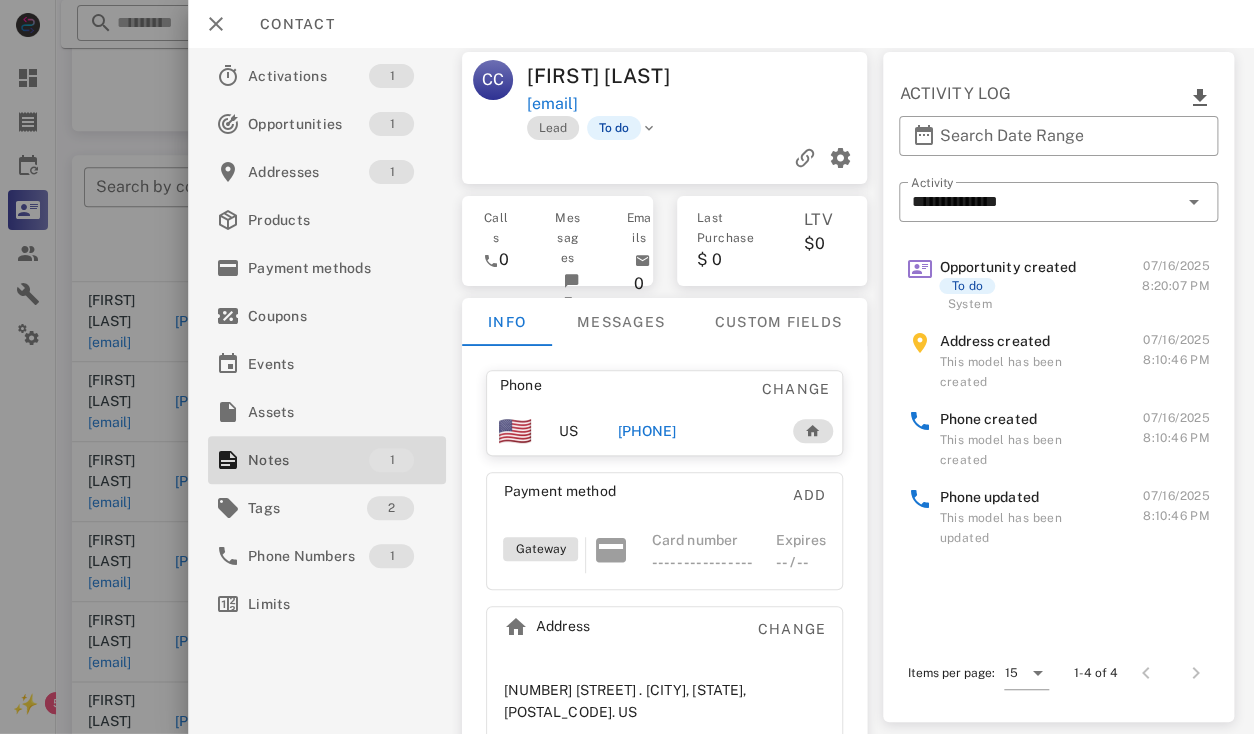 scroll, scrollTop: 0, scrollLeft: 0, axis: both 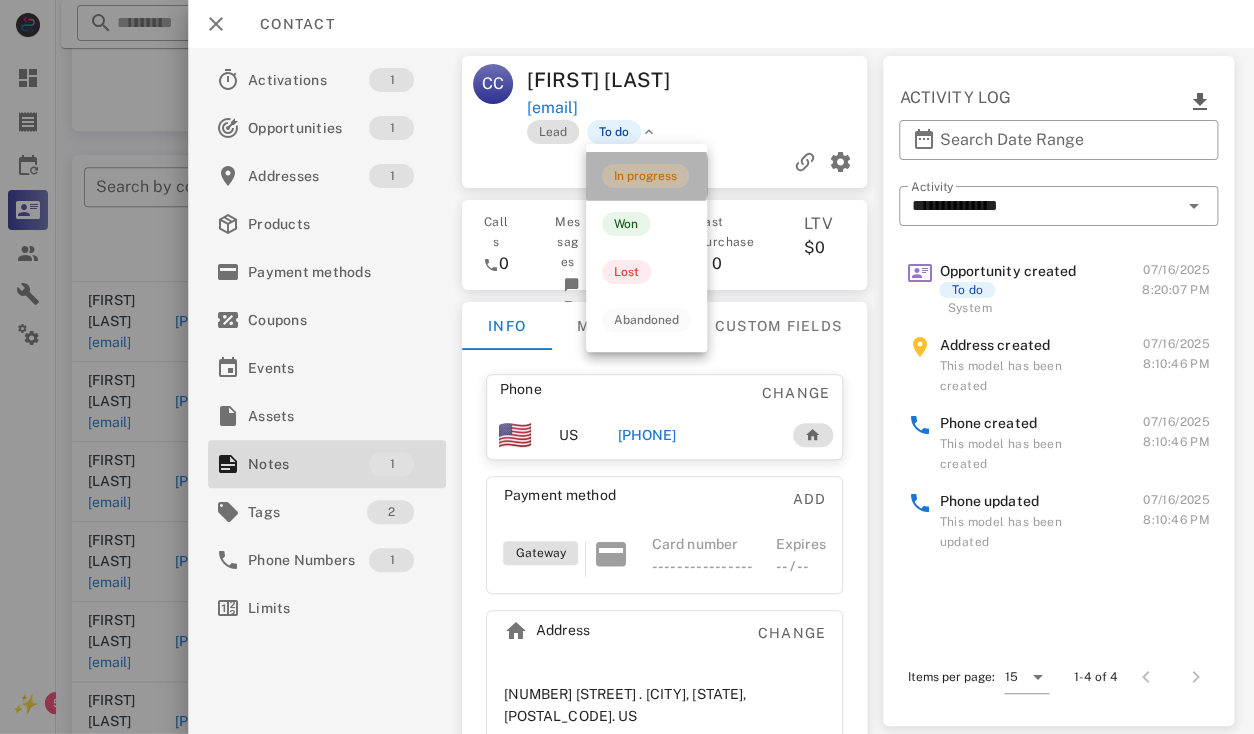click on "In progress" at bounding box center (645, 176) 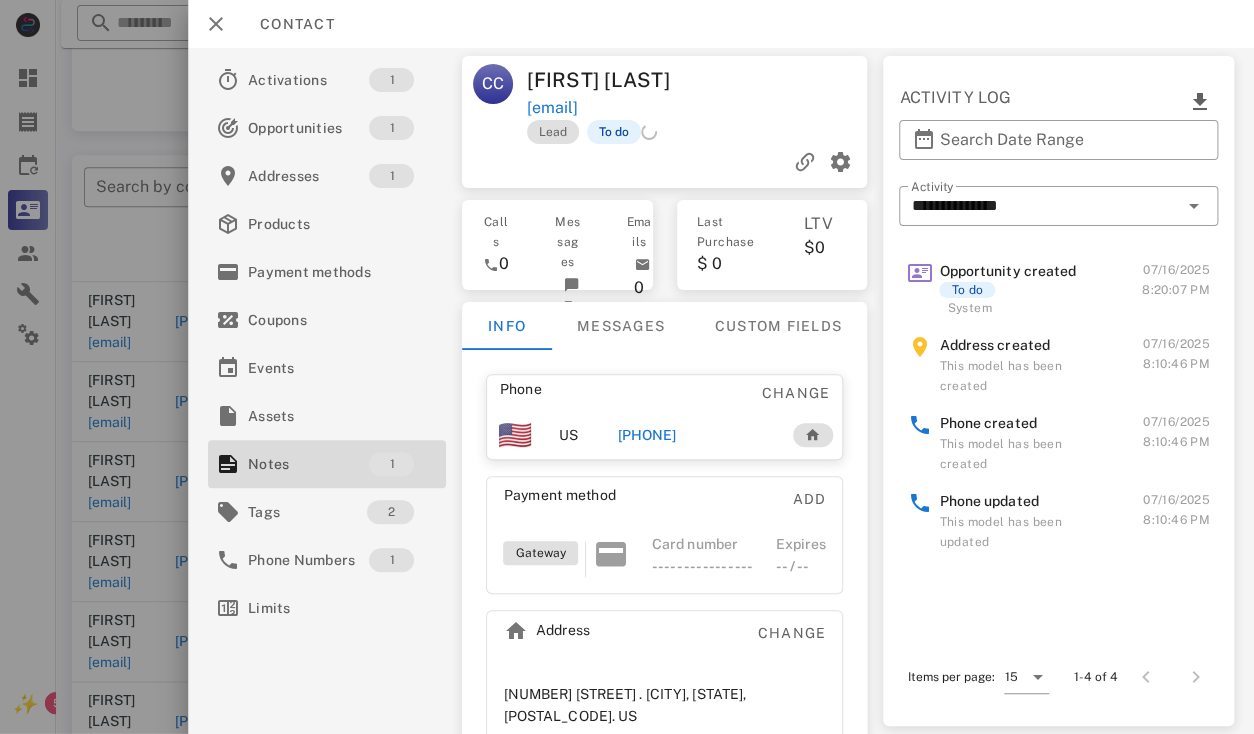 click on "Curtis Comans" at bounding box center [613, 80] 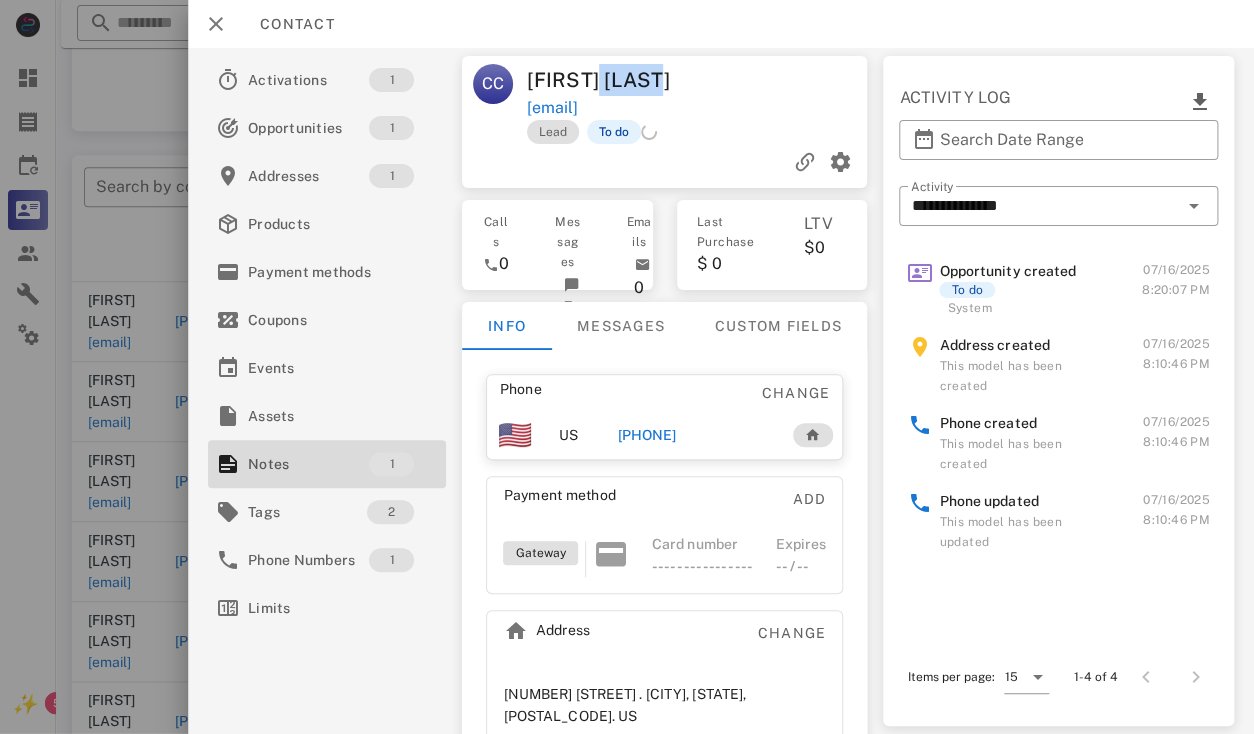 click on "Curtis Comans" at bounding box center (613, 80) 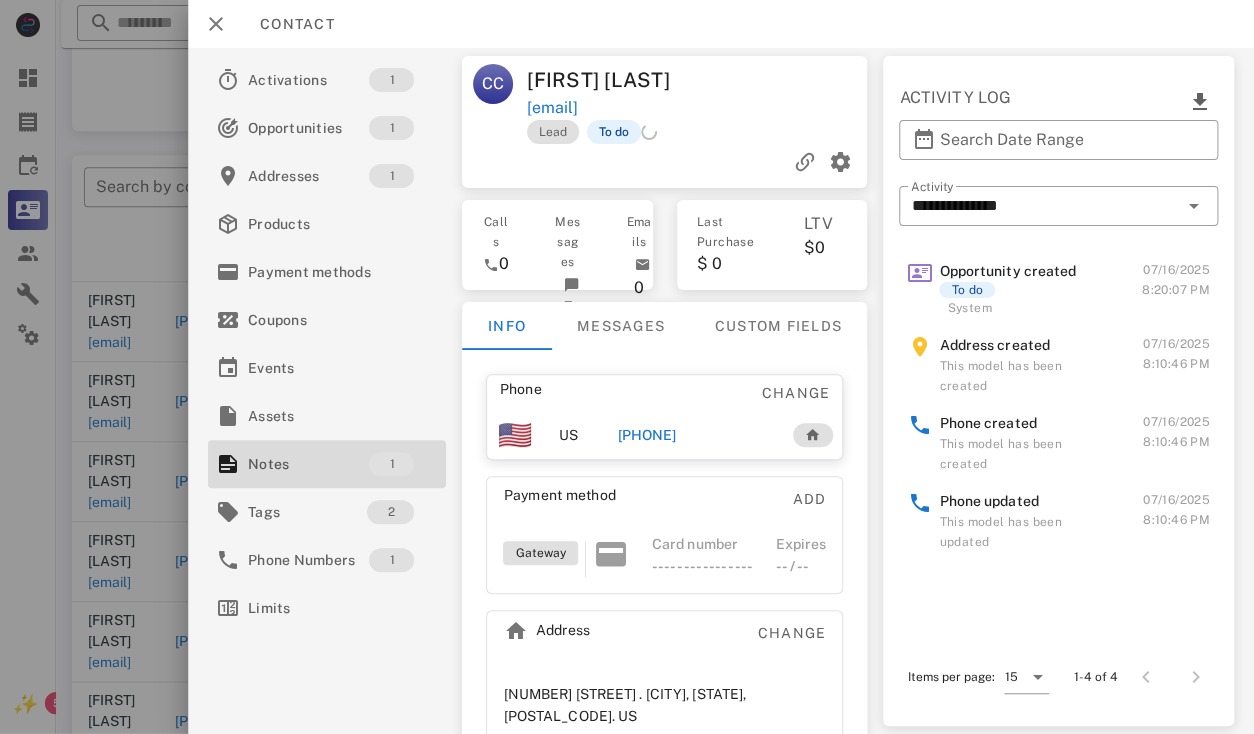 click on "Curtis Comans" at bounding box center [613, 80] 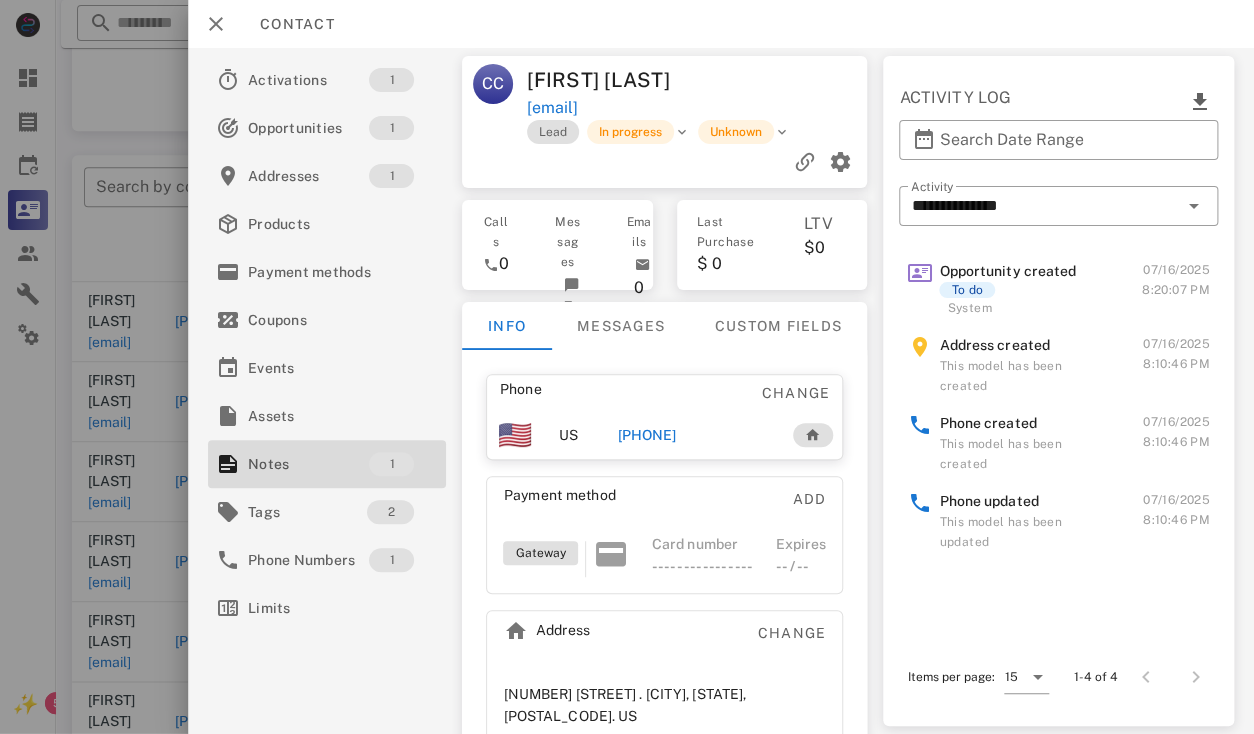 click on "Contact" at bounding box center (721, 24) 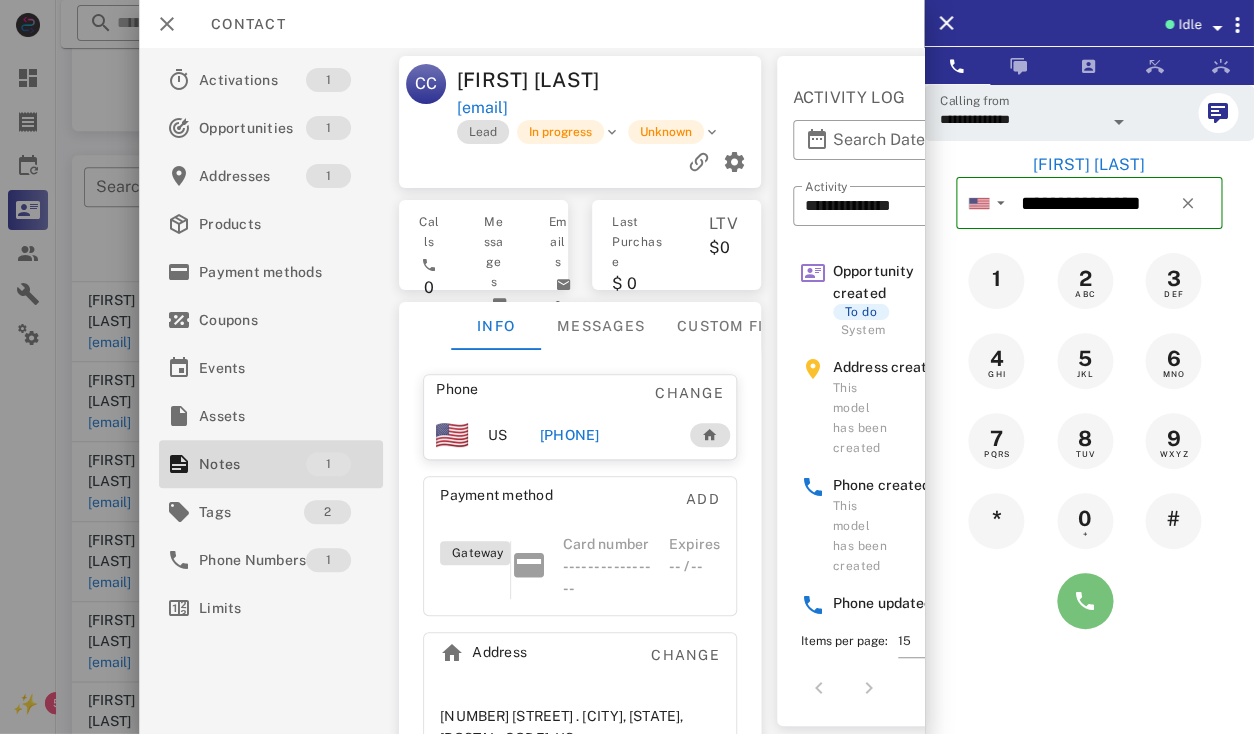 click at bounding box center (1085, 601) 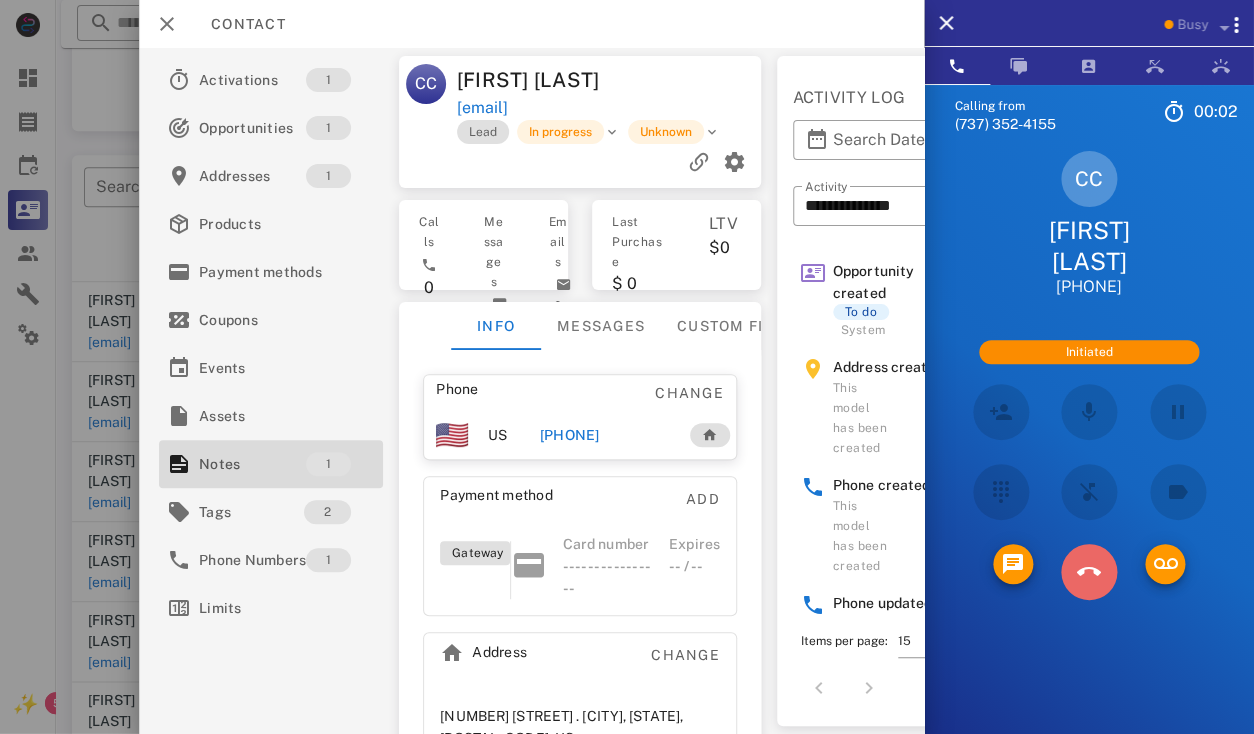 click at bounding box center (1089, 572) 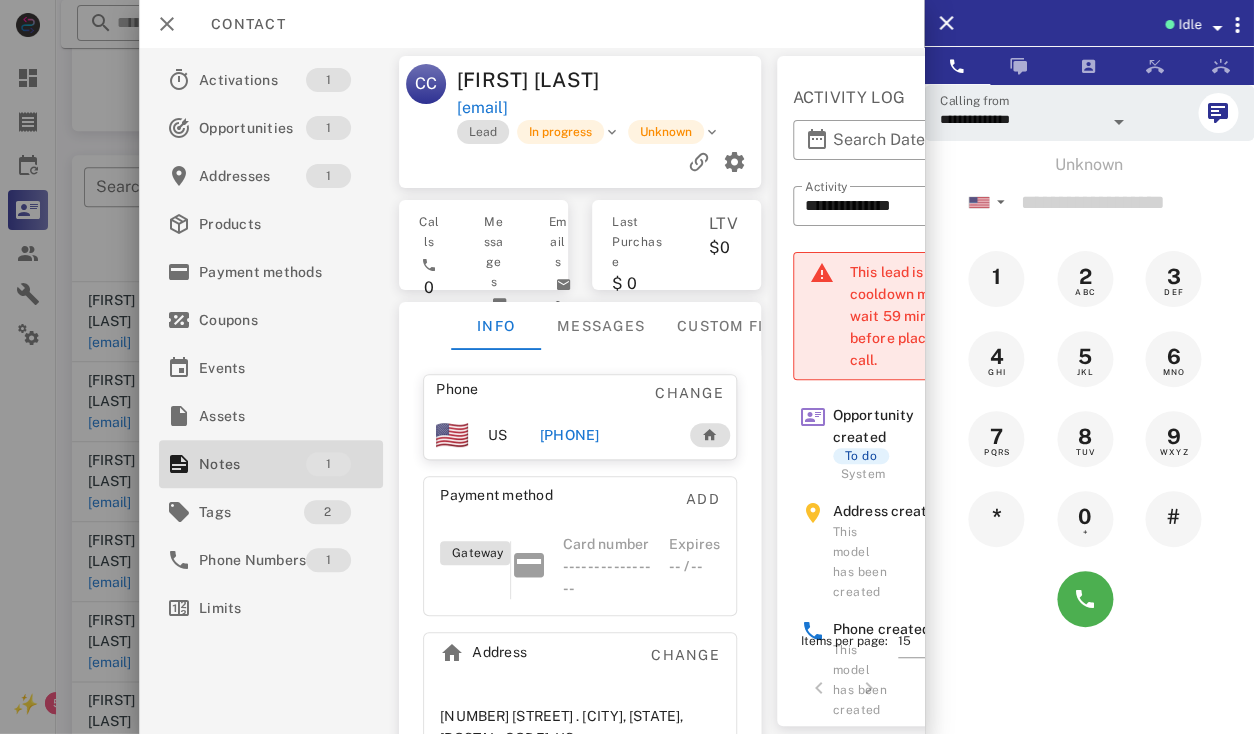 click on "+16019553736" at bounding box center [569, 435] 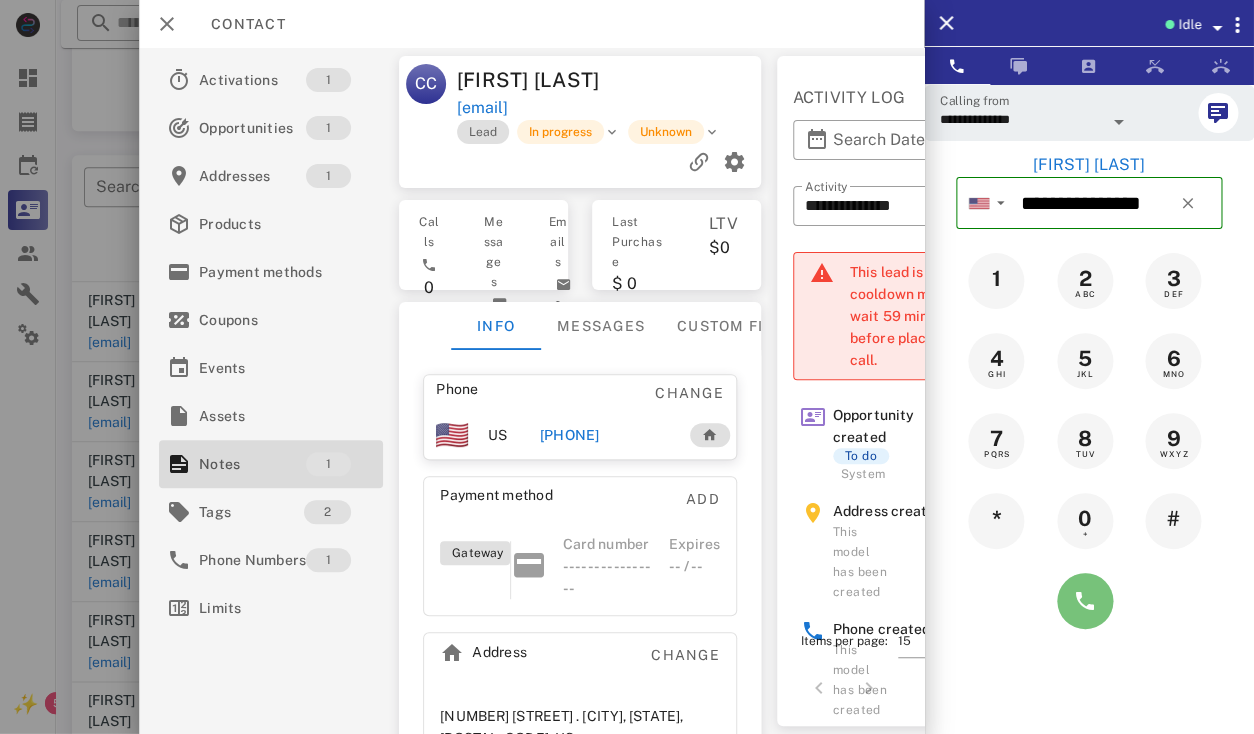 click at bounding box center [1085, 601] 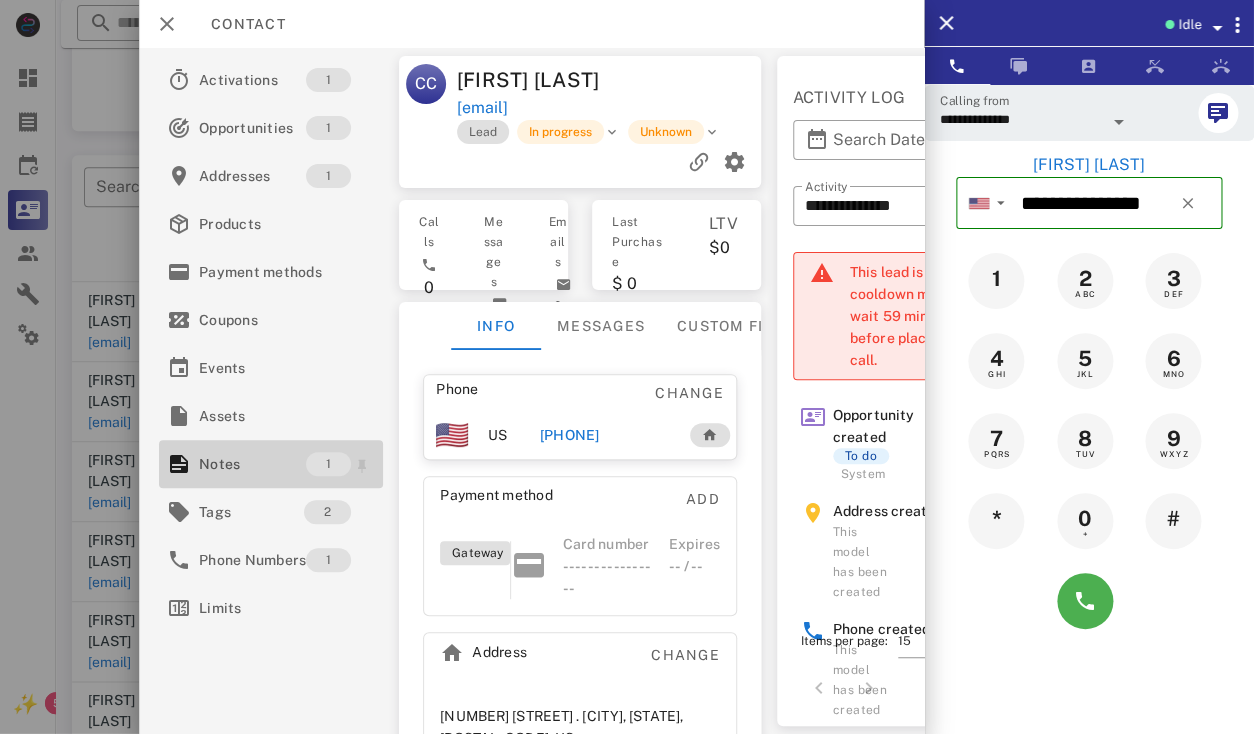 click on "Notes" at bounding box center [252, 464] 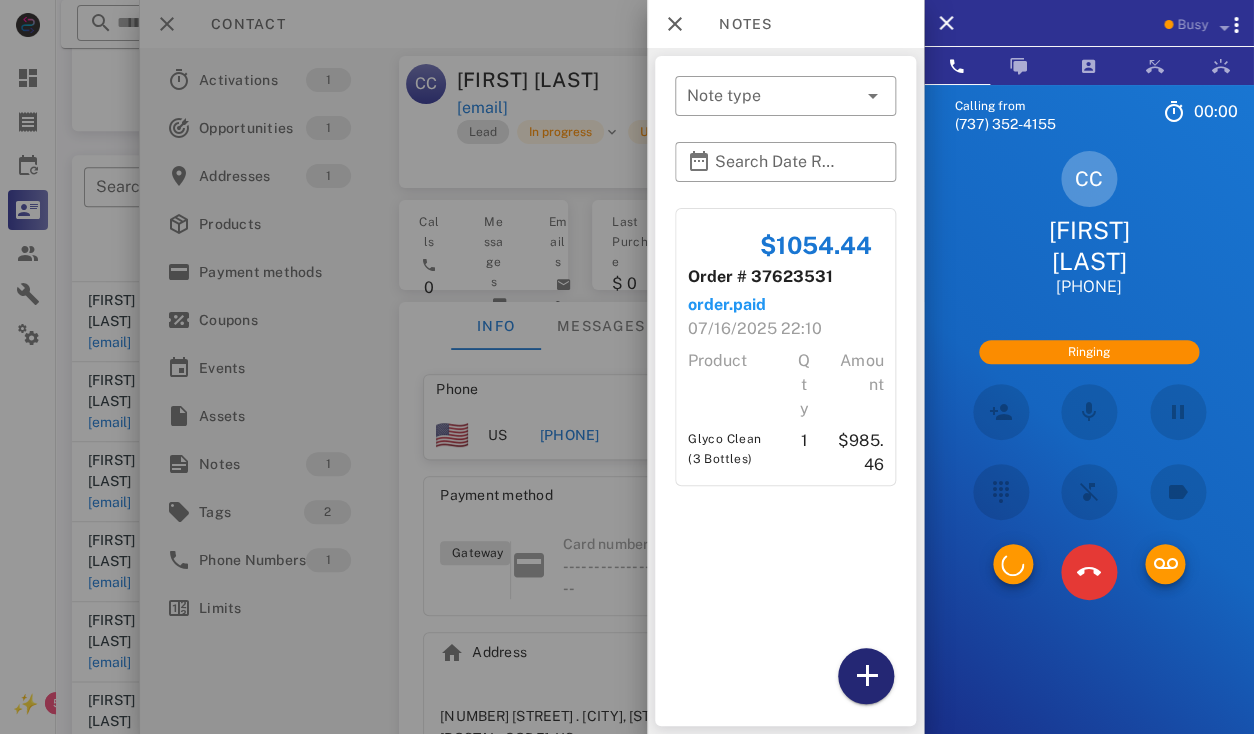 click at bounding box center [866, 676] 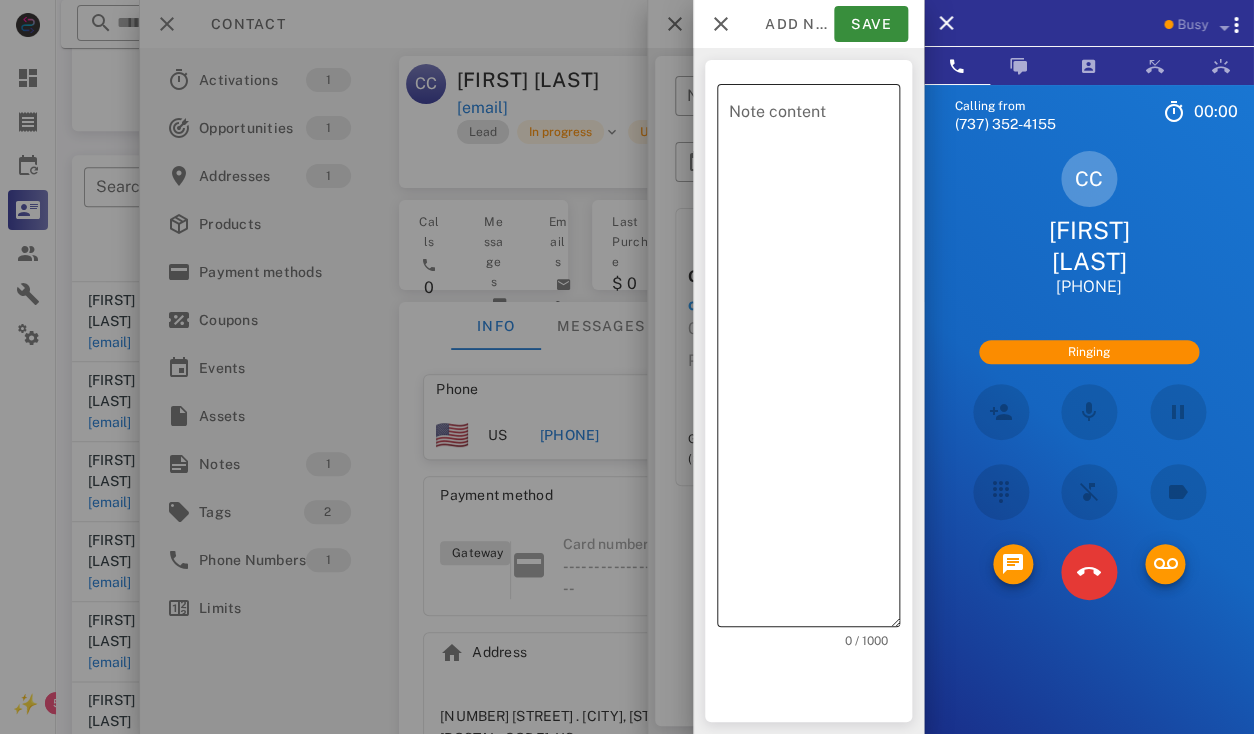 click on "Note content" at bounding box center (814, 360) 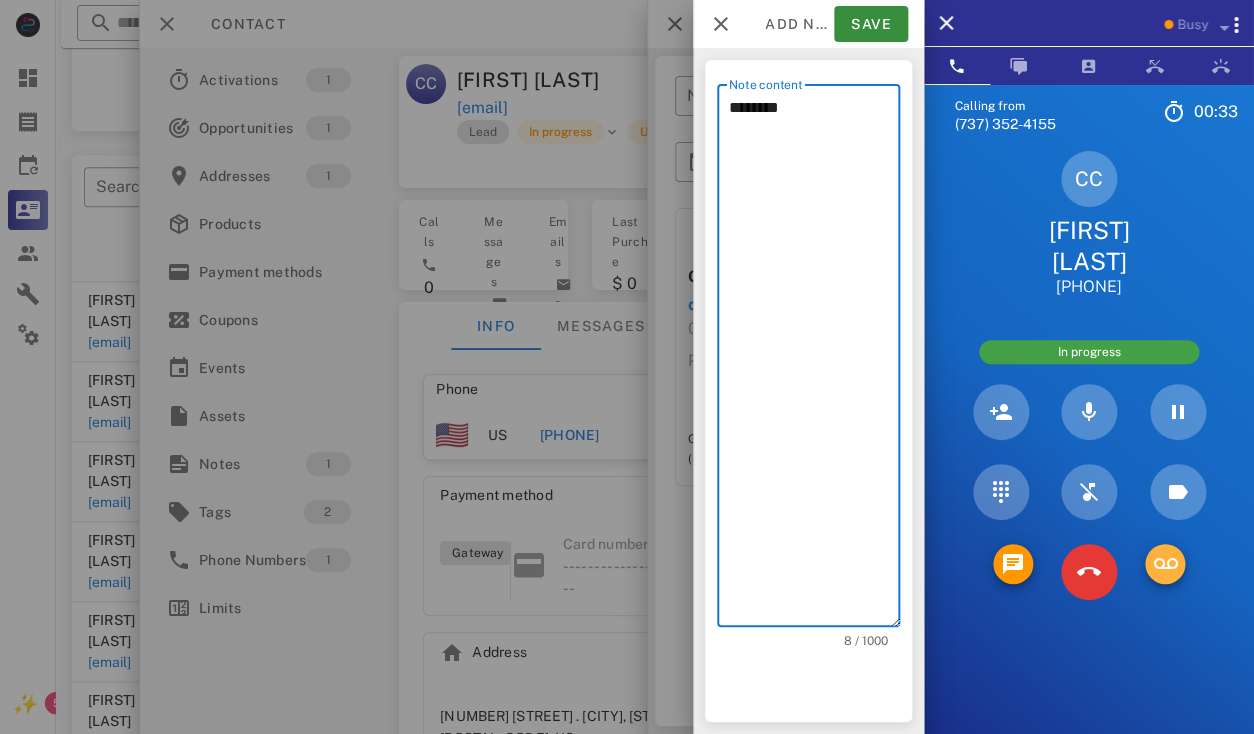 click at bounding box center [1165, 564] 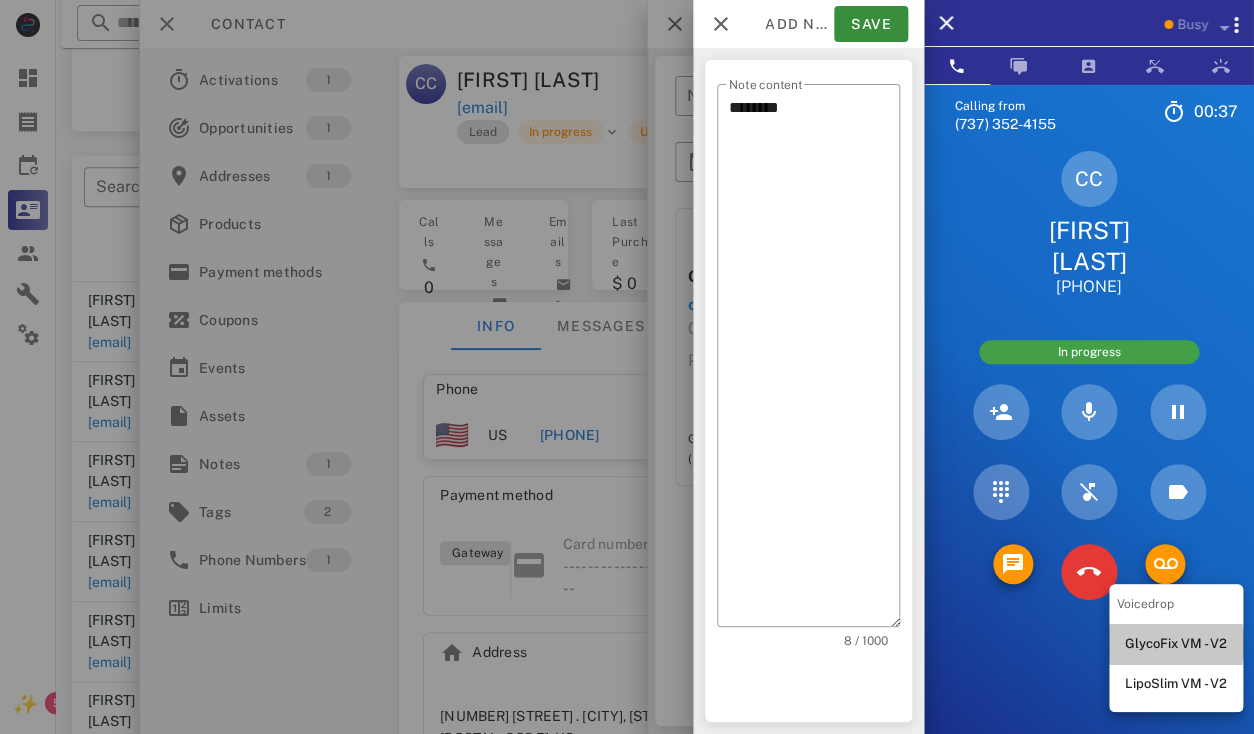 click on "GlycoFix VM - V2" at bounding box center (1176, 644) 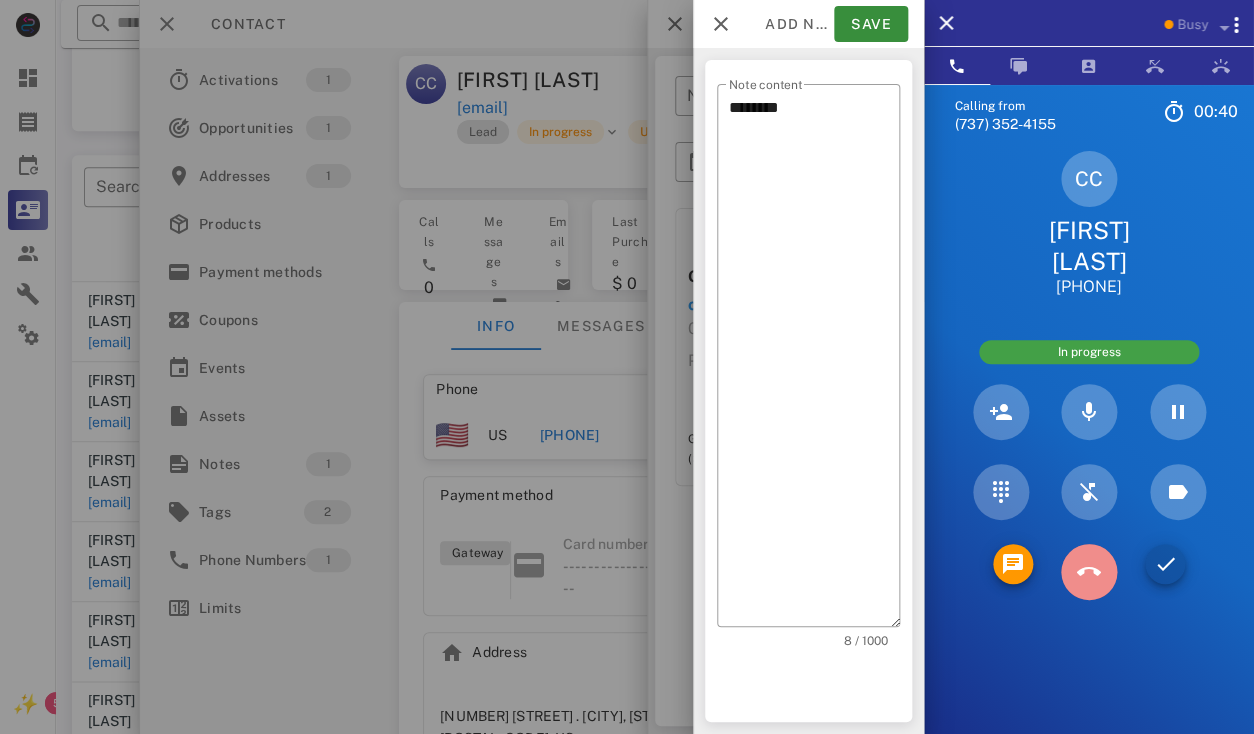 click at bounding box center [1089, 572] 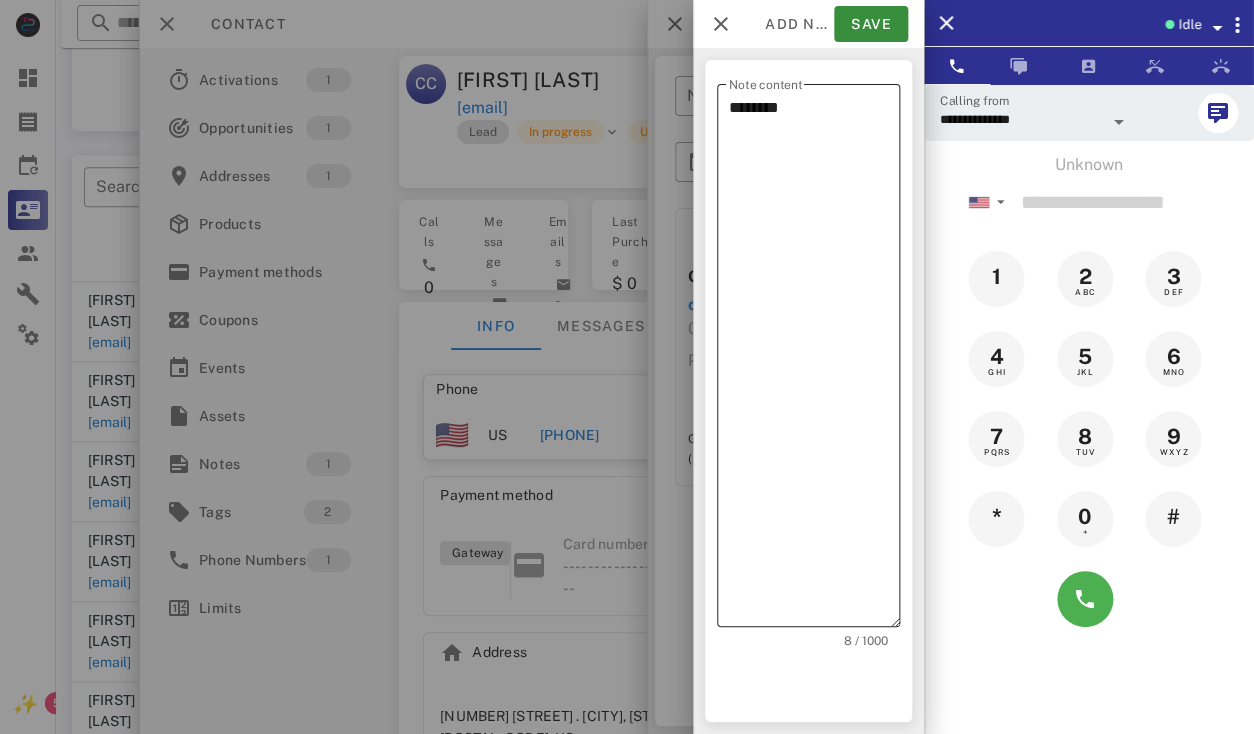 click on "********" at bounding box center [814, 360] 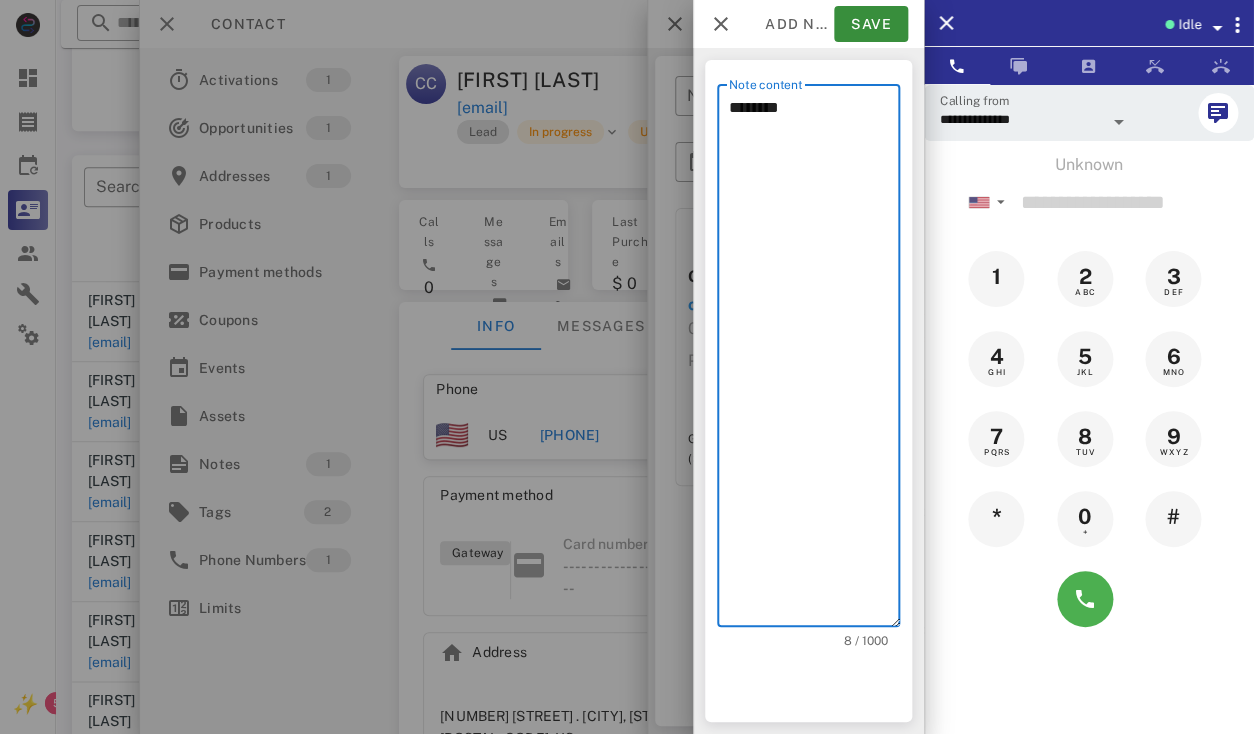 click on "********" at bounding box center (814, 360) 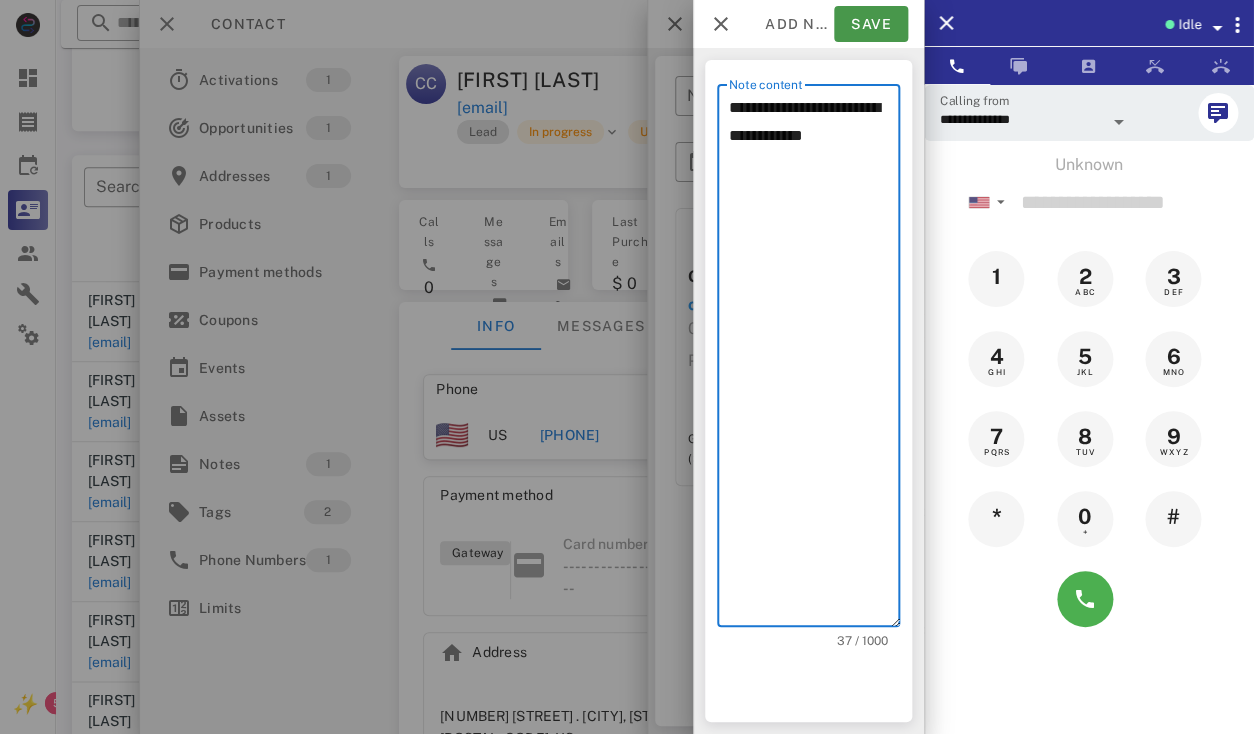 type on "**********" 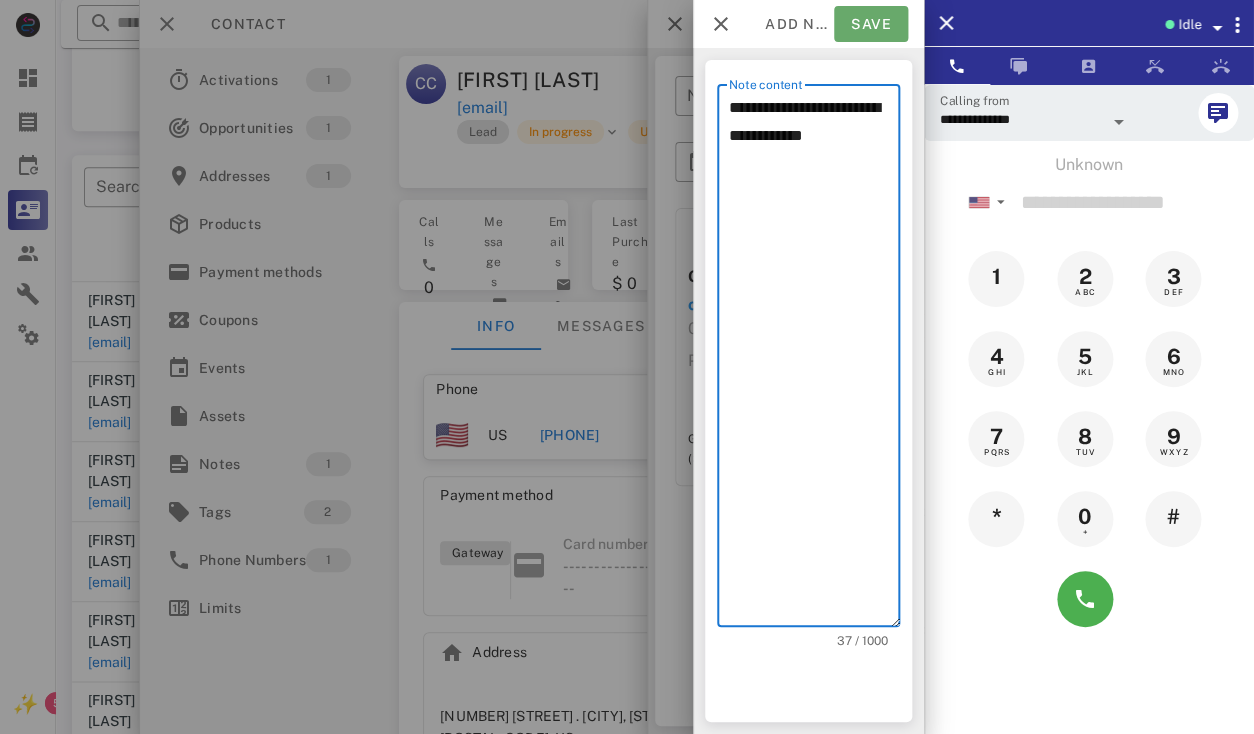 click on "Save" at bounding box center [871, 24] 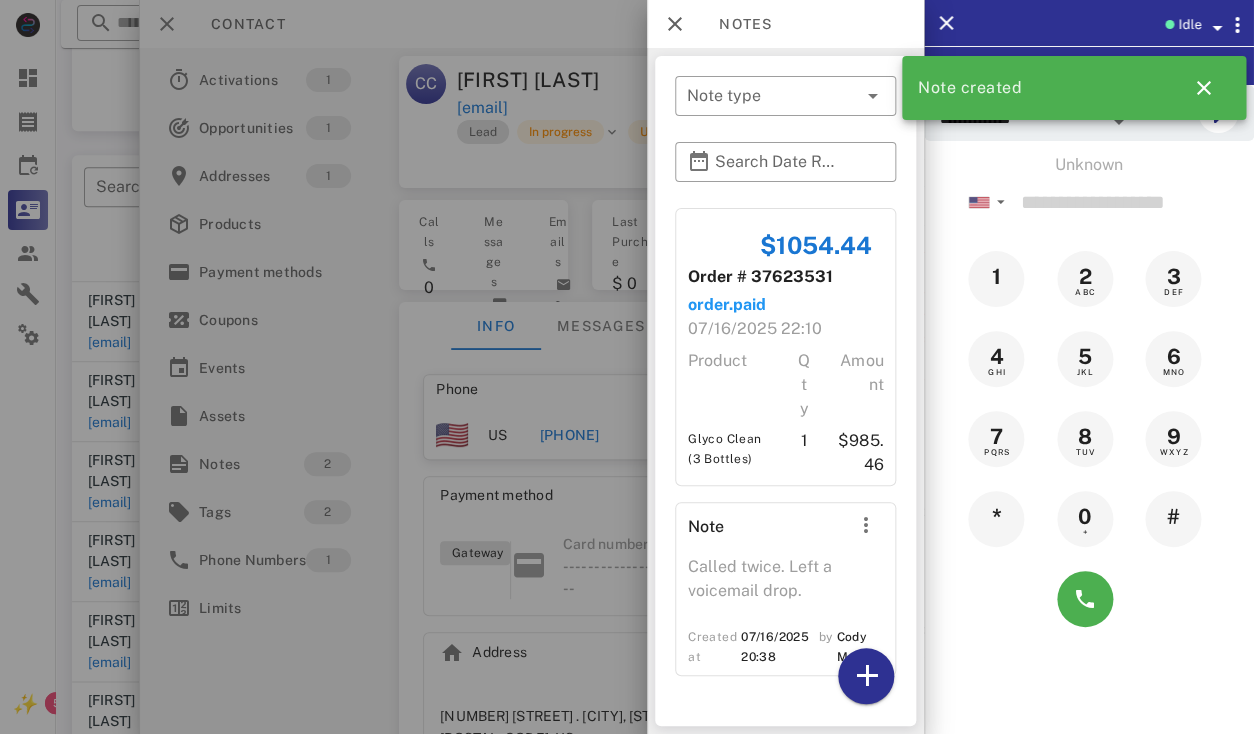 click at bounding box center [627, 367] 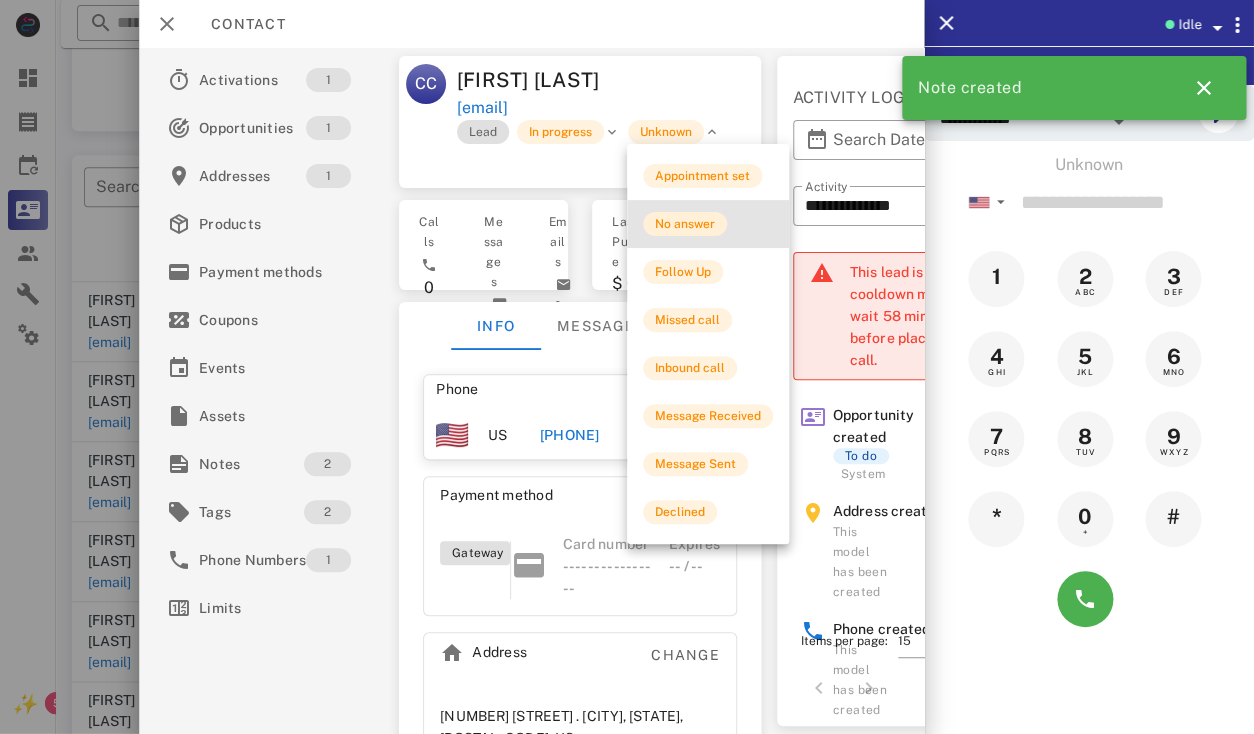 click on "No answer" at bounding box center (685, 224) 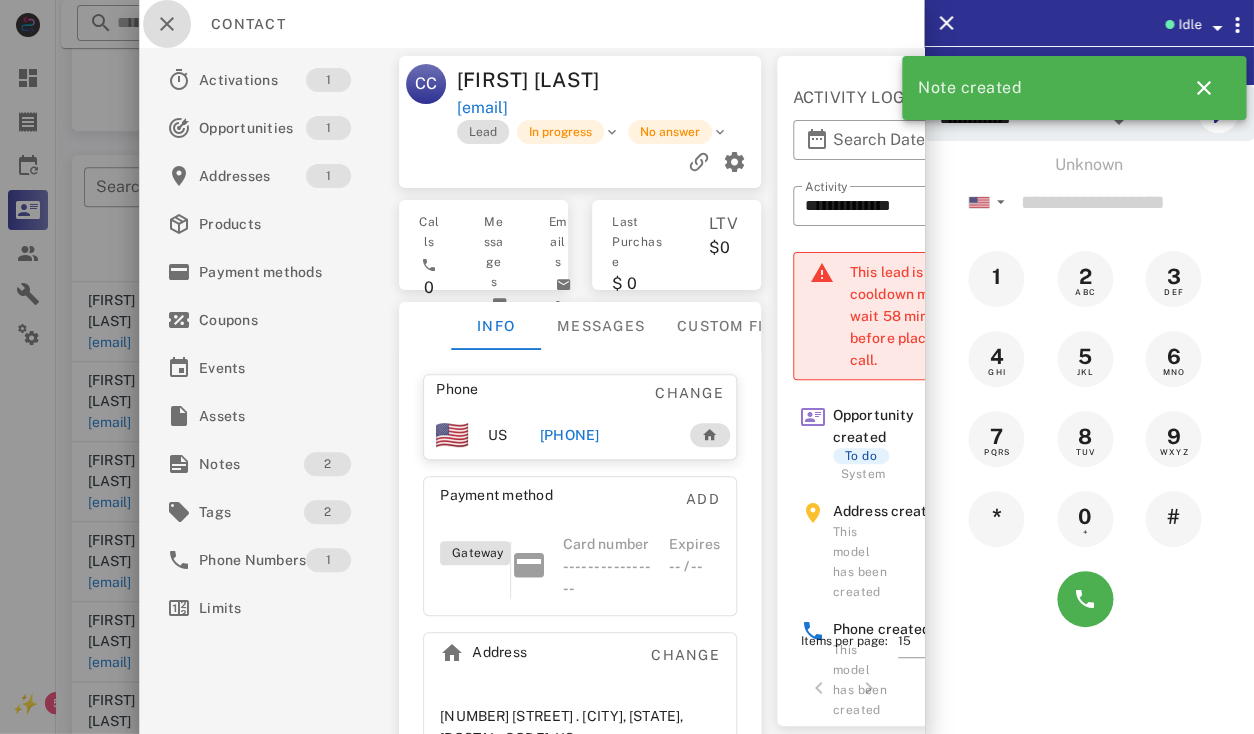 click at bounding box center [167, 24] 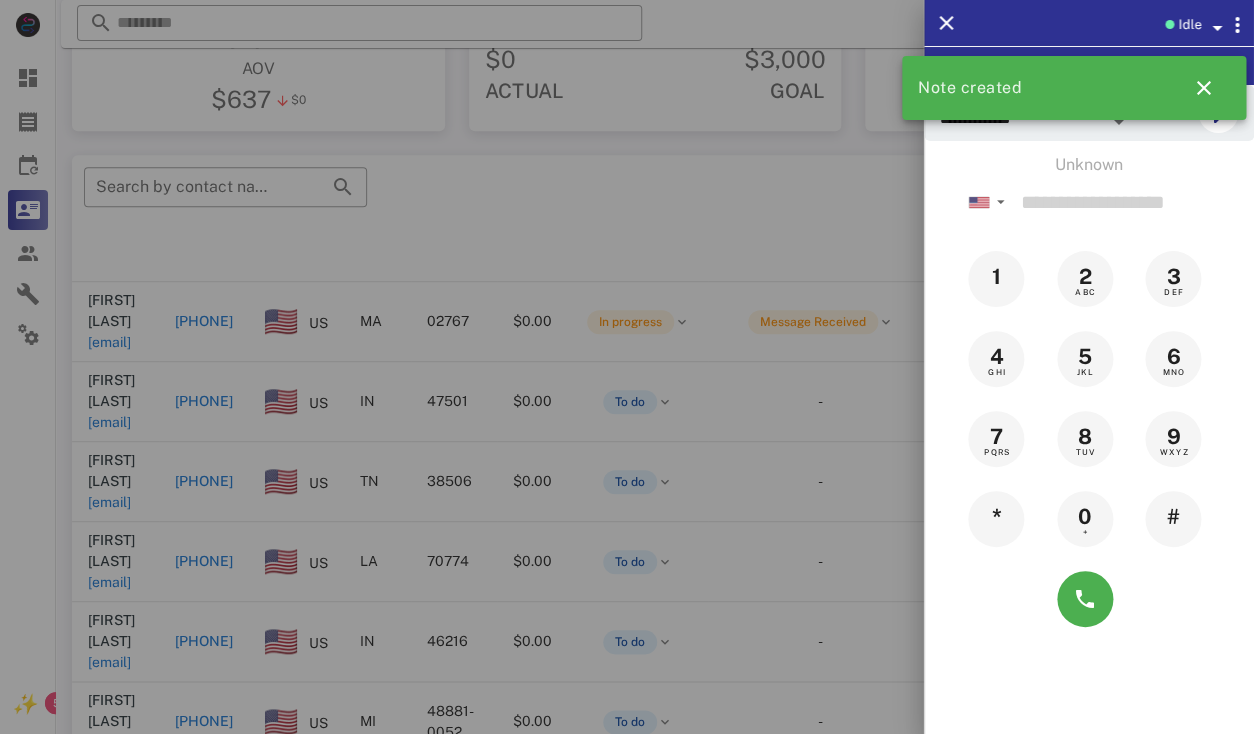 click at bounding box center (627, 367) 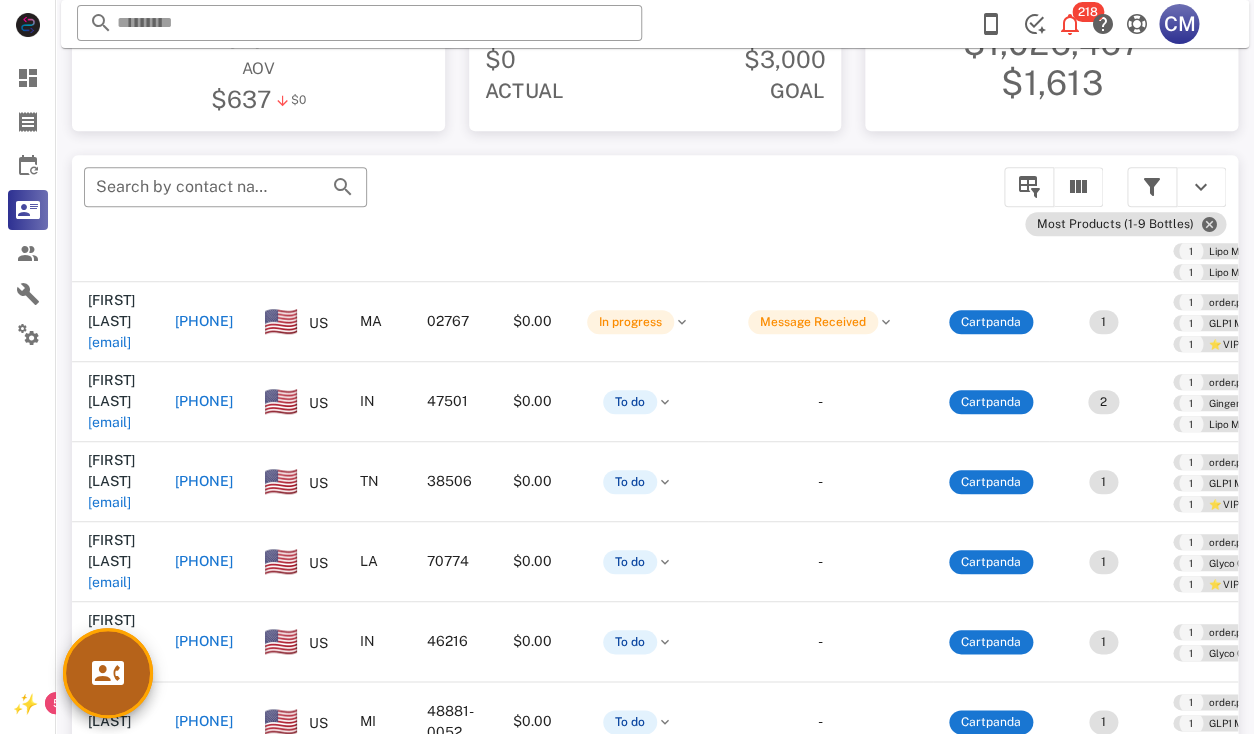 click at bounding box center [108, 673] 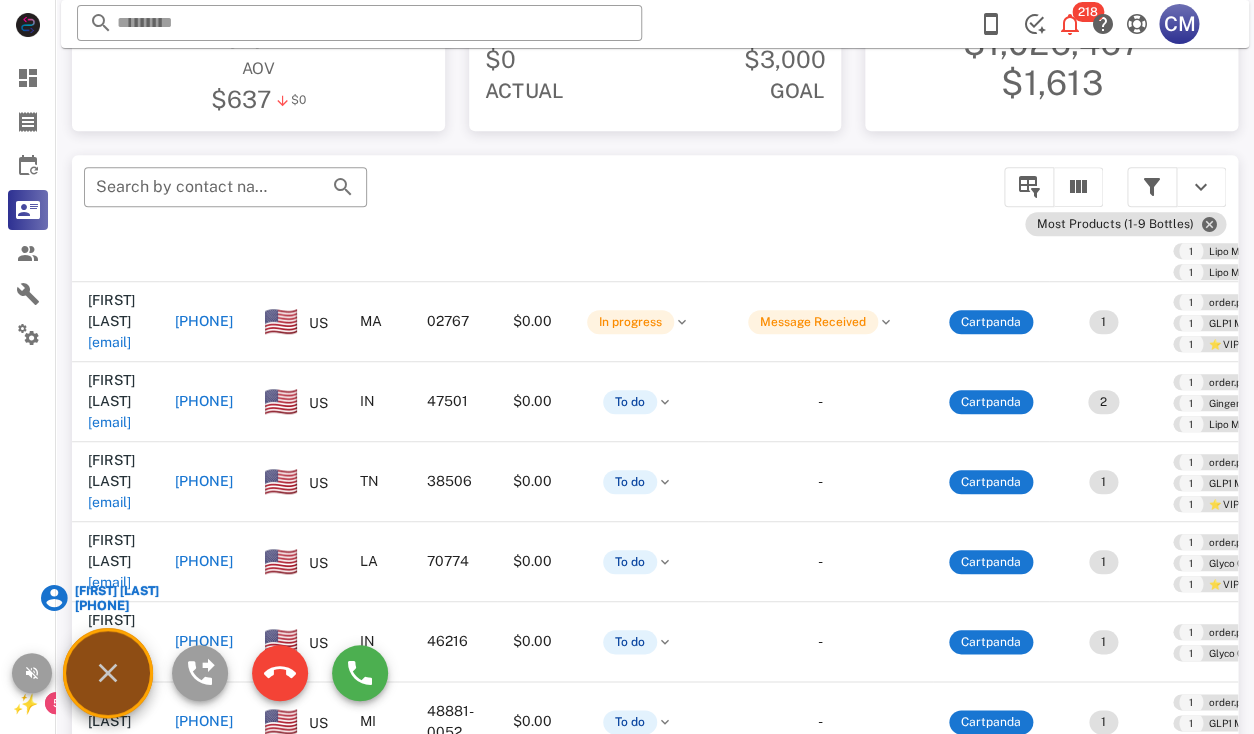 click on "Kathleen Bennett" at bounding box center [116, 591] 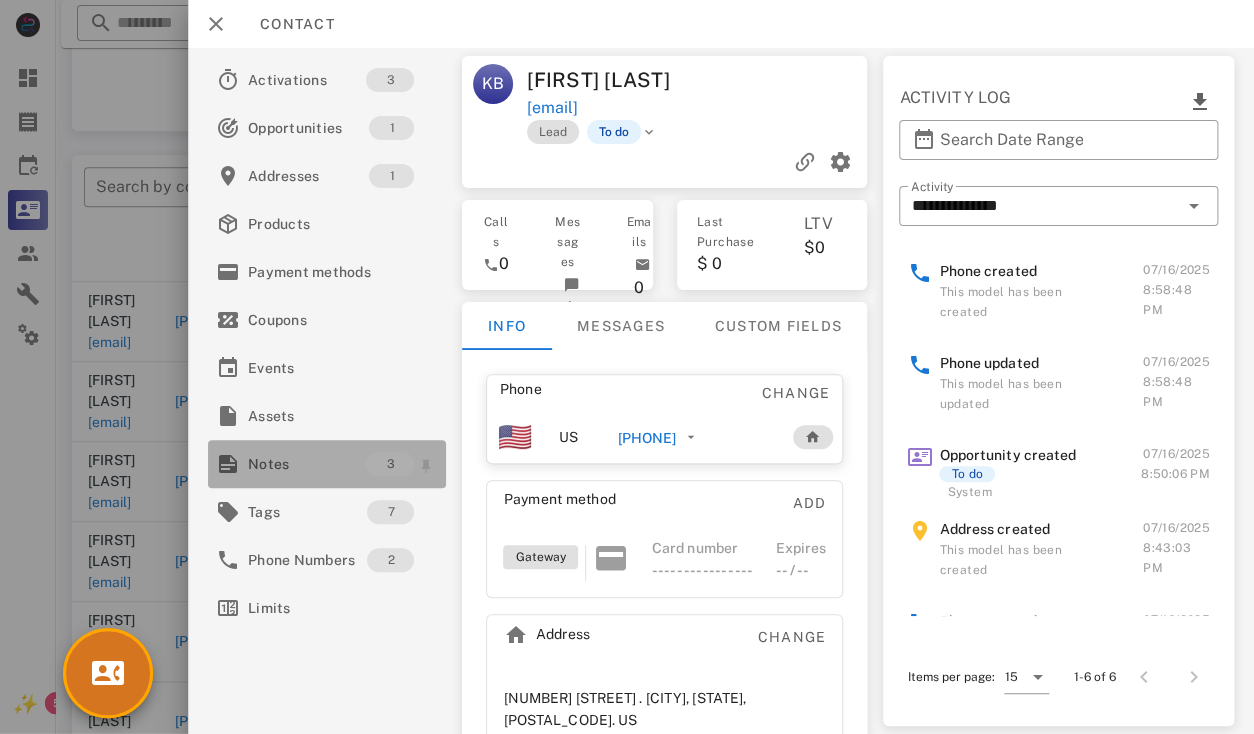 click on "Notes" at bounding box center (307, 464) 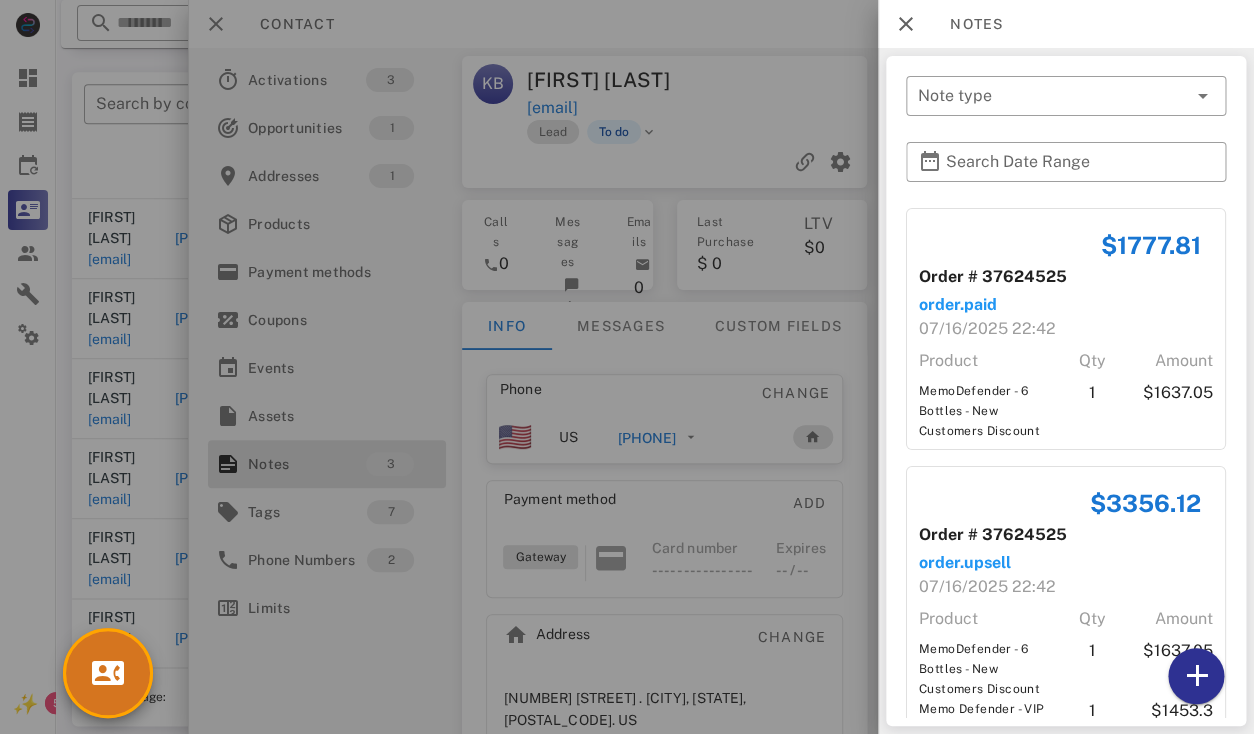 scroll, scrollTop: 381, scrollLeft: 0, axis: vertical 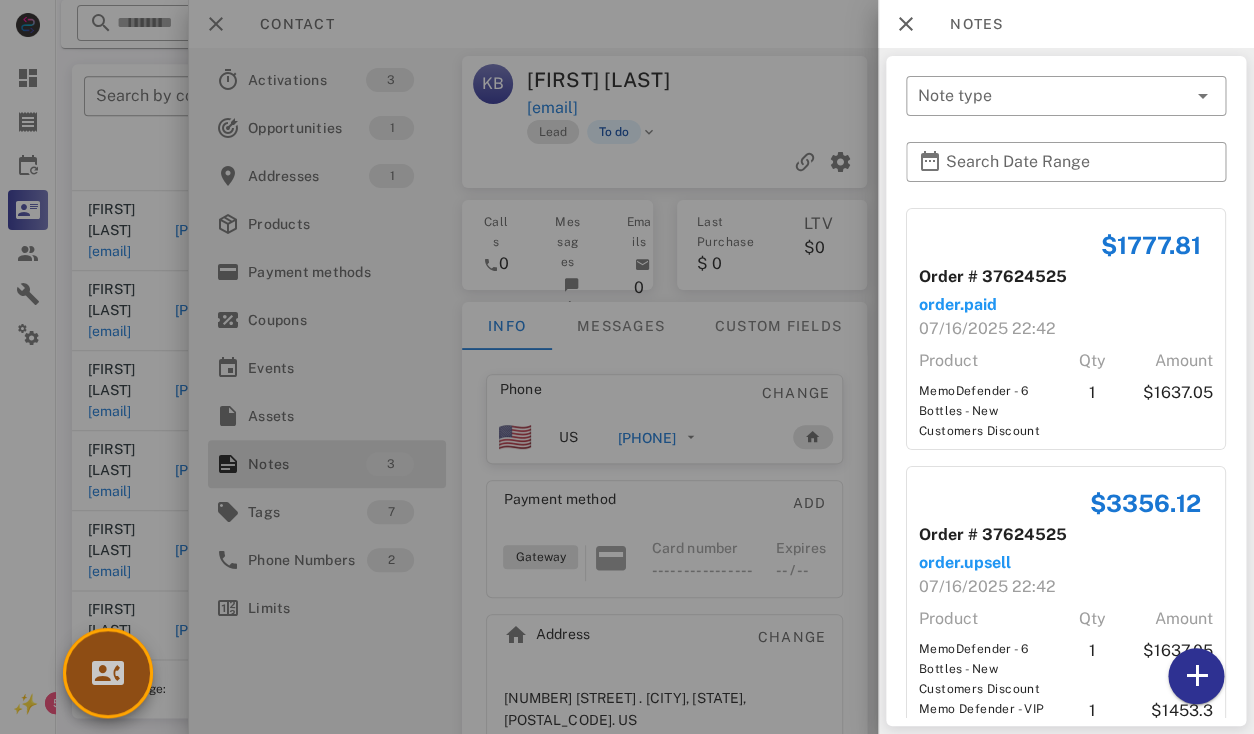click at bounding box center (108, 673) 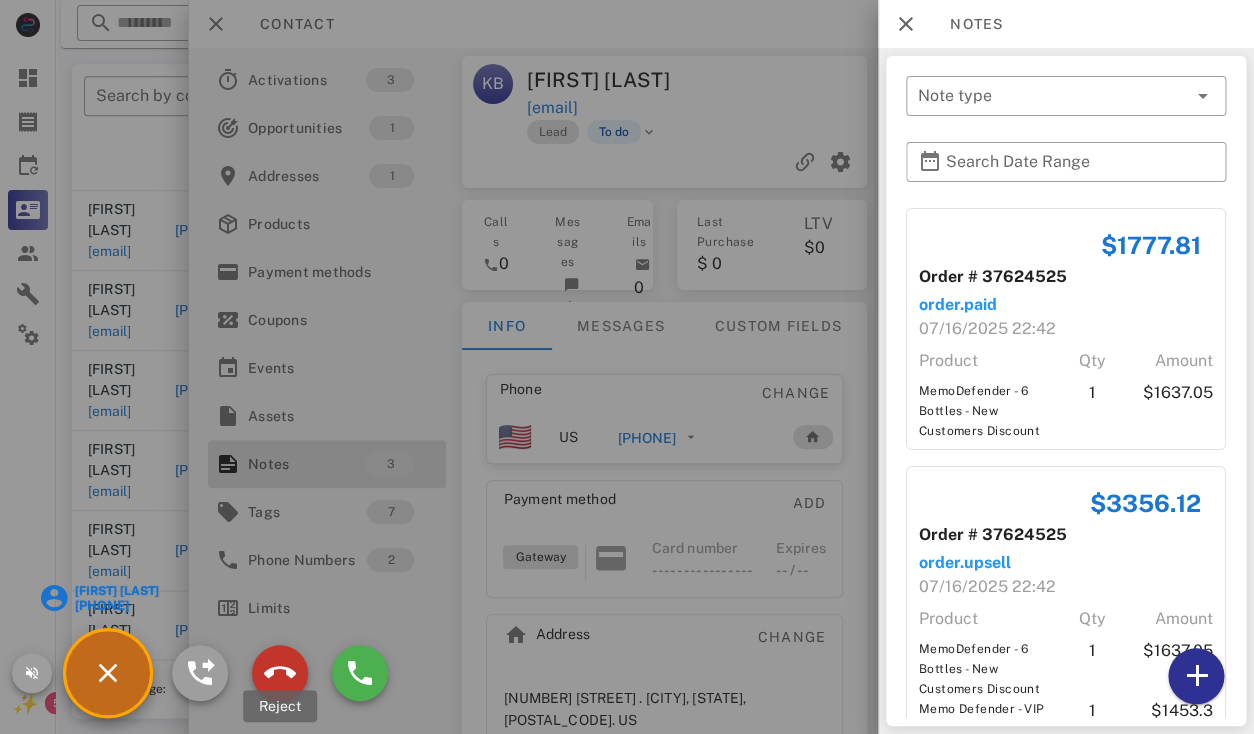 click at bounding box center (280, 673) 